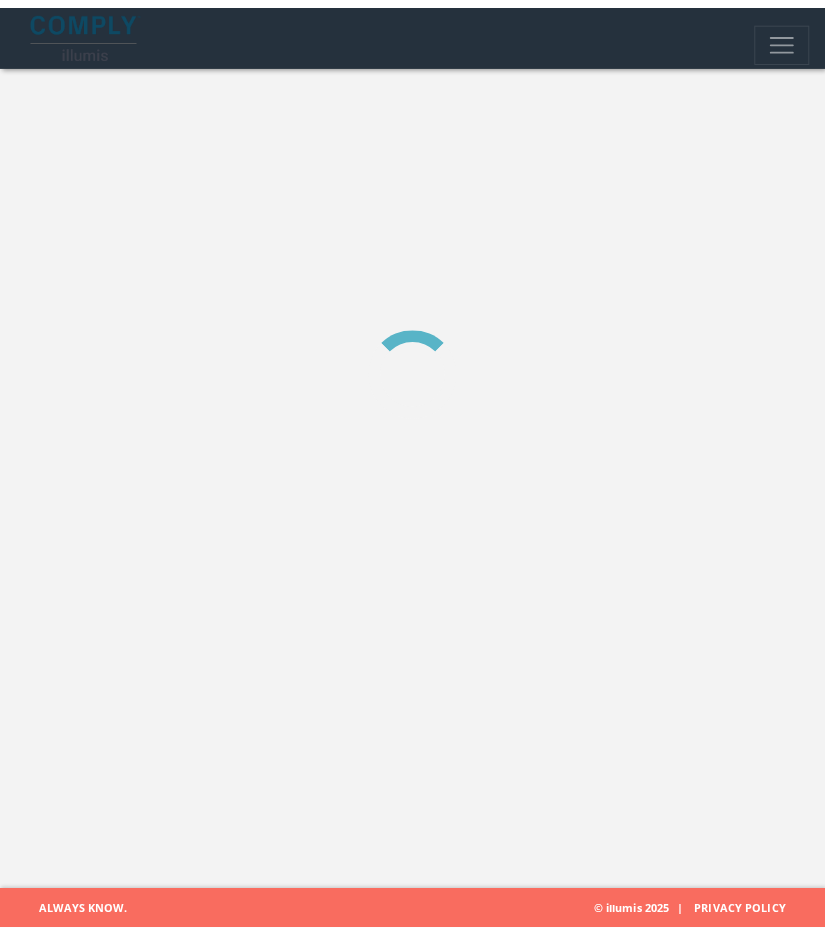 scroll, scrollTop: 0, scrollLeft: 0, axis: both 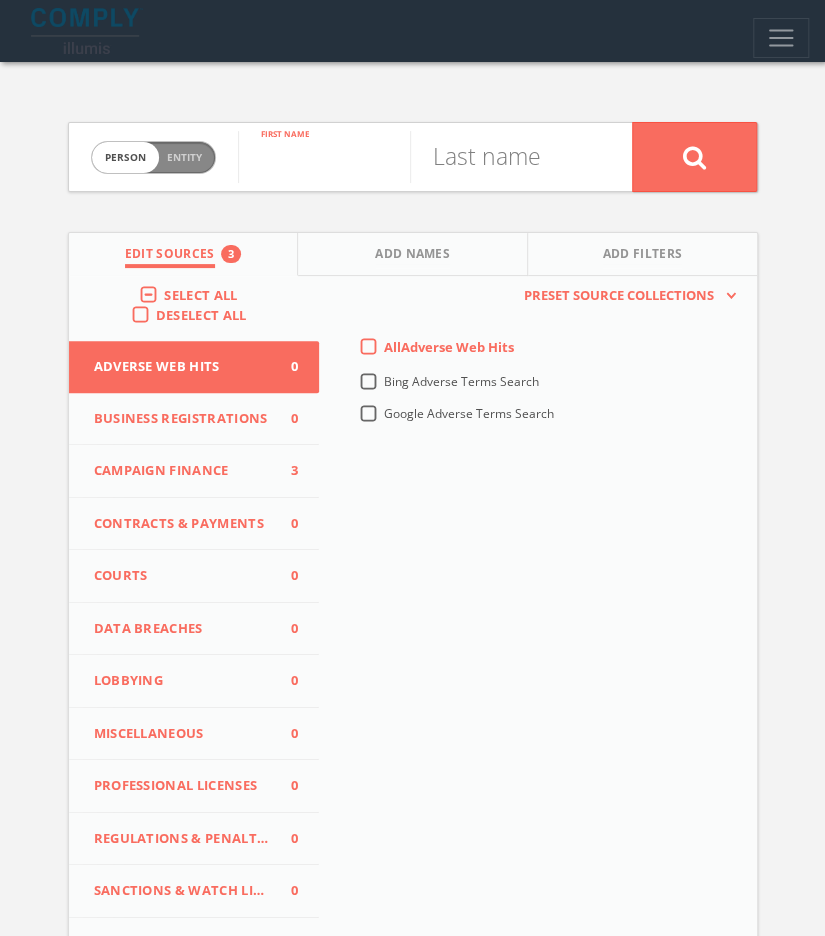 click at bounding box center (324, 157) 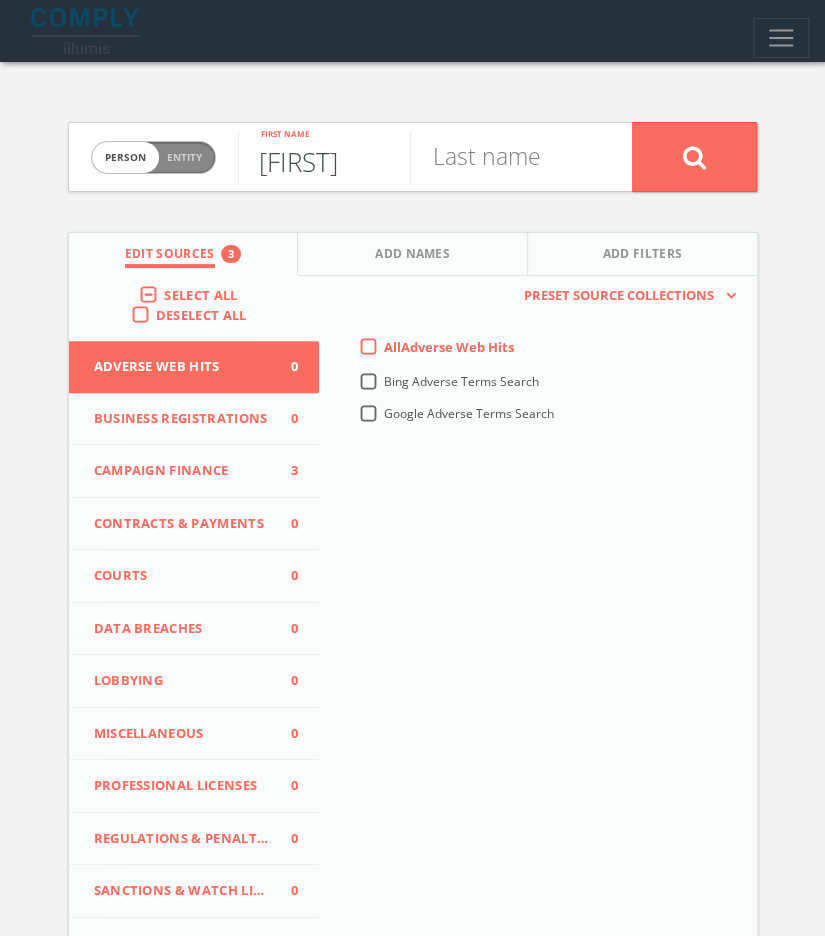 type on "[FIRST]" 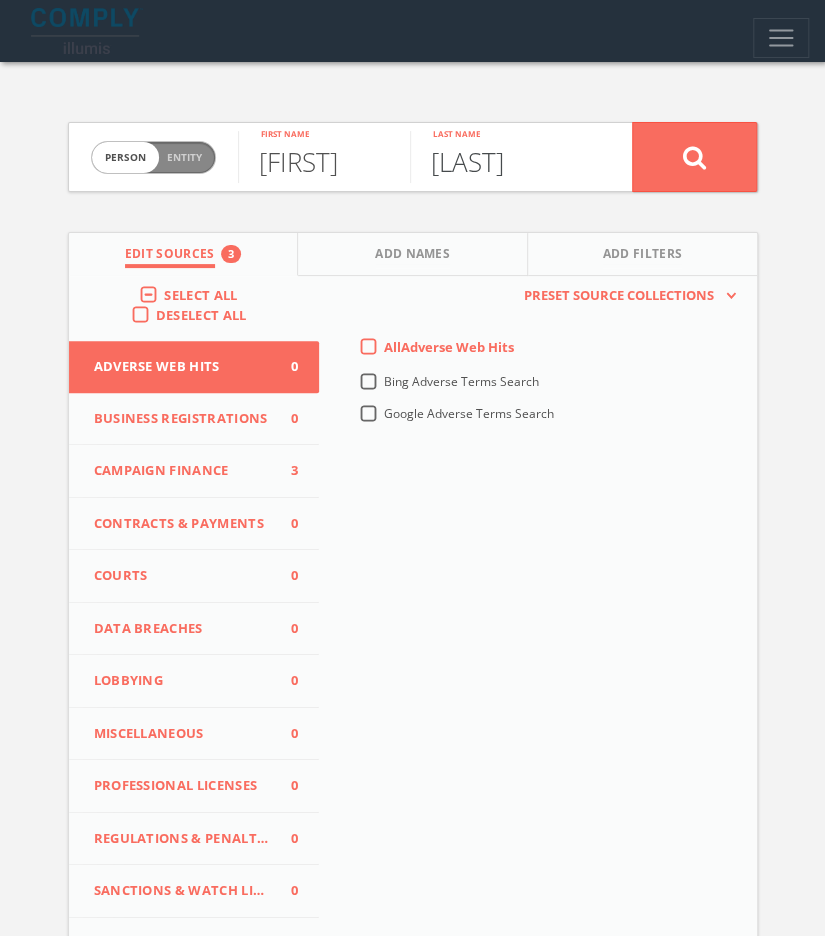 type on "[LAST]" 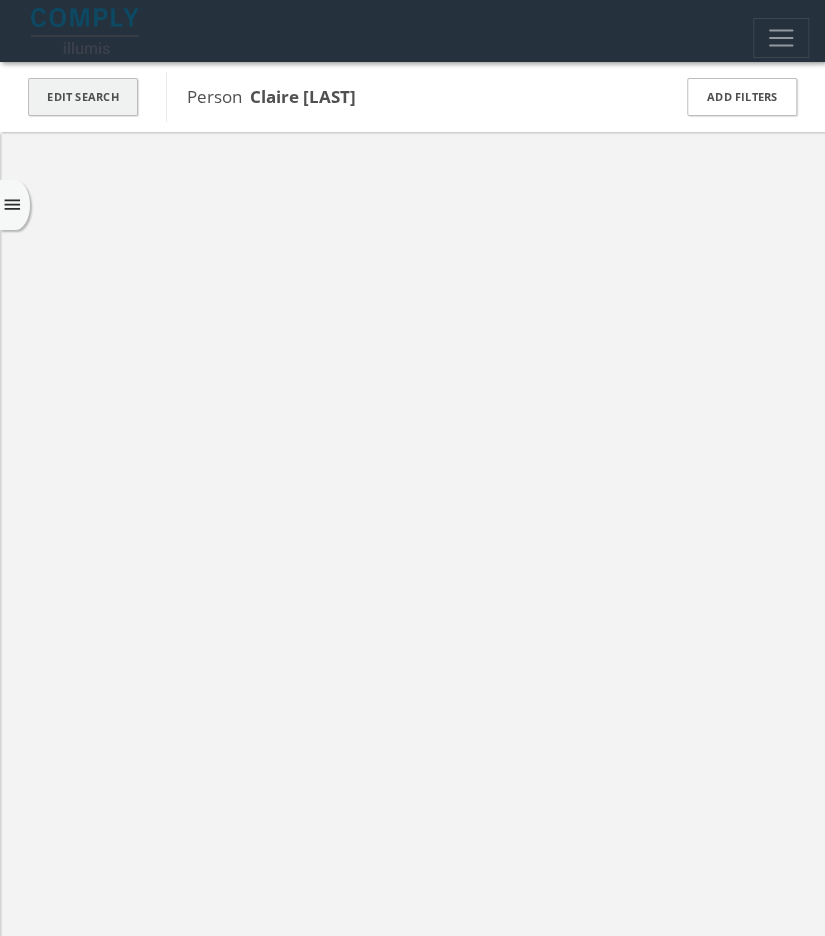 click on "Edit Search" at bounding box center [83, 97] 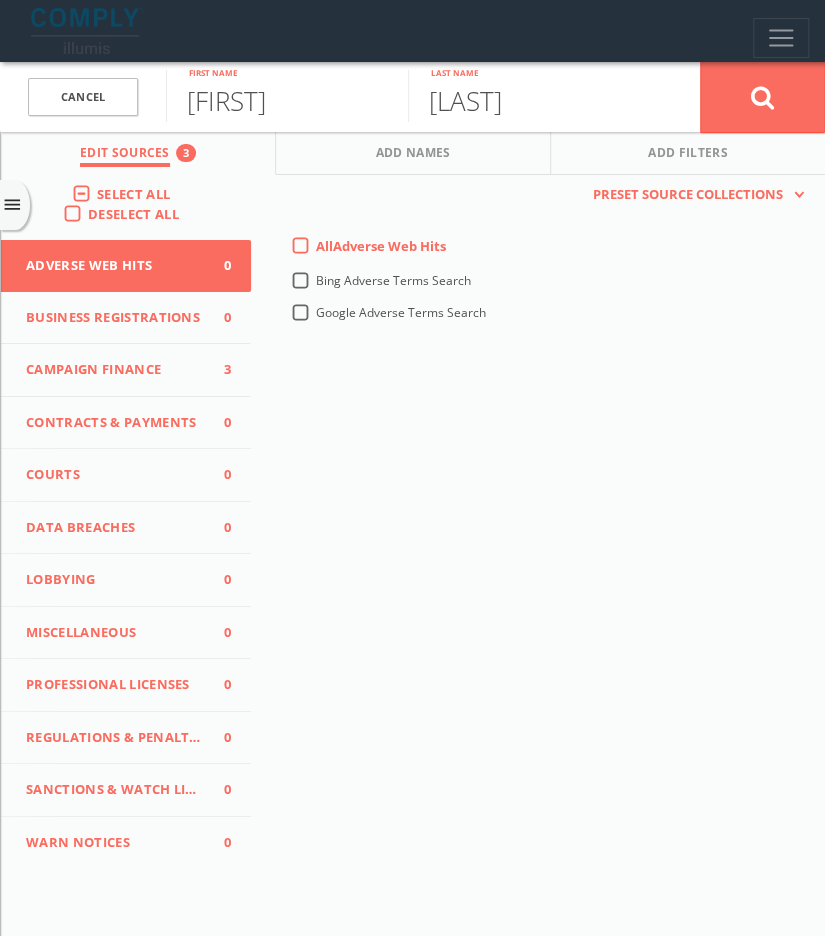 click on "Select All" at bounding box center (138, 195) 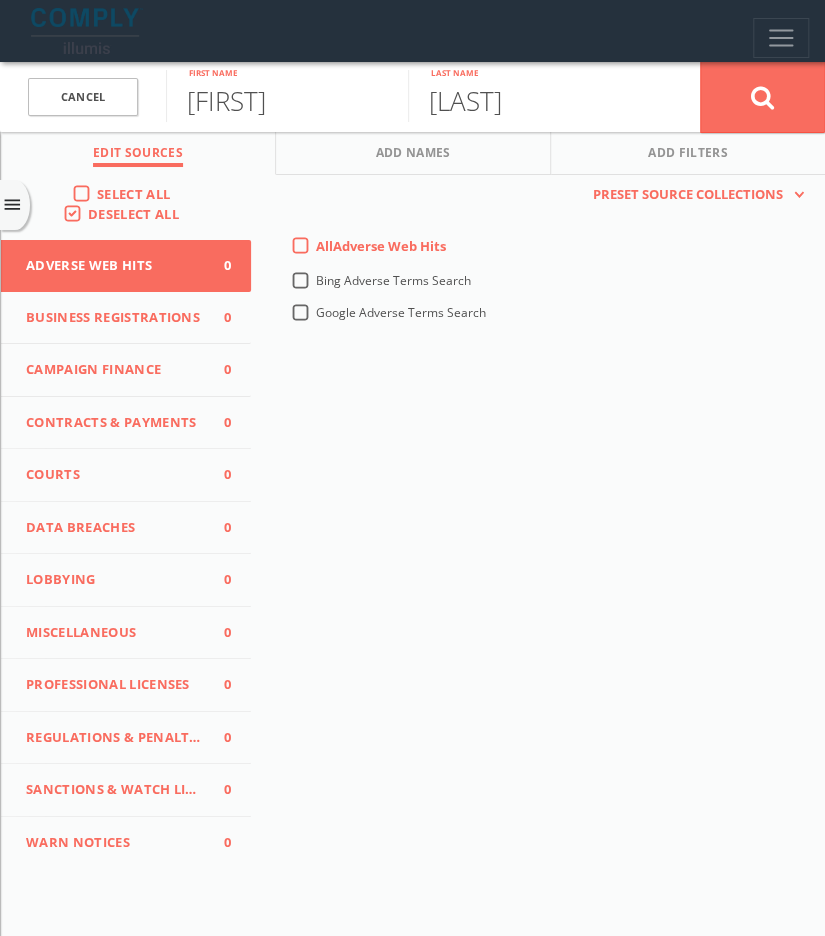 click on "Select All" at bounding box center (138, 195) 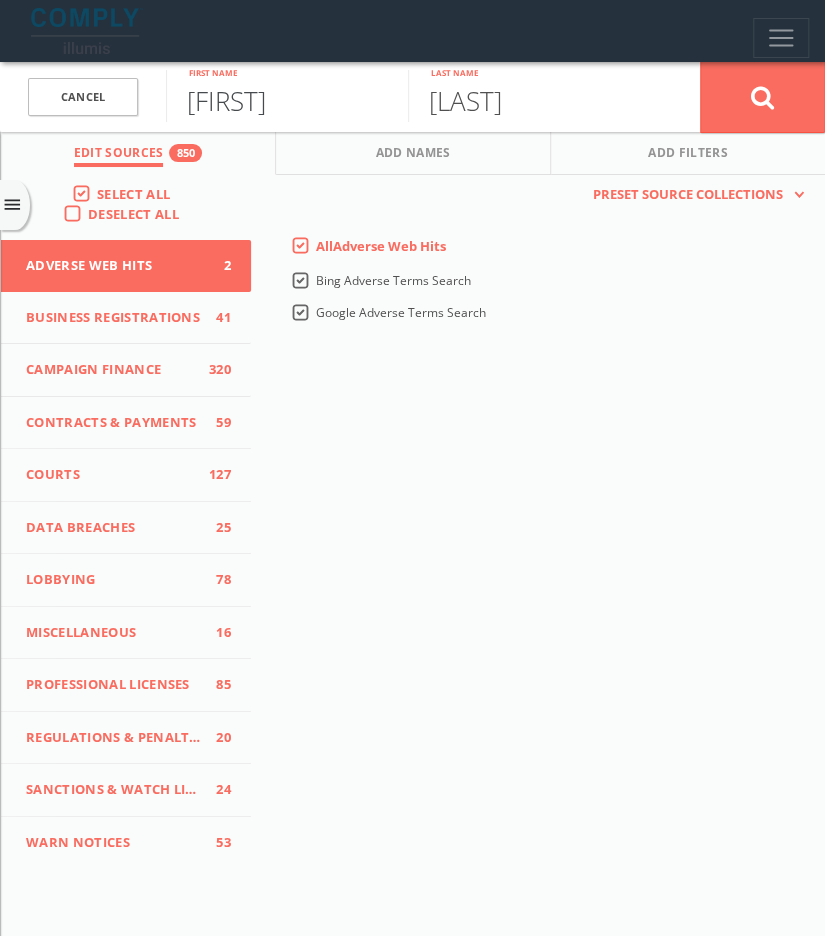 click on "[FIRST]" at bounding box center (287, 96) 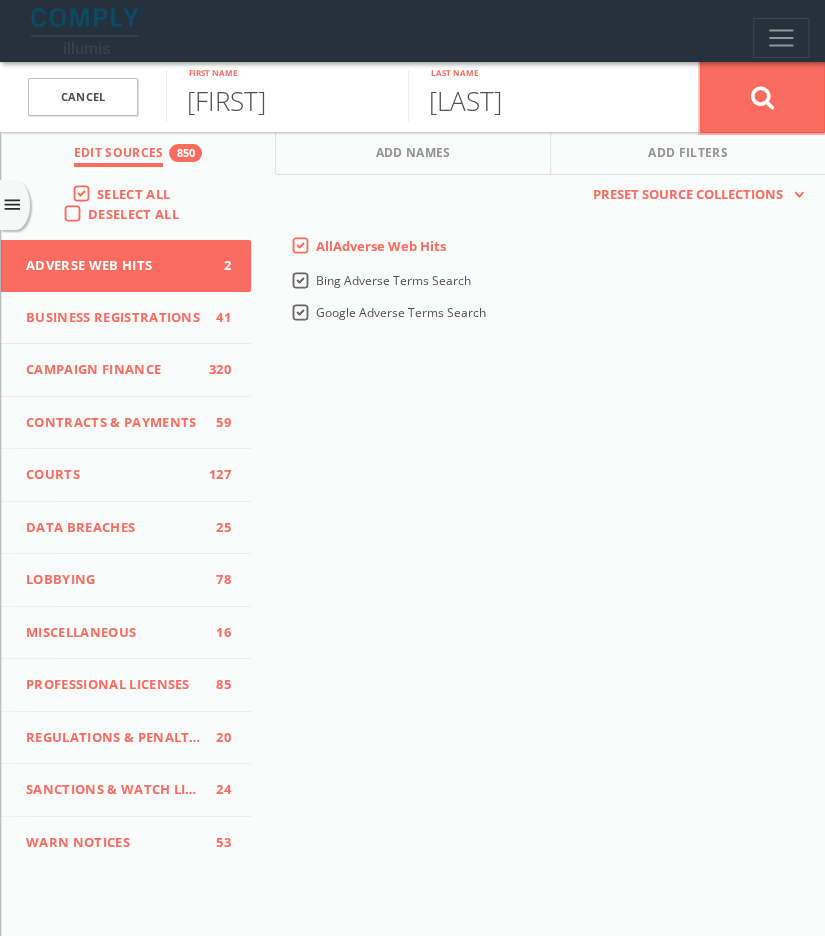 click at bounding box center [762, 97] 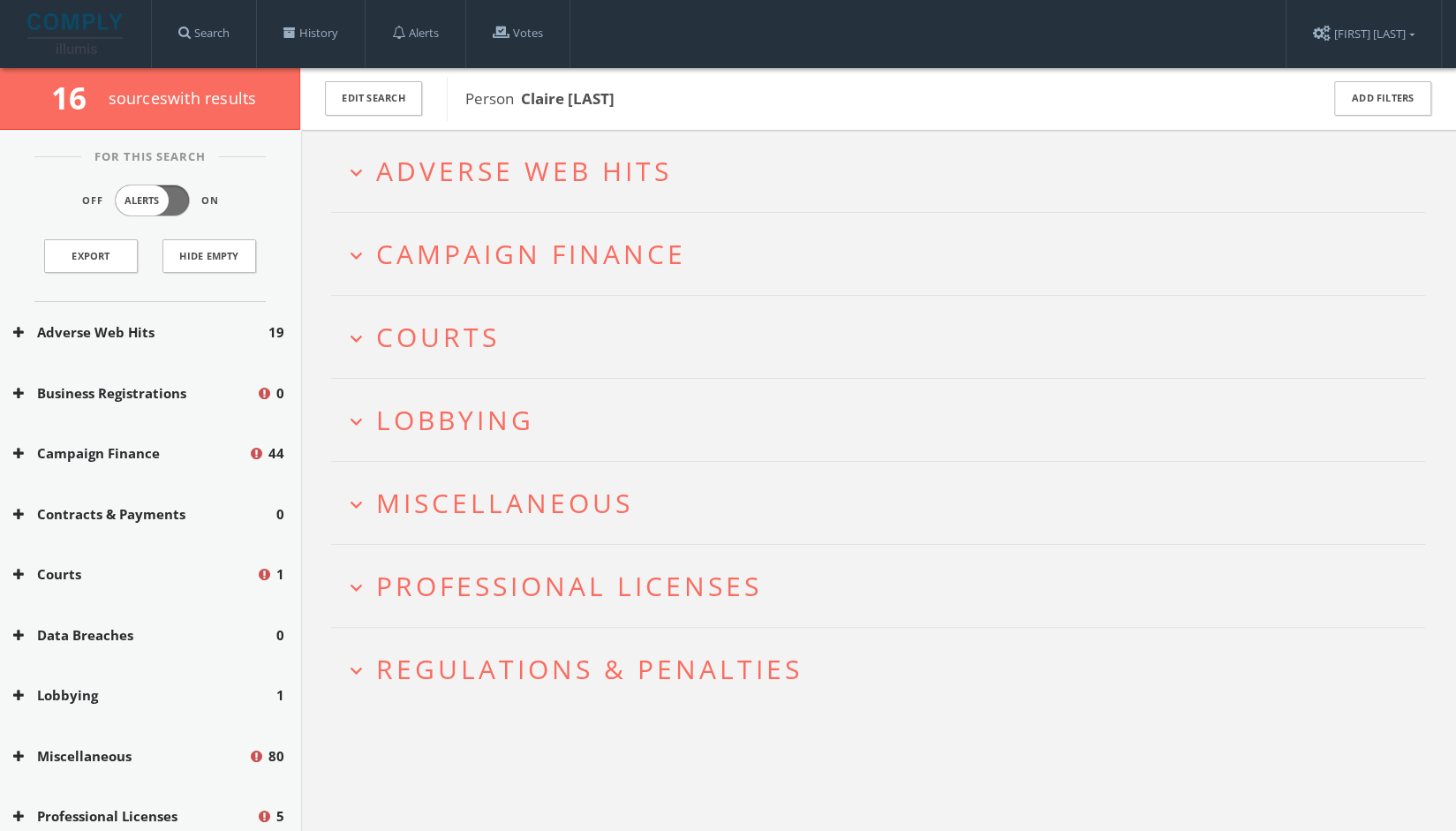 click on "Adverse Web Hits" at bounding box center (524, 170) 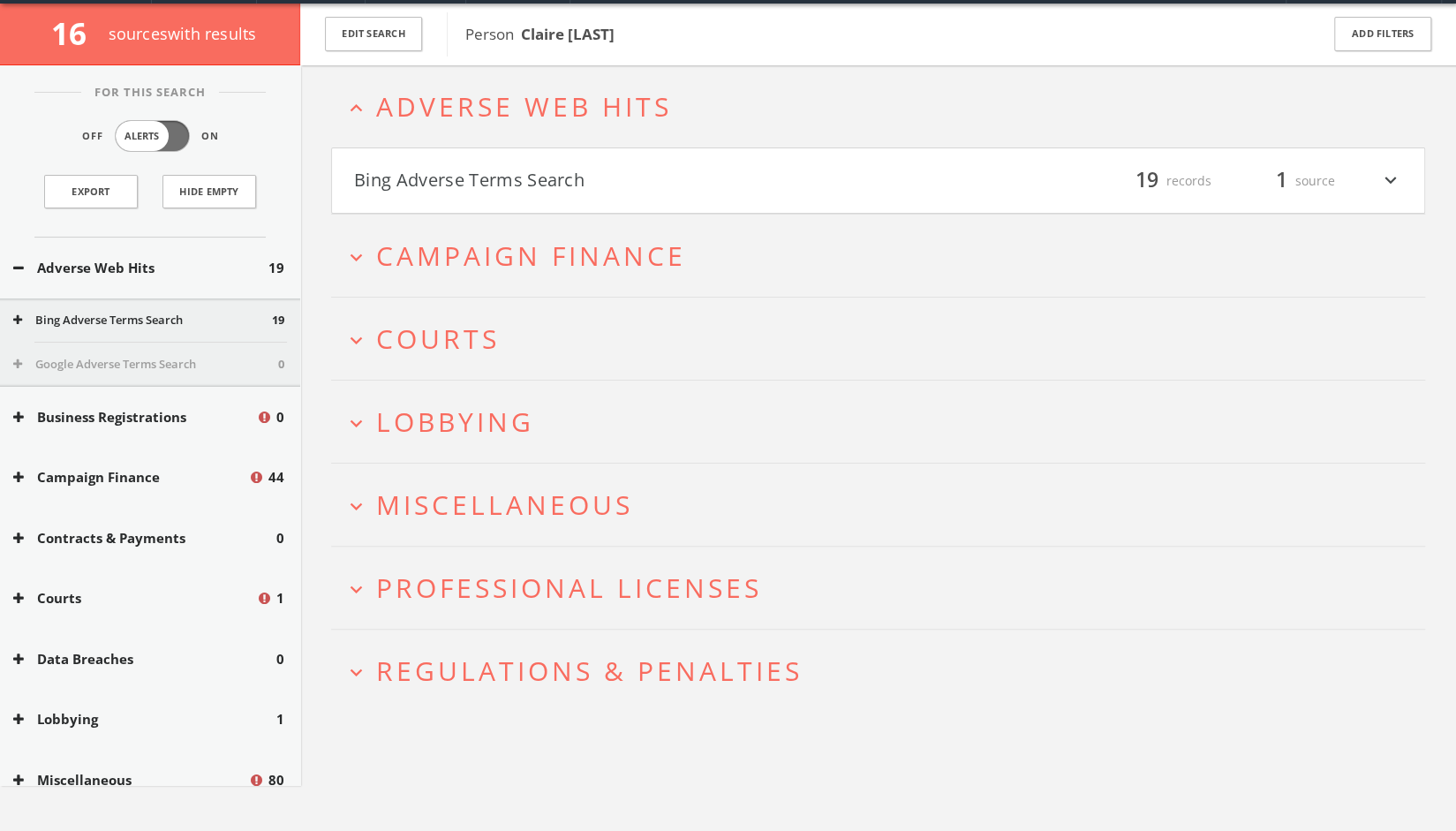 click on "Bing Adverse Terms Search filter_list 19 records 1 source  expand_more" at bounding box center (878, 181) 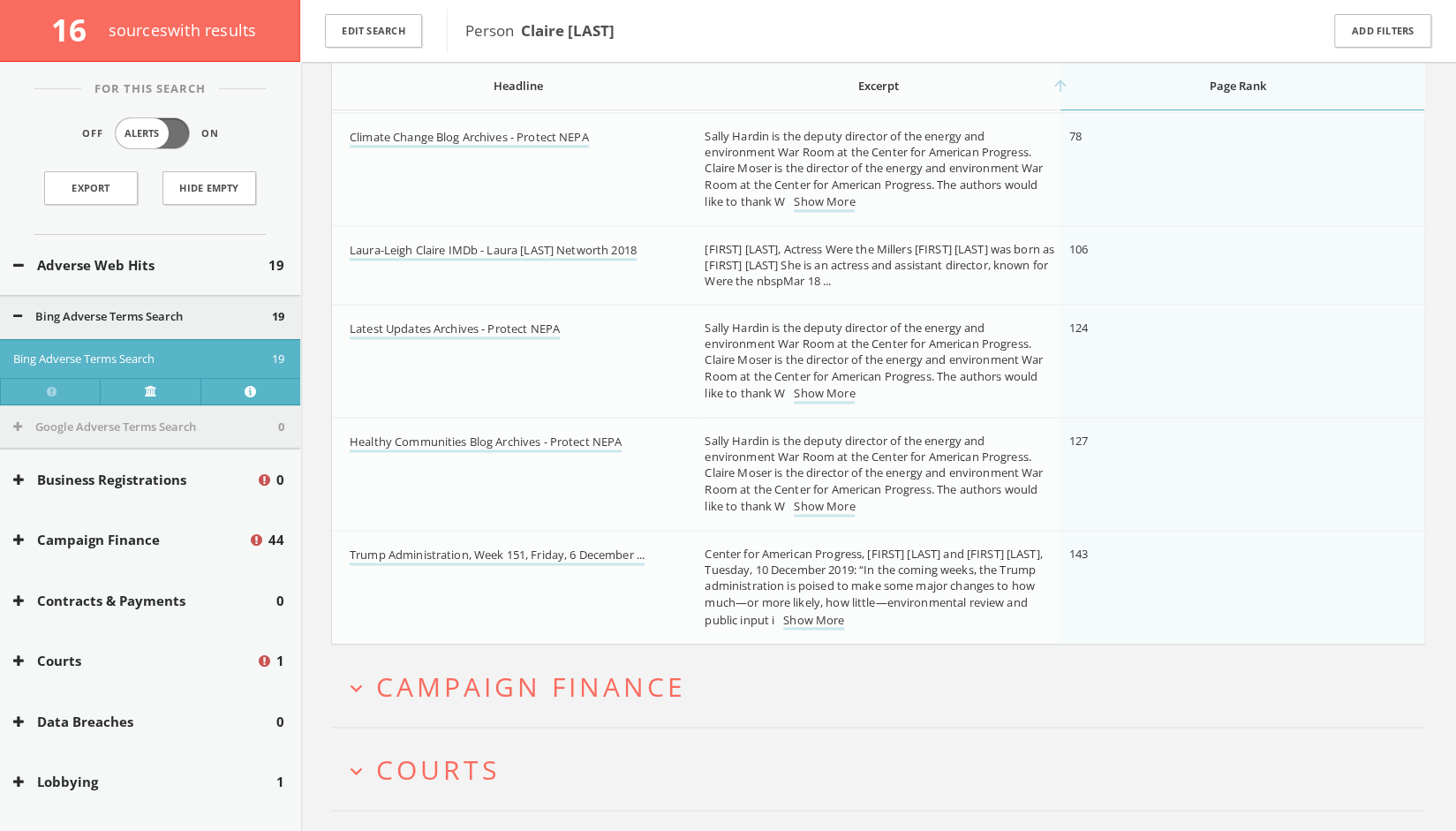 scroll, scrollTop: 1563, scrollLeft: 0, axis: vertical 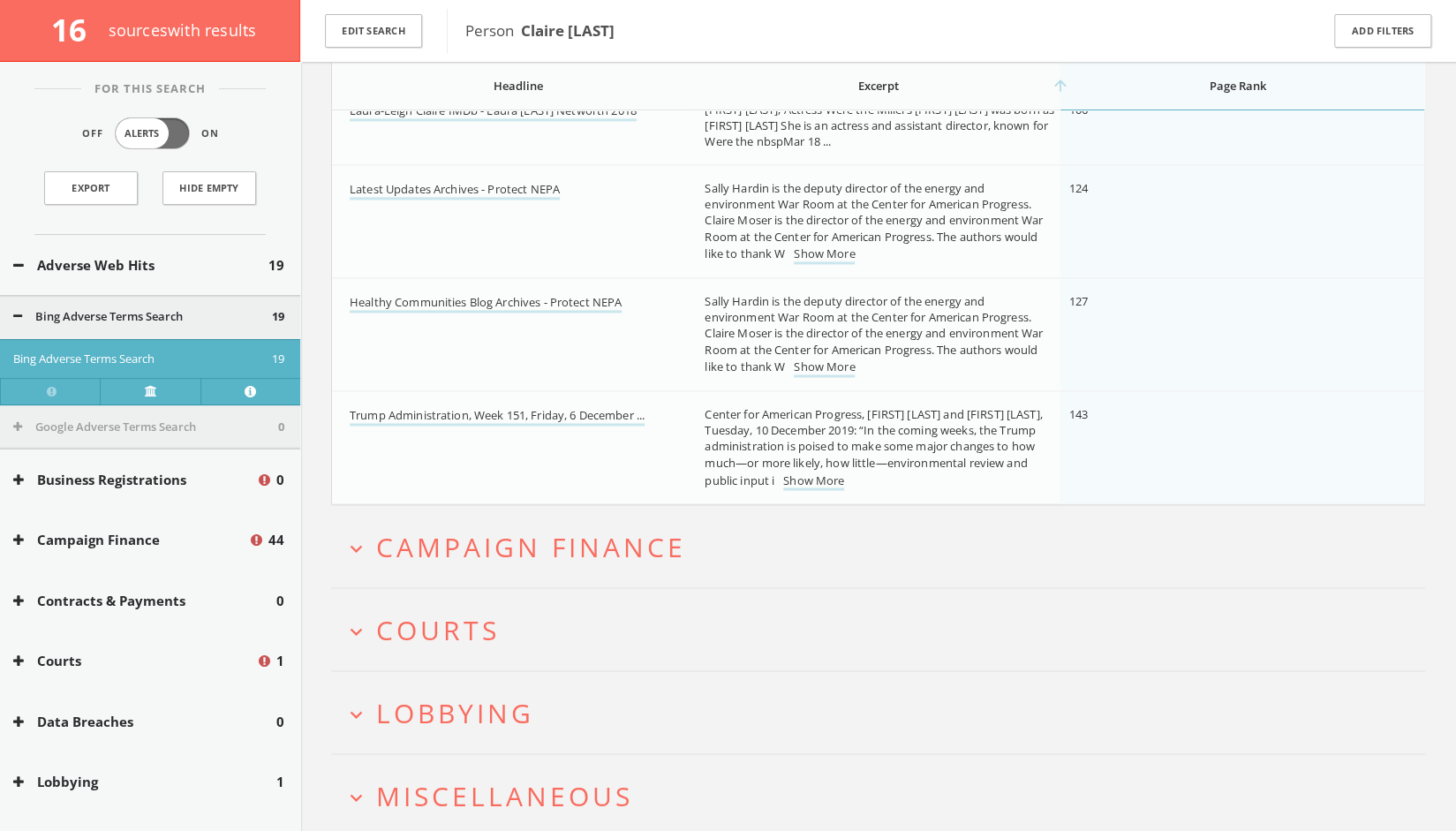 click on "Campaign Finance" at bounding box center (531, 546) 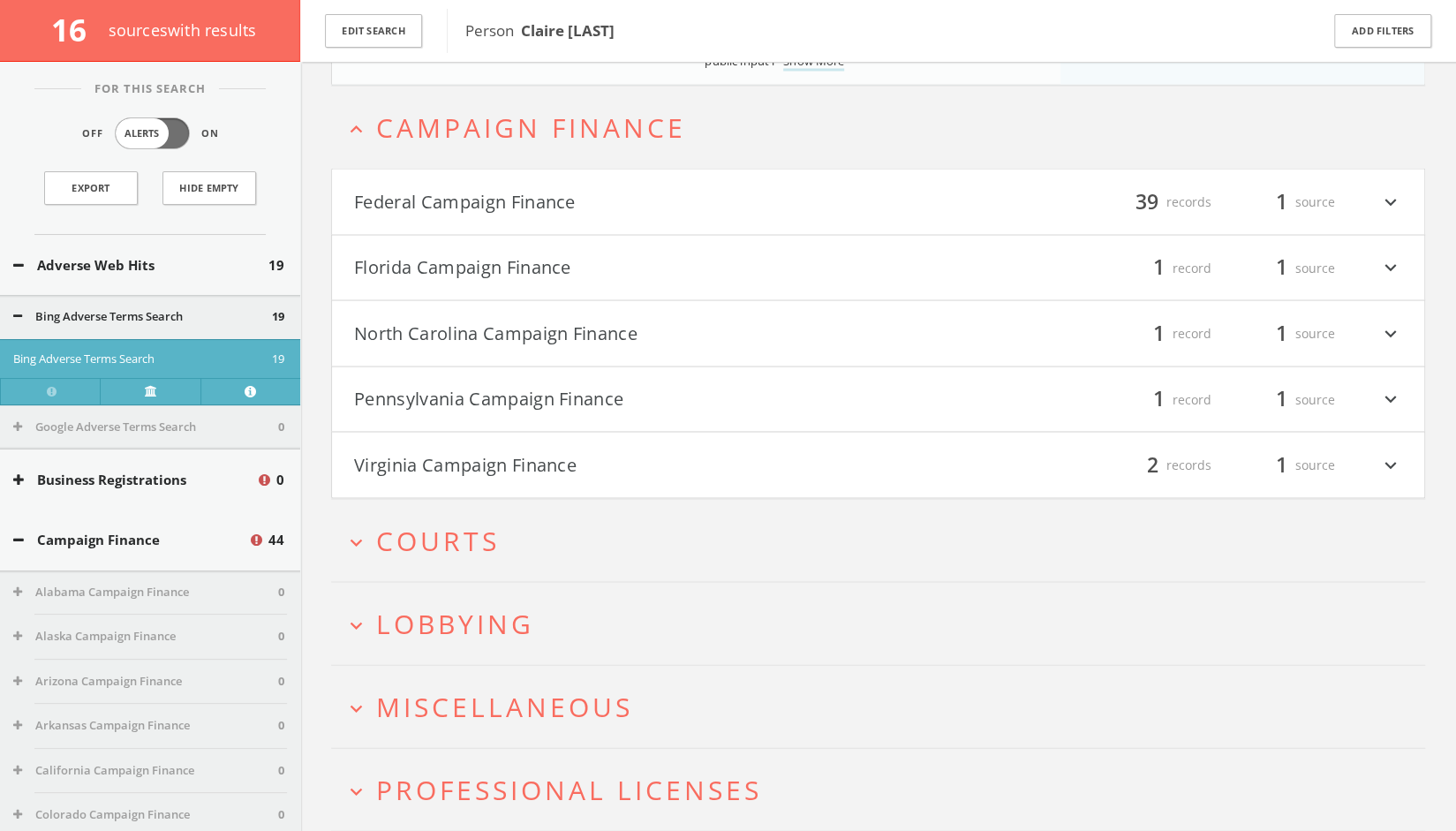 scroll, scrollTop: 2143, scrollLeft: 0, axis: vertical 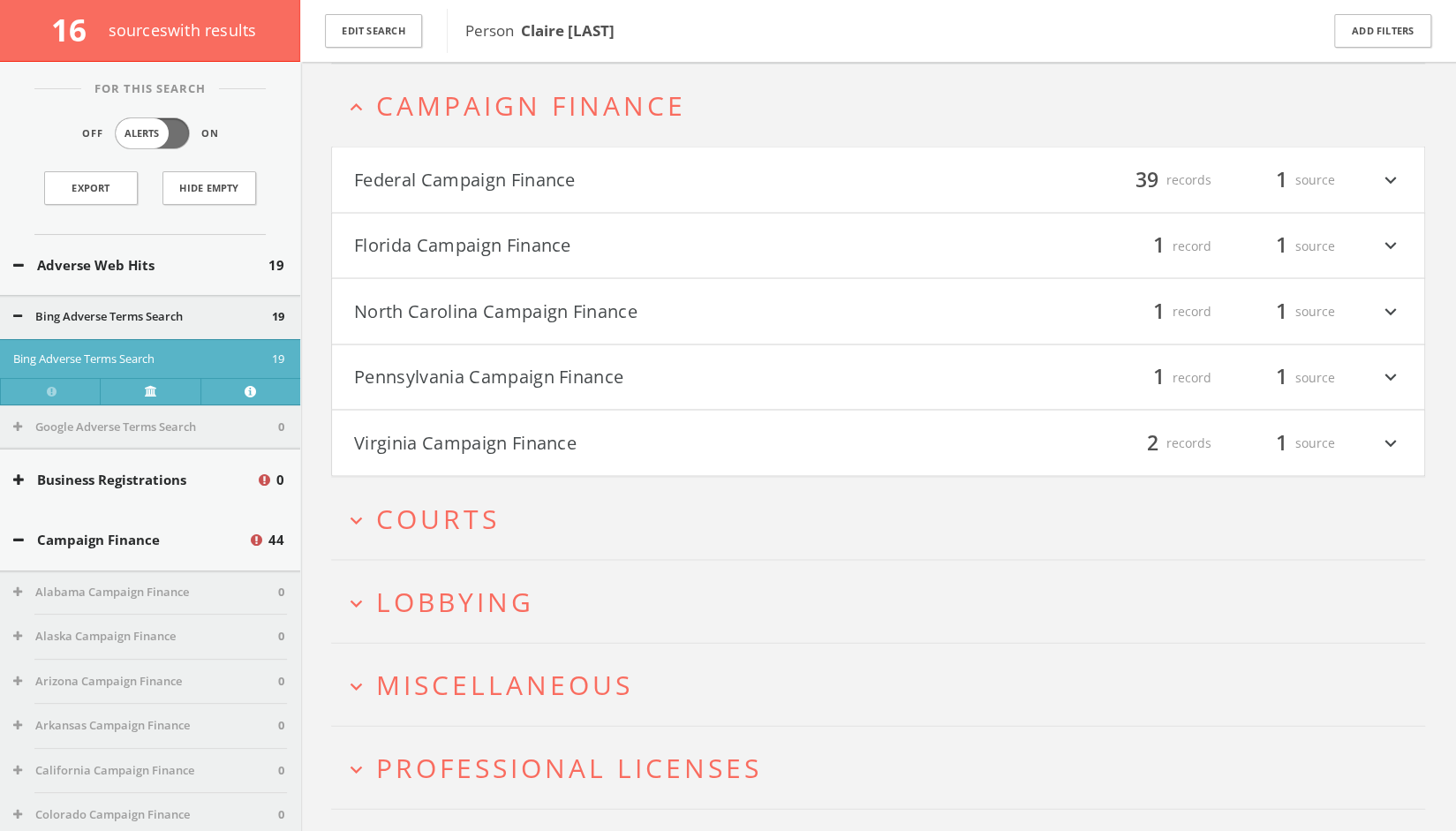 click on "expand_more Courts" at bounding box center (878, 517) 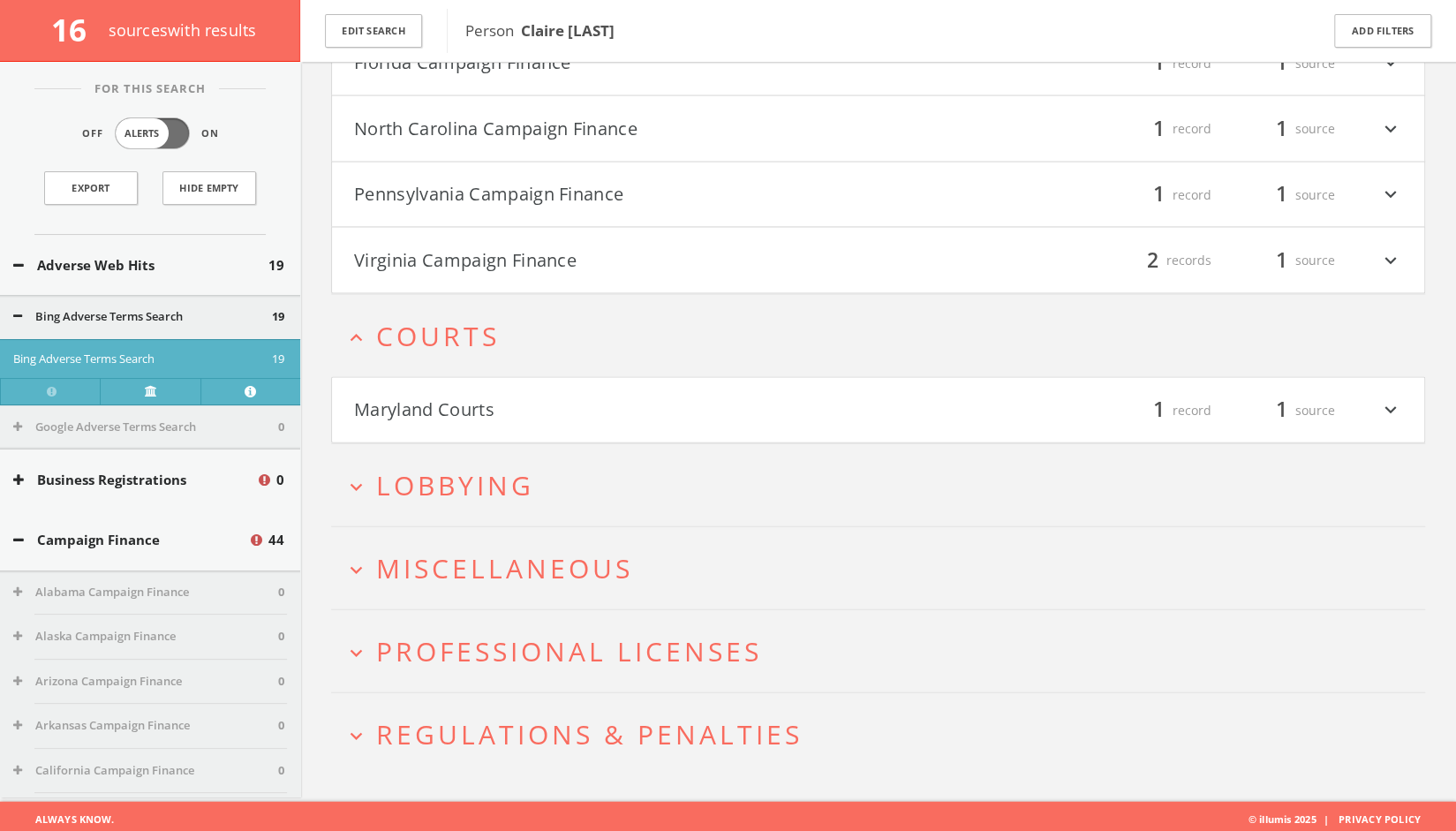 click on "Maryland Courts filter_list 1 record  1 source  expand_more" at bounding box center (878, 411) 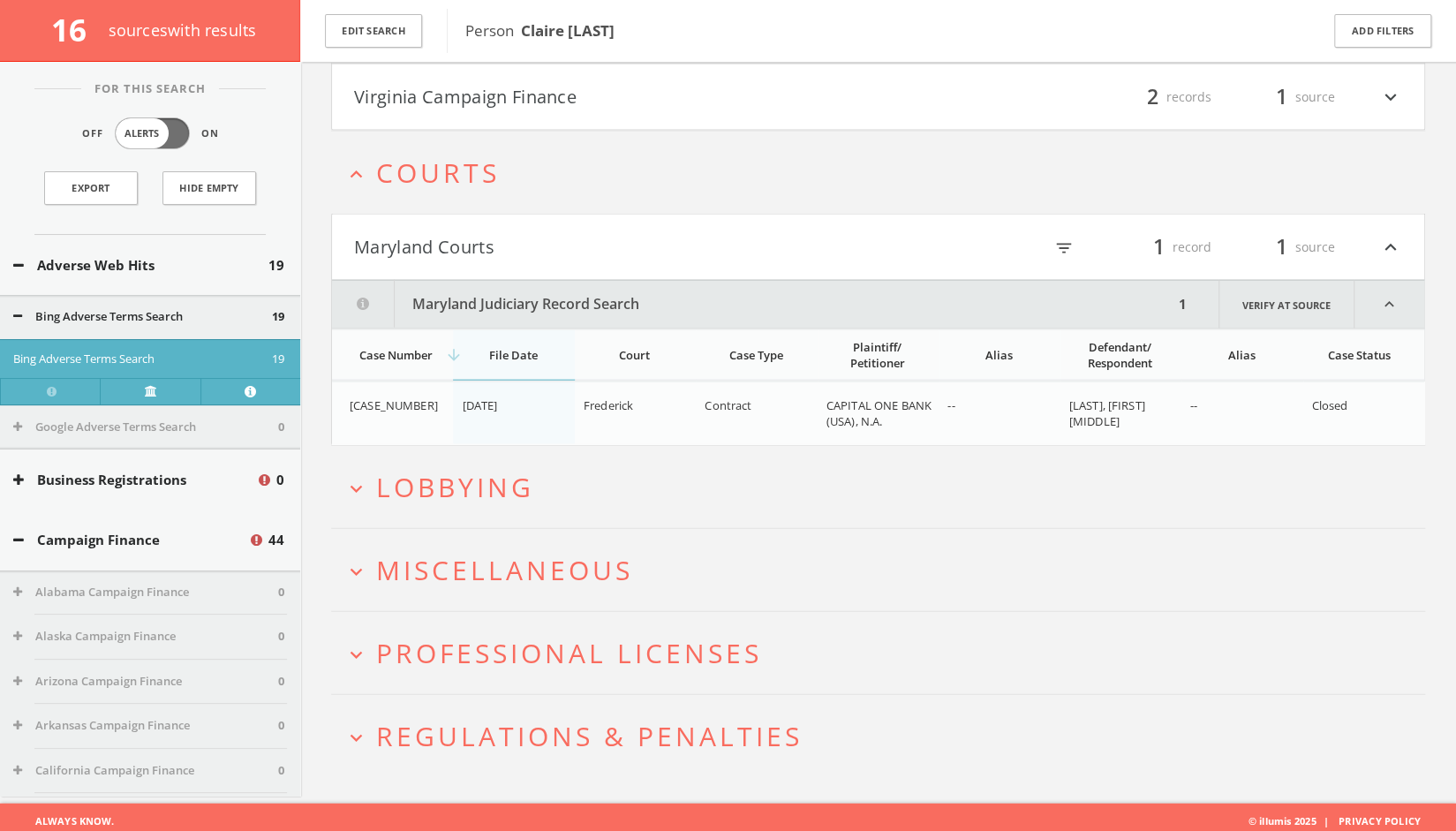 click on "Lobbying" at bounding box center (455, 487) 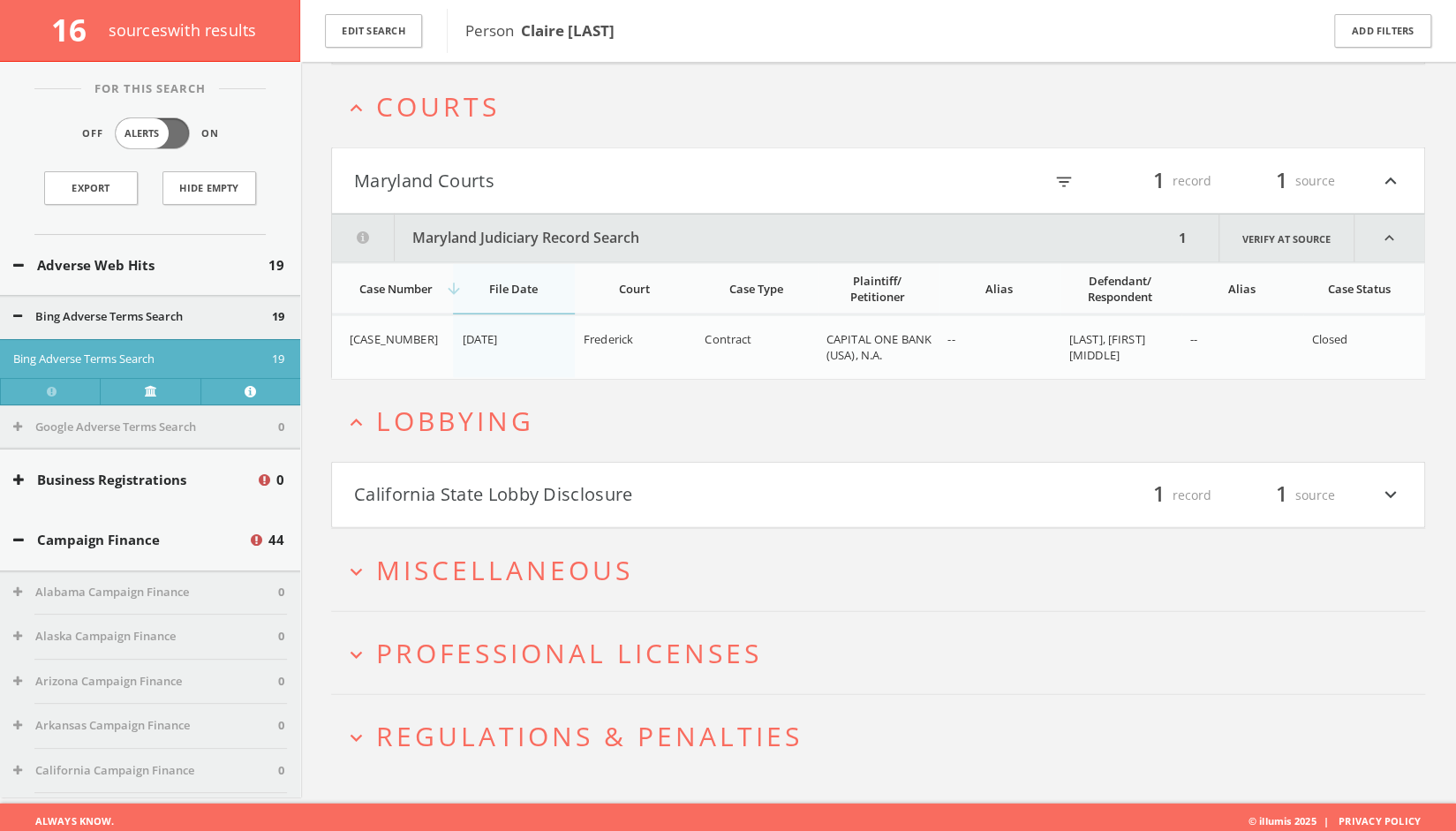 click on "California State Lobby Disclosure" at bounding box center (616, 495) 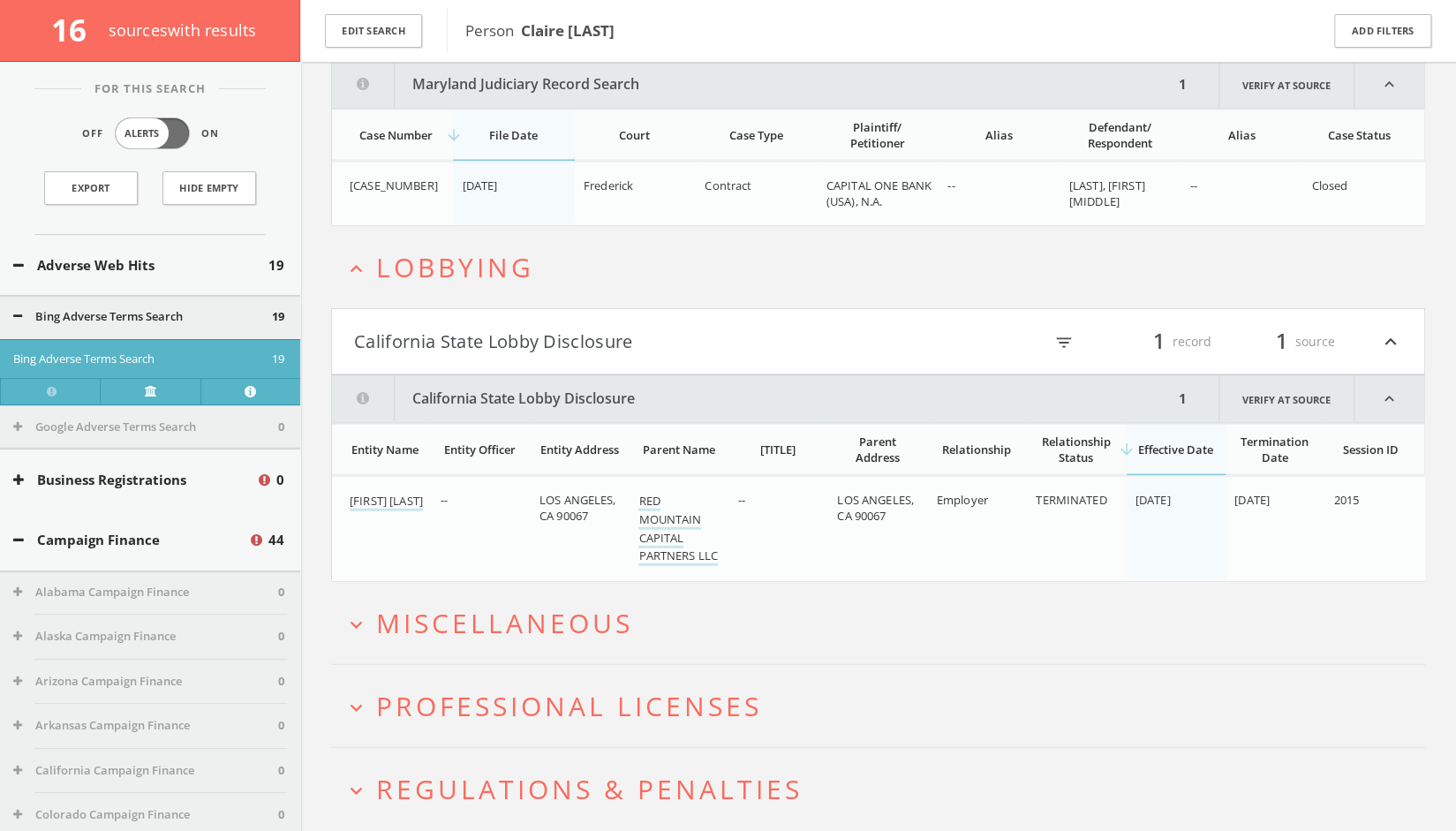 scroll, scrollTop: 2761, scrollLeft: 0, axis: vertical 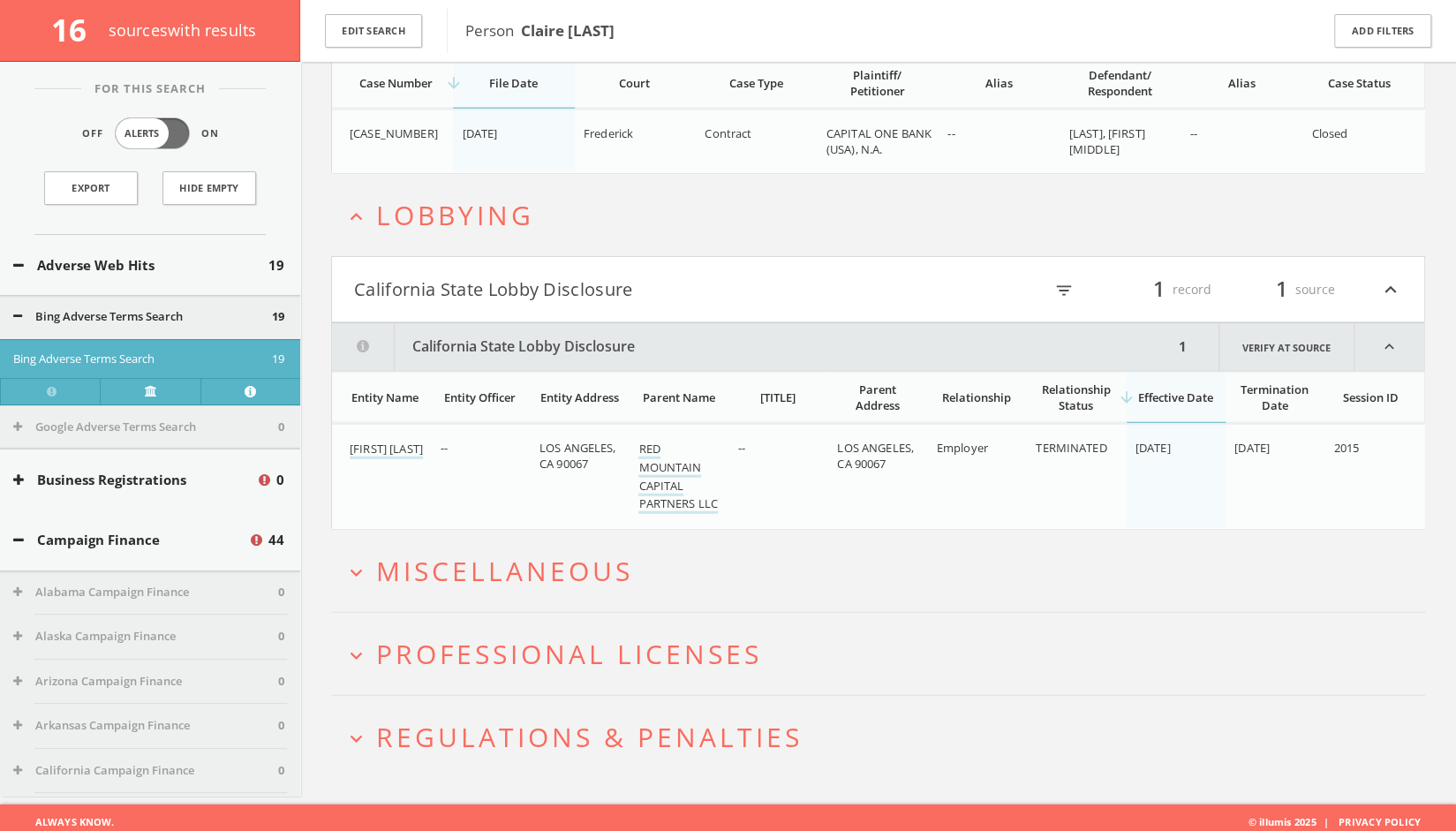 click on "Miscellaneous" at bounding box center [504, 570] 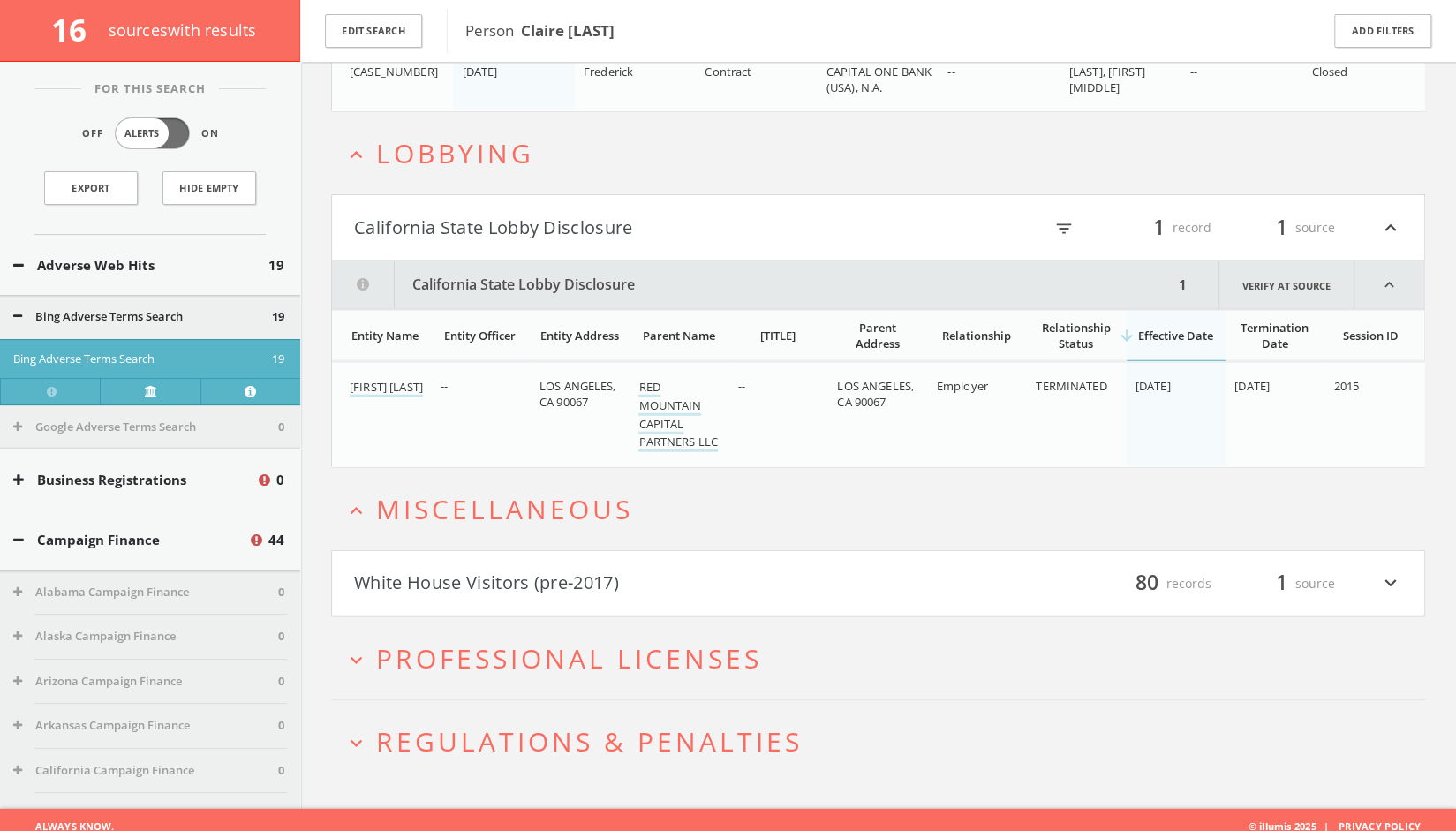 scroll, scrollTop: 2826, scrollLeft: 0, axis: vertical 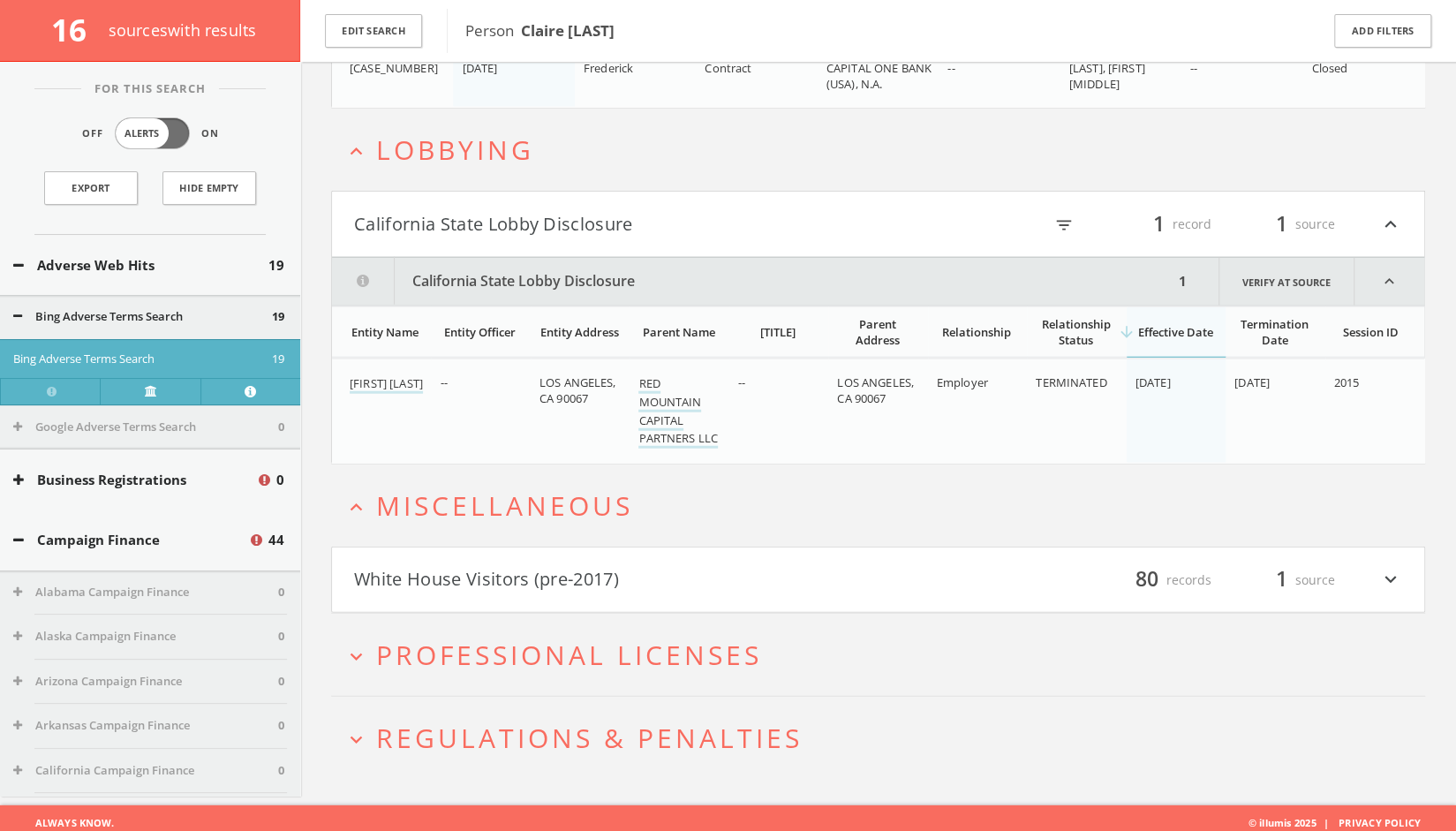 click on "expand_more Professional Licenses" at bounding box center (878, 654) 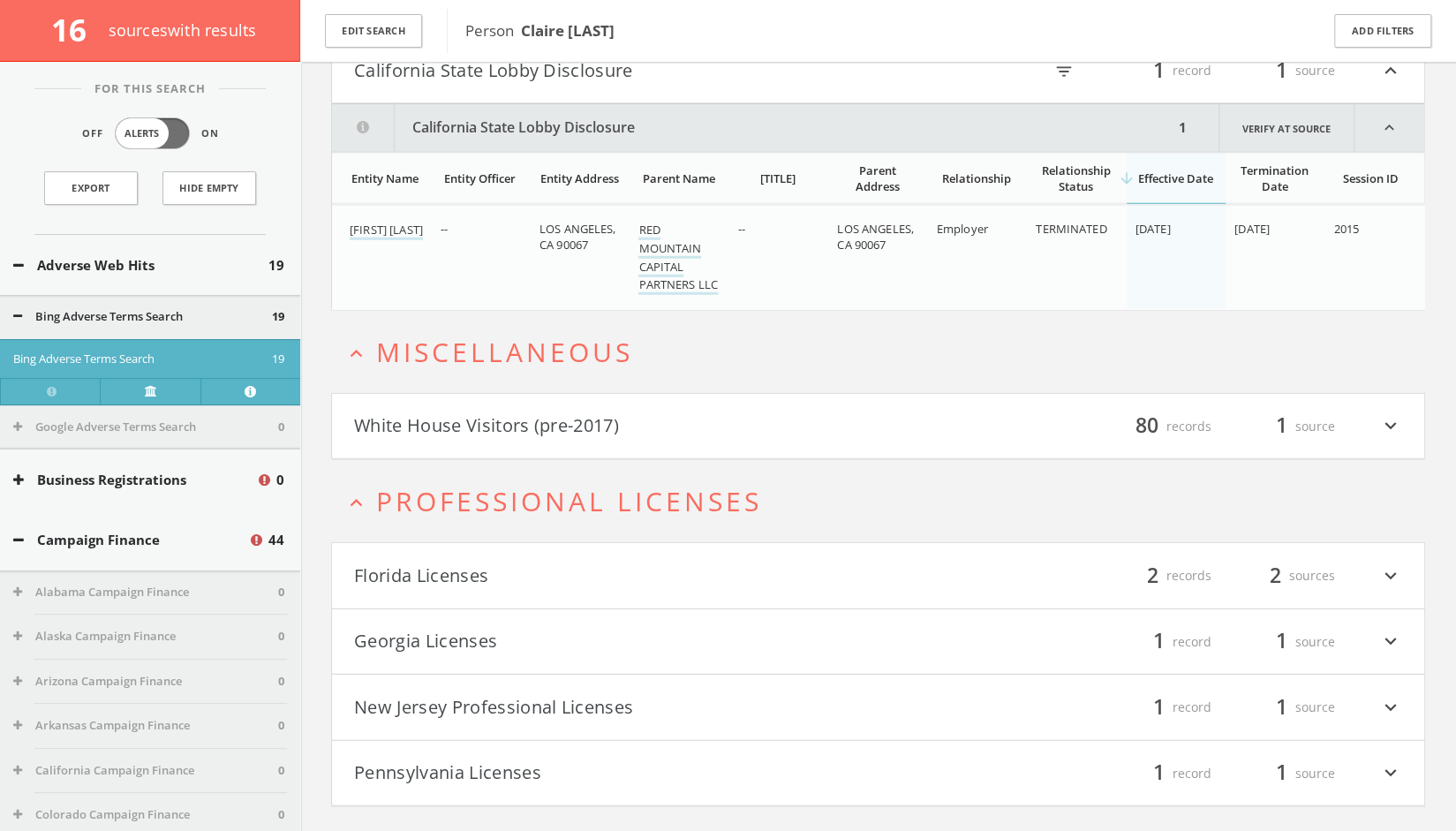 scroll, scrollTop: 3089, scrollLeft: 0, axis: vertical 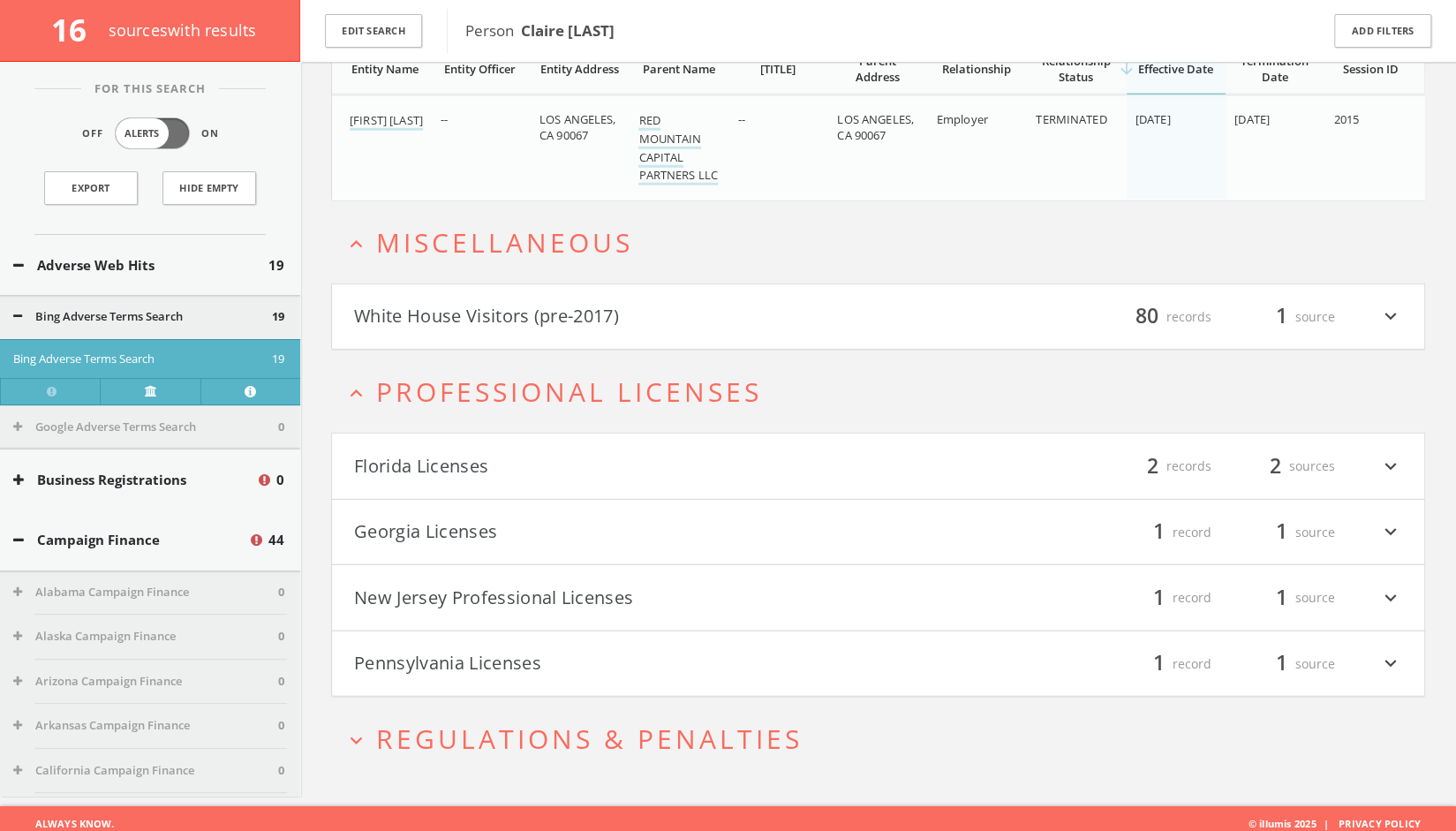 click on "expand_more Regulations & Penalties" at bounding box center [878, 738] 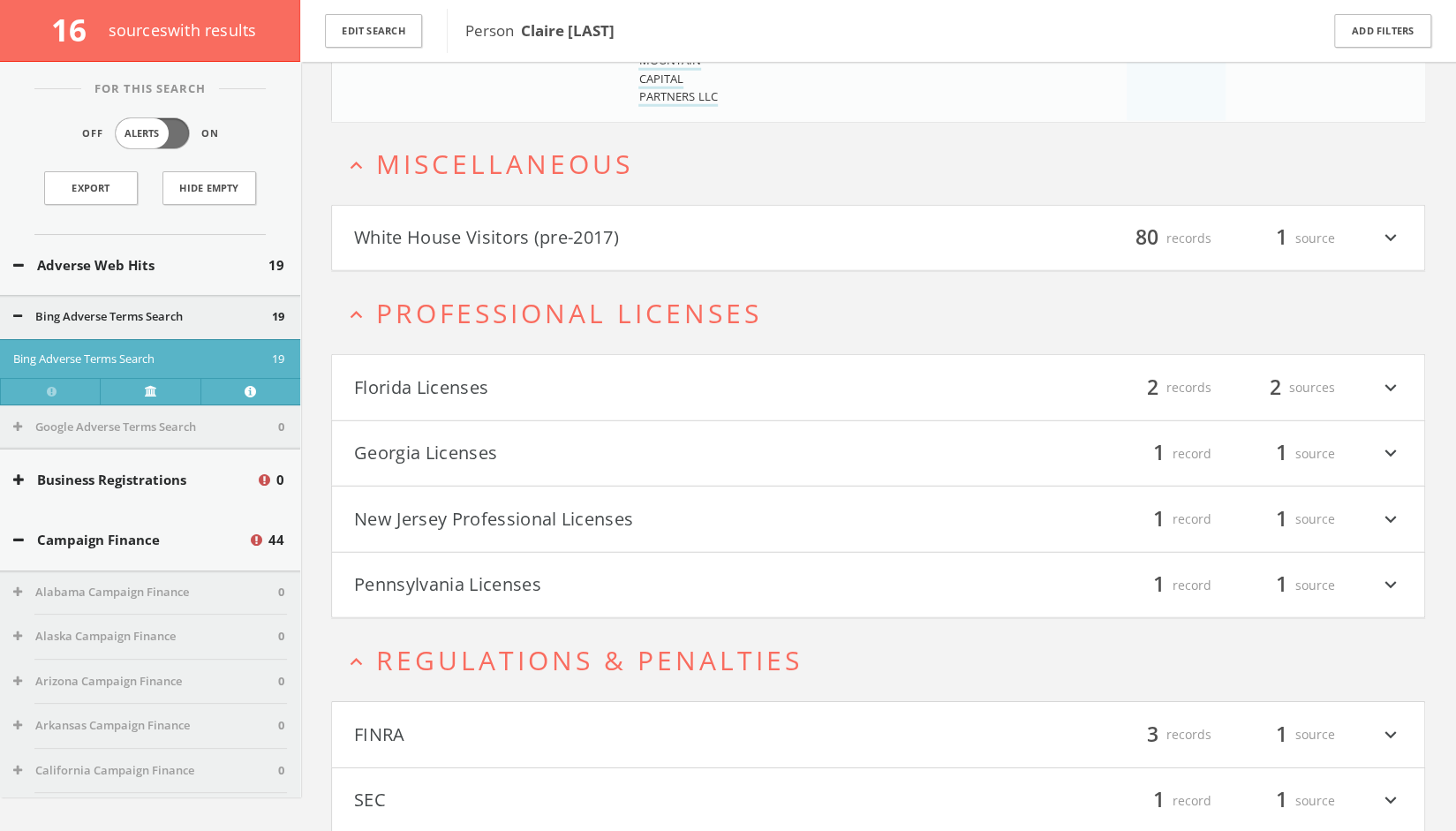 scroll, scrollTop: 3221, scrollLeft: 0, axis: vertical 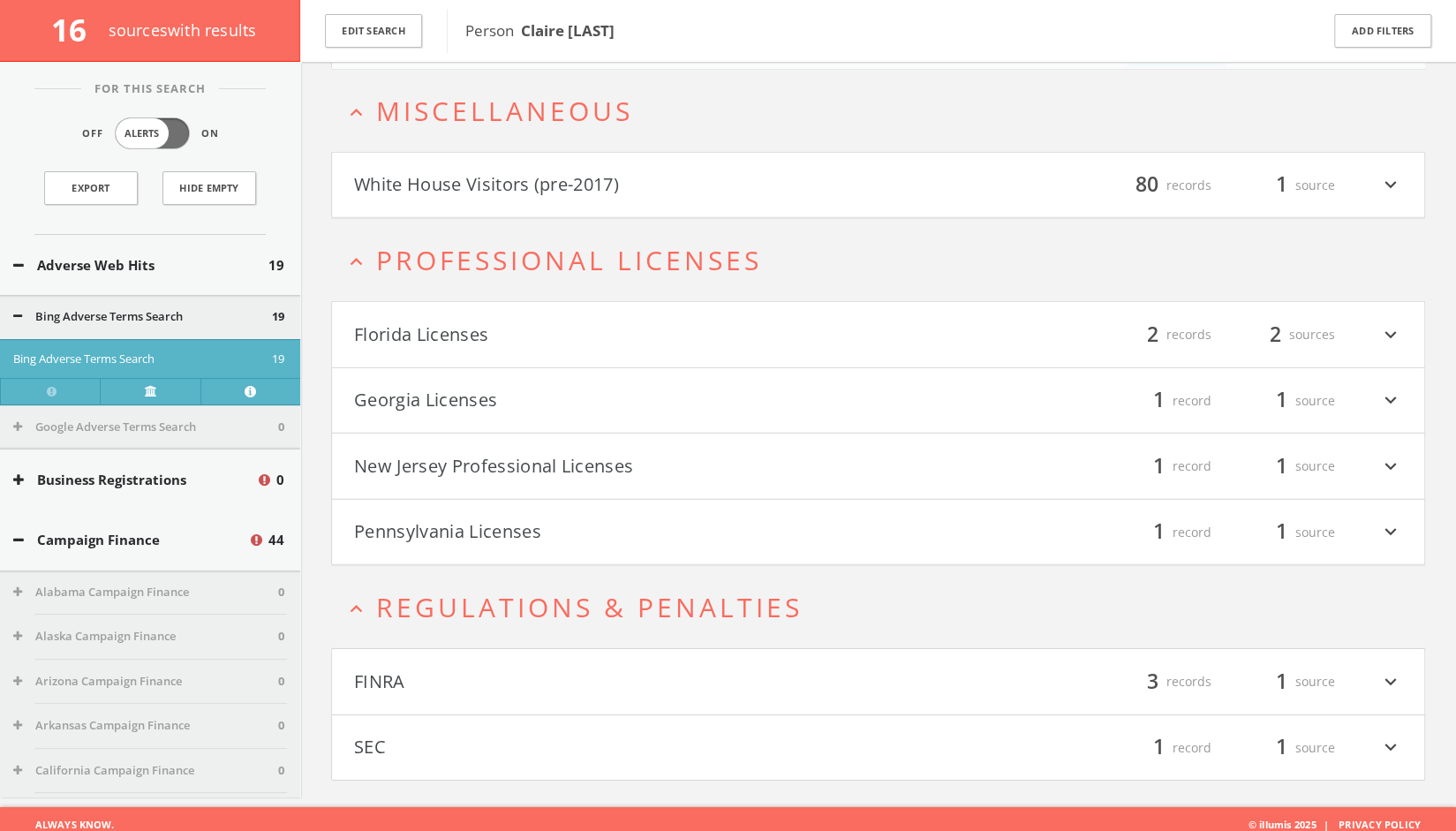 click on "FINRA" at bounding box center [616, 682] 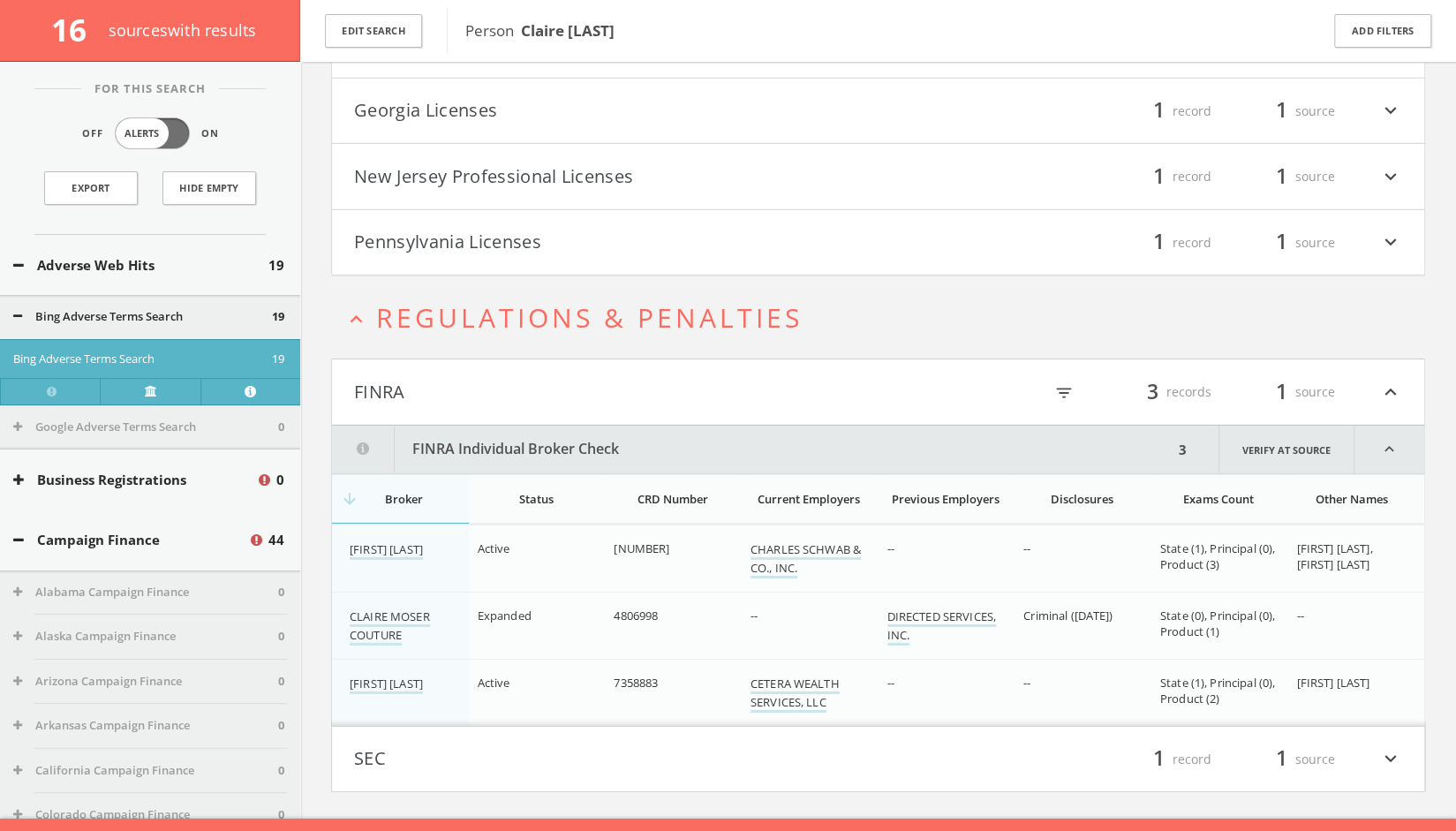 scroll, scrollTop: 3521, scrollLeft: 0, axis: vertical 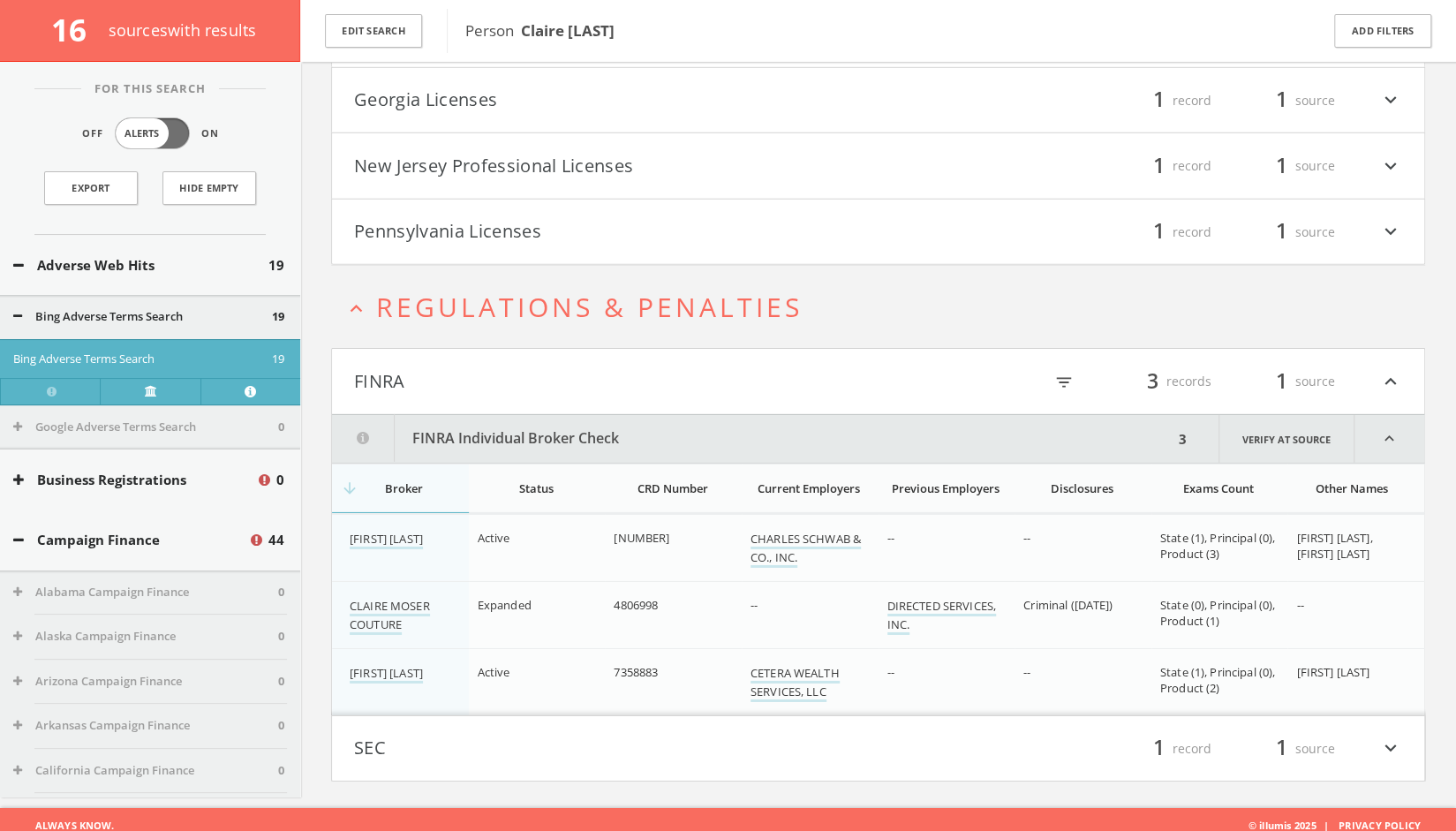 click on "SEC" at bounding box center [616, 749] 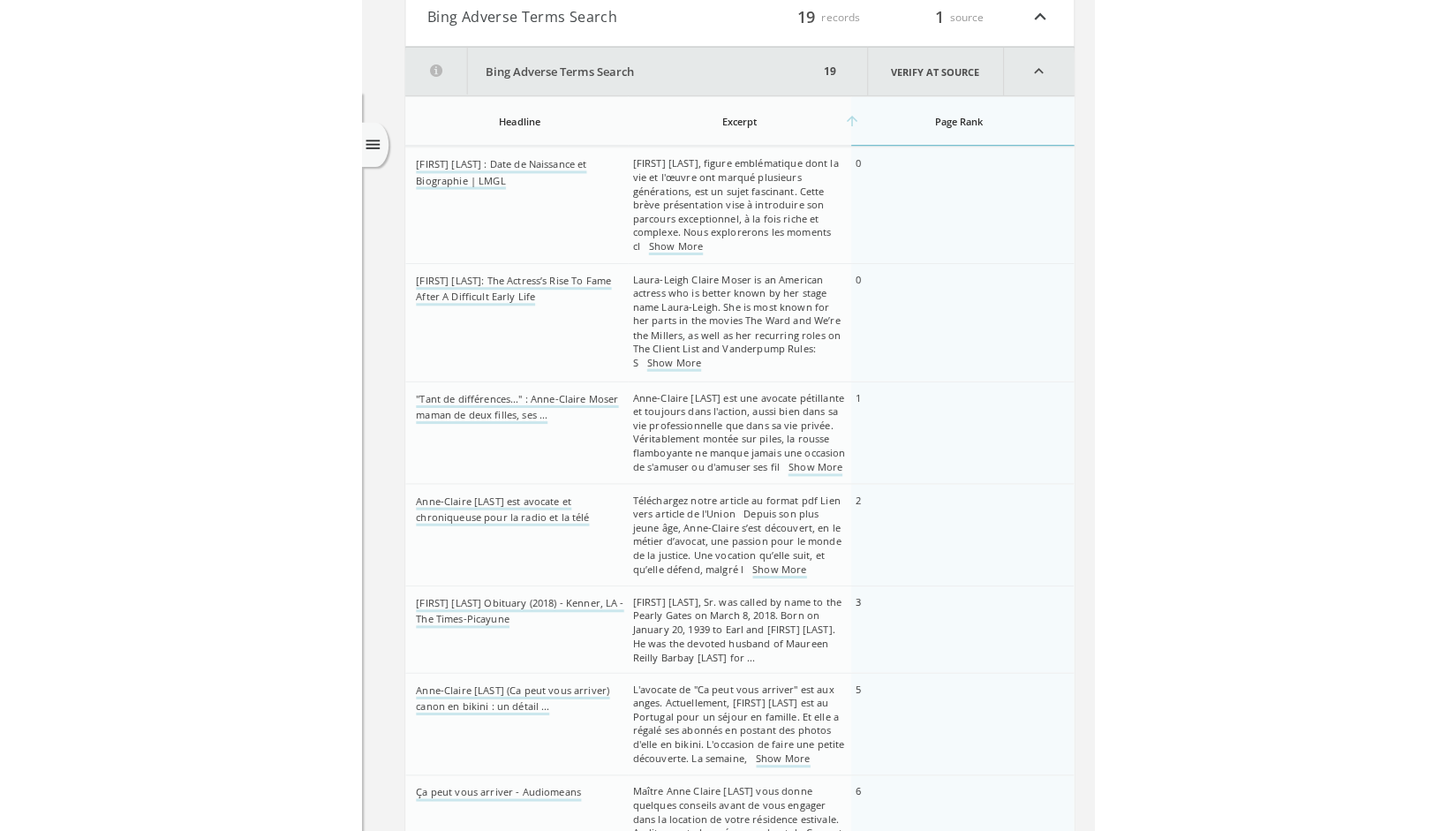 scroll, scrollTop: 0, scrollLeft: 0, axis: both 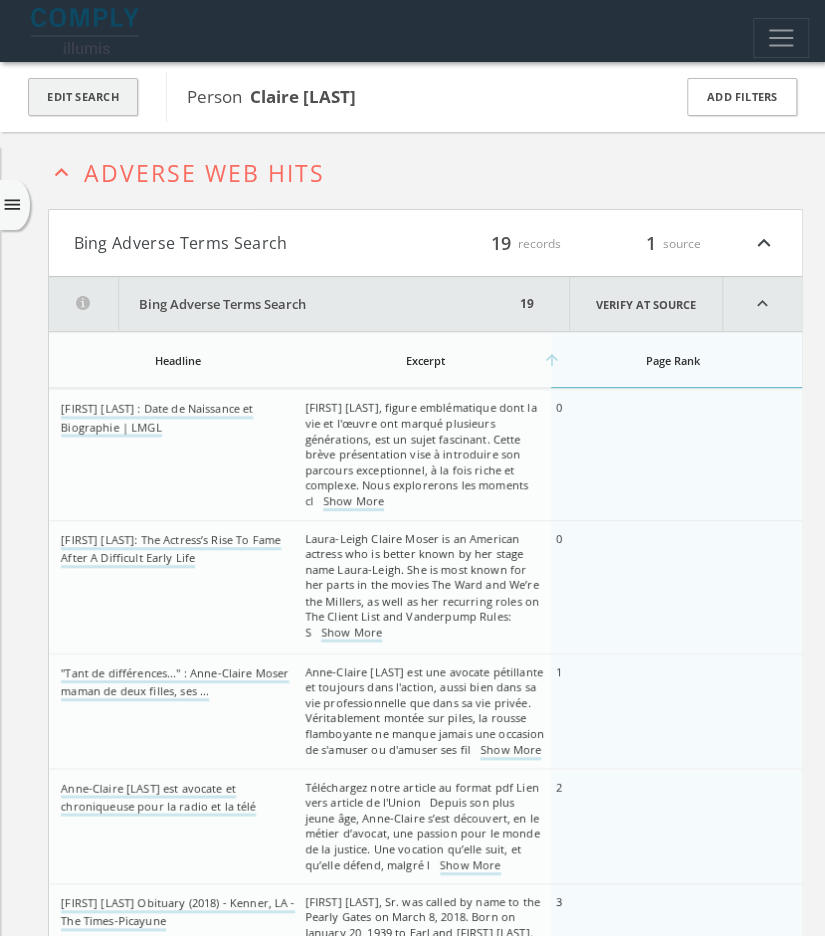 click on "Edit Search" at bounding box center [83, 97] 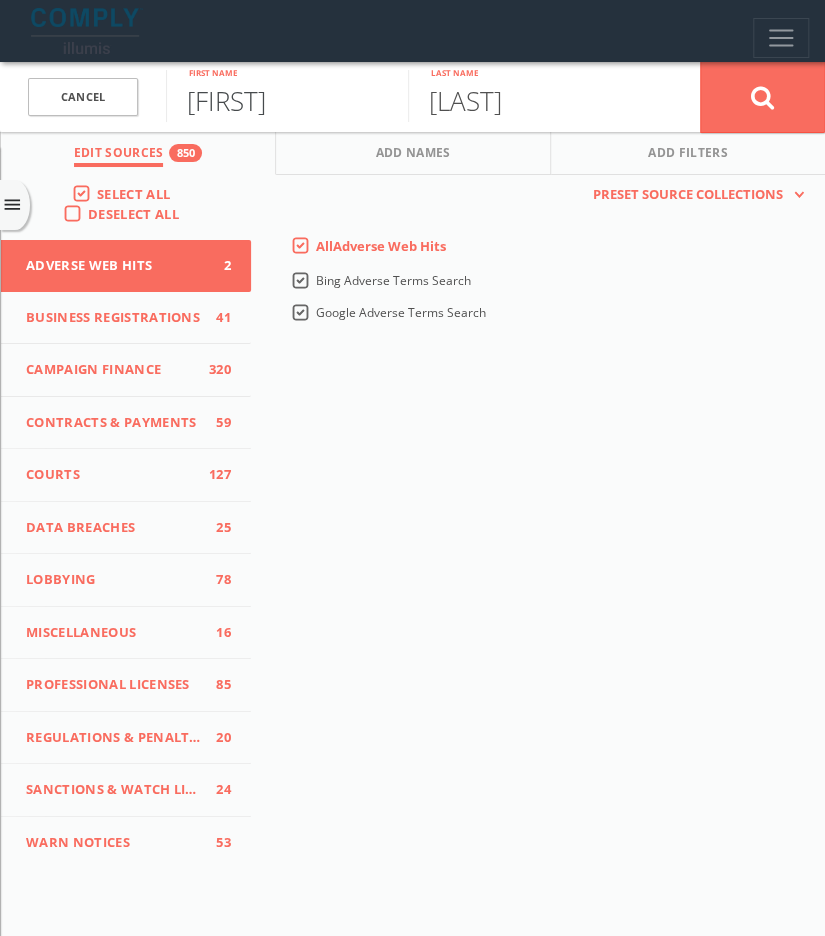 click on "[FIRST]" at bounding box center (287, 96) 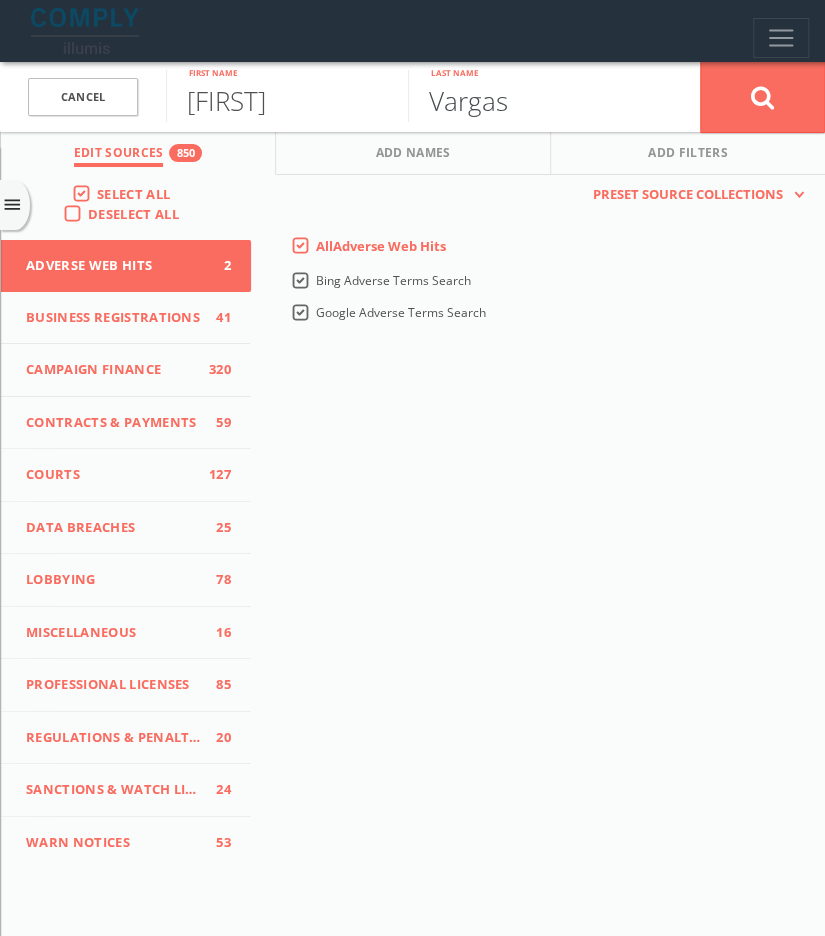 type on "Vargas" 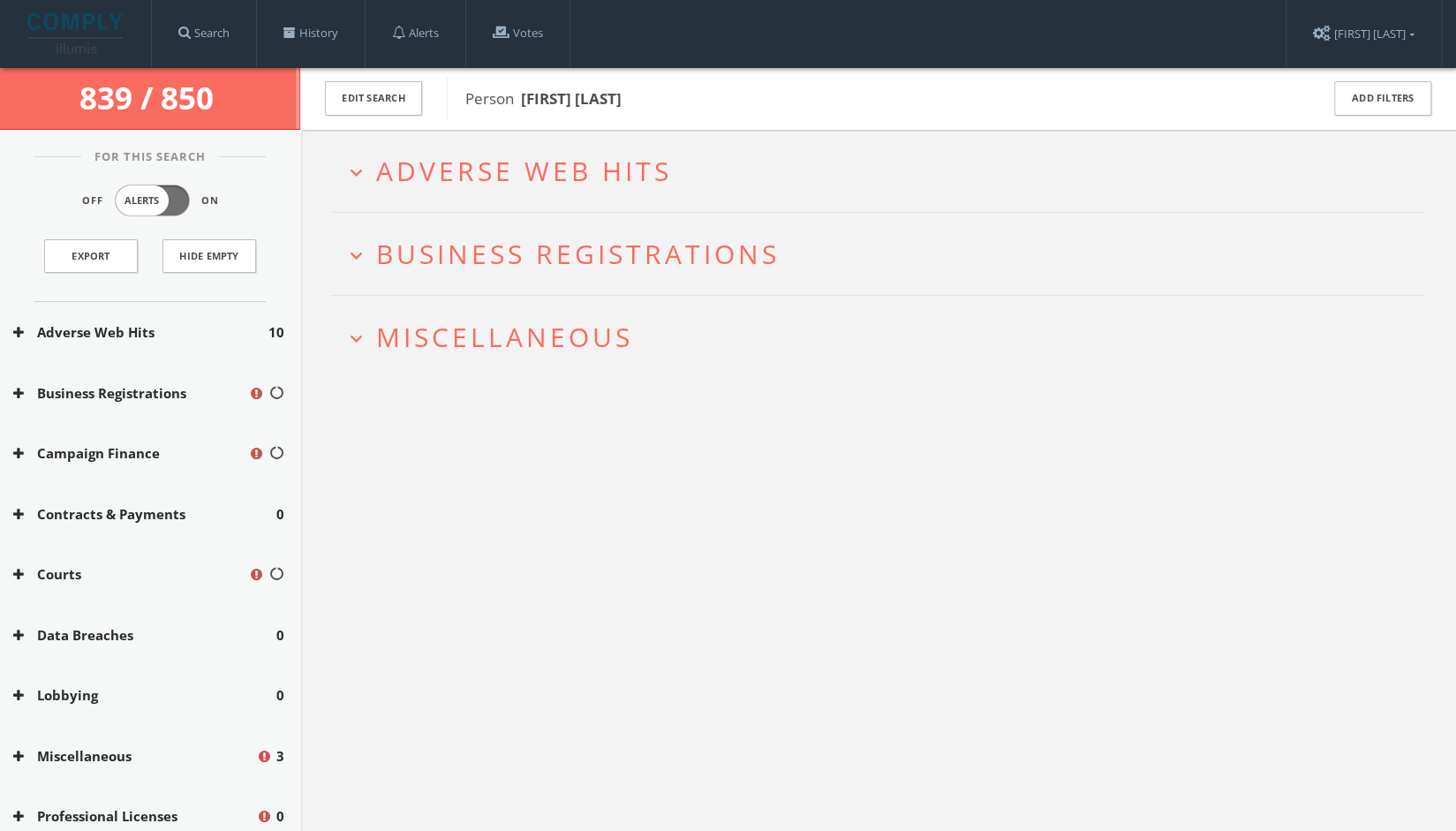 scroll, scrollTop: 230, scrollLeft: 0, axis: vertical 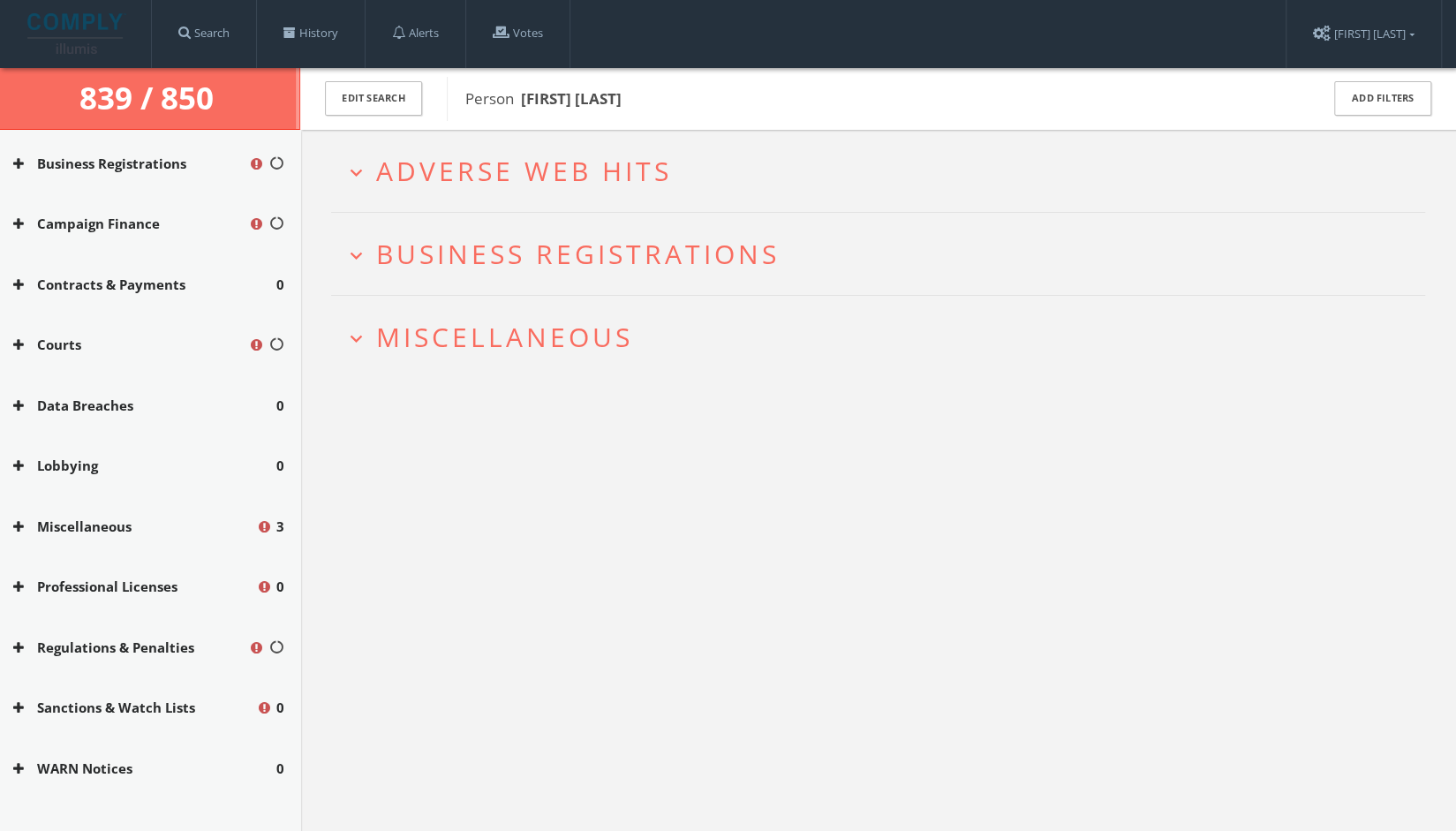 click on "Miscellaneous" at bounding box center (504, 336) 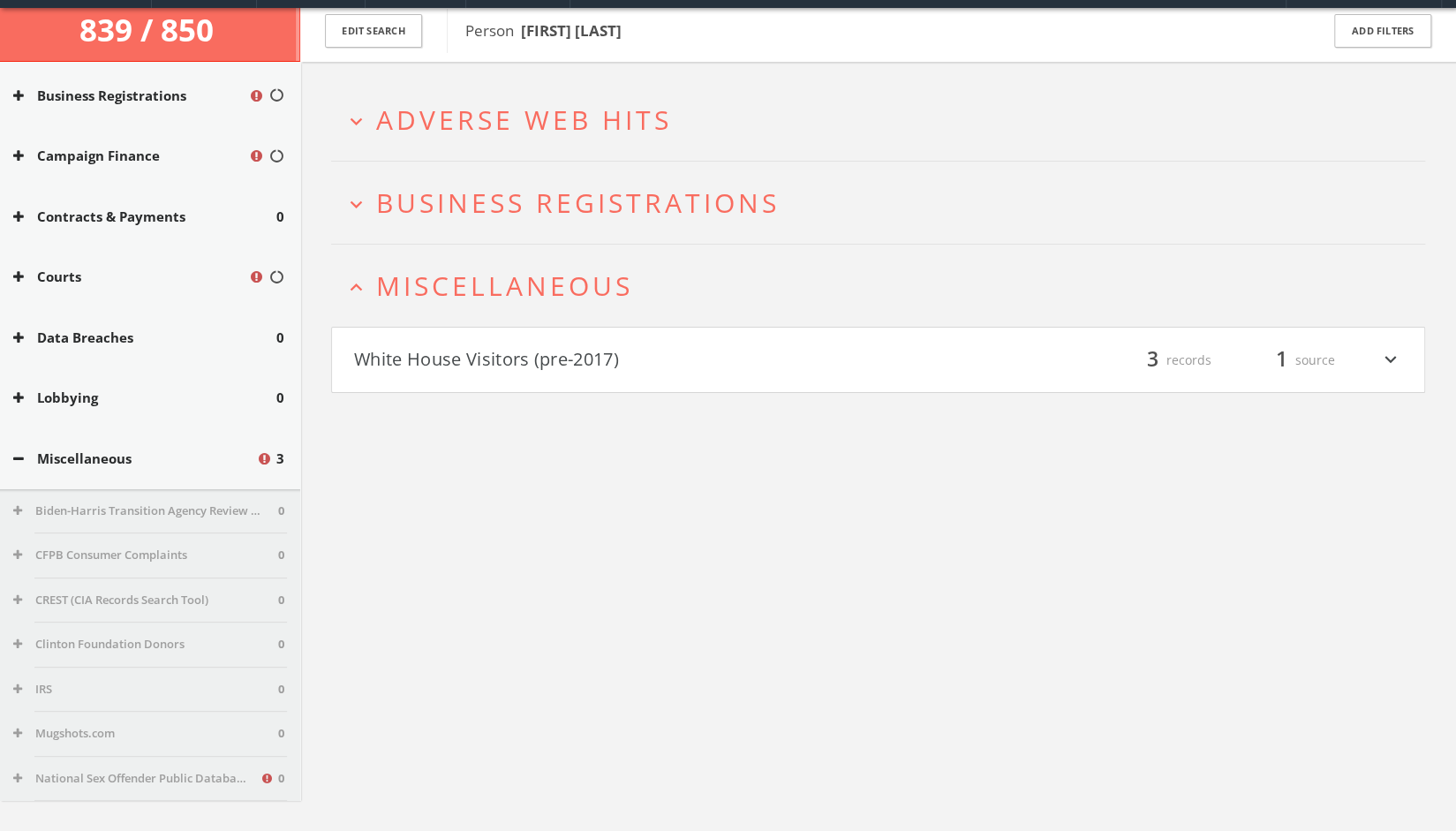 scroll, scrollTop: 102, scrollLeft: 0, axis: vertical 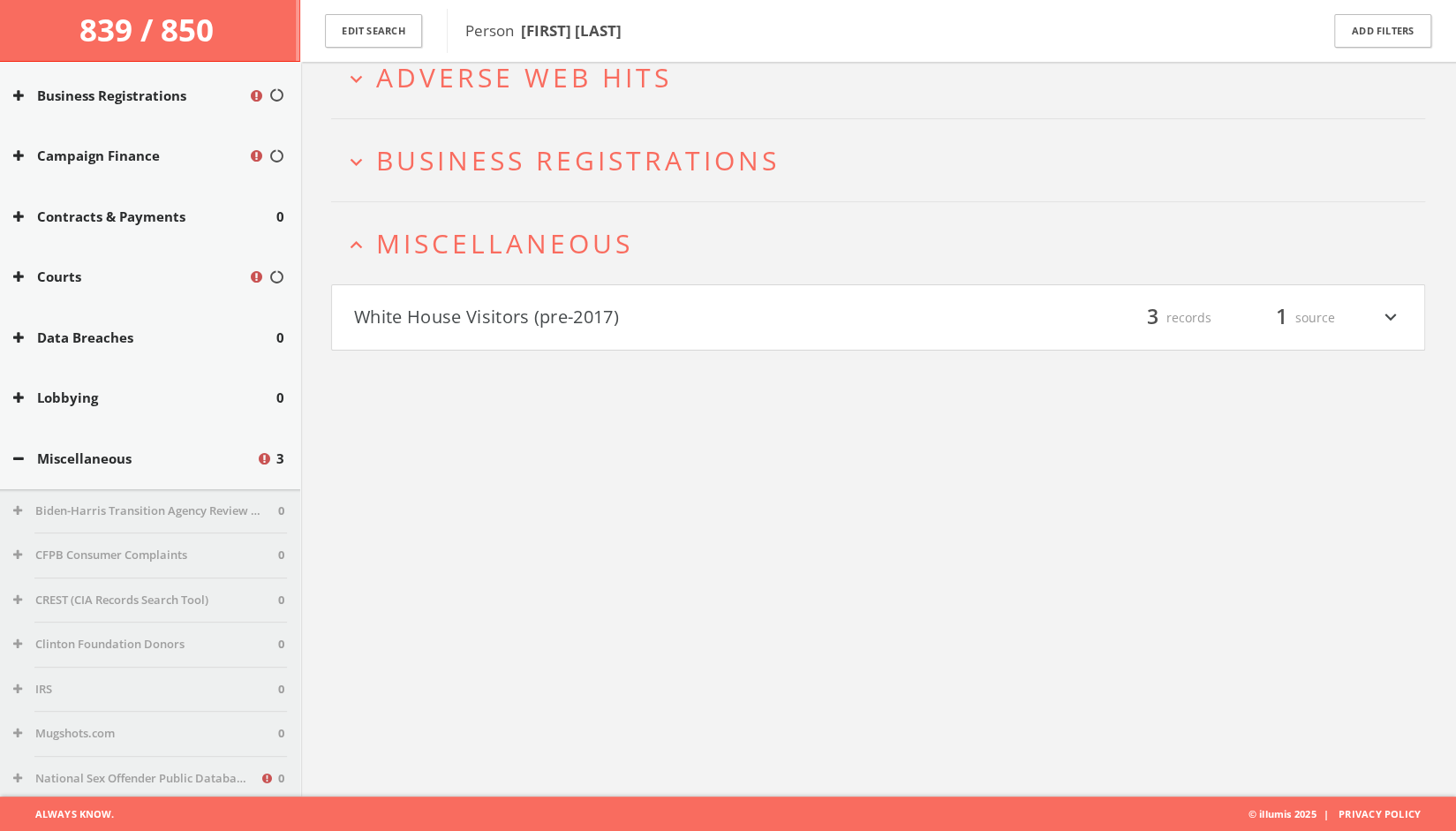 click on "expand_more Business Registrations" at bounding box center (878, 160) 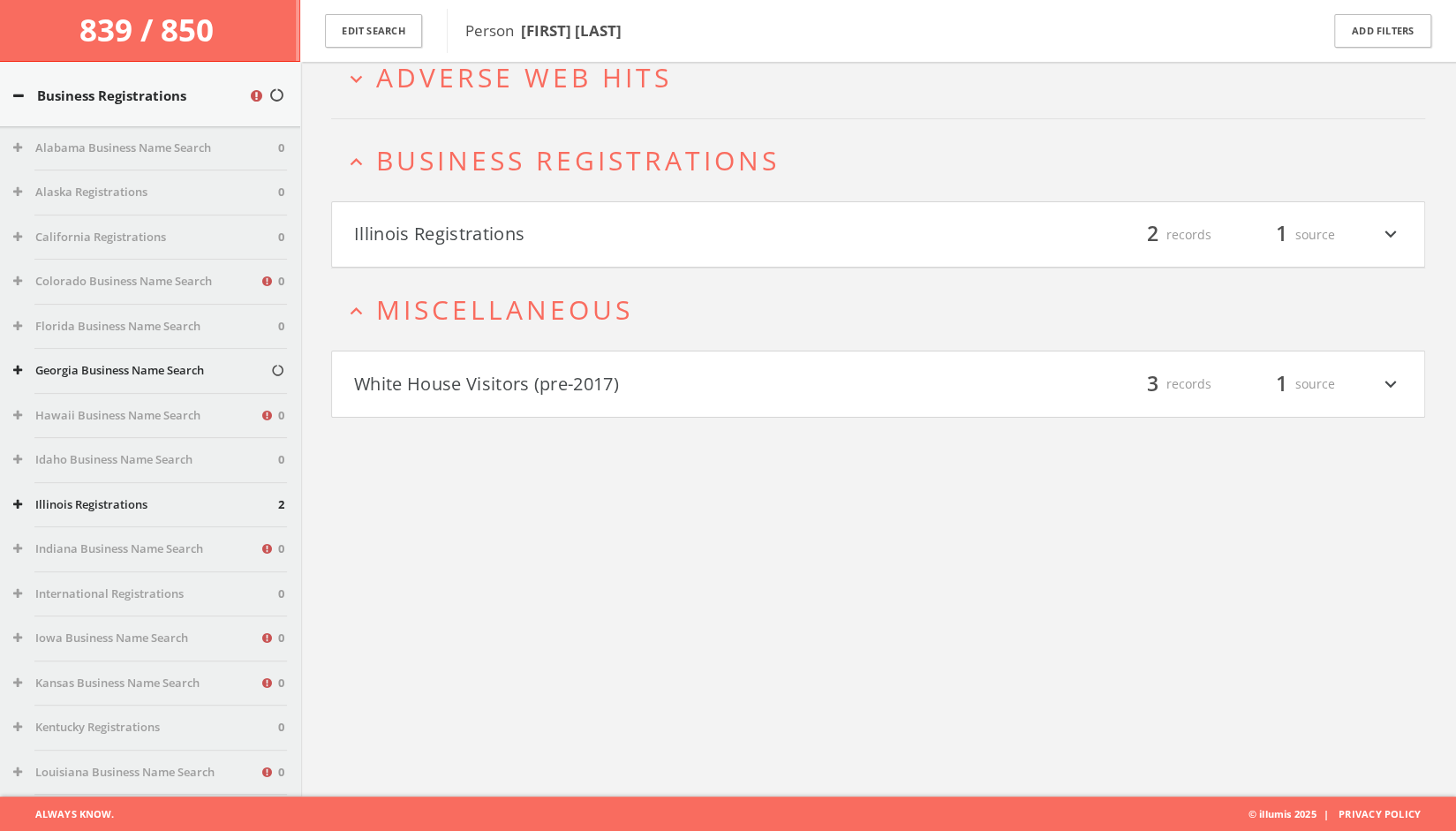 click on "White House Visitors (pre-2017)" at bounding box center [616, 384] 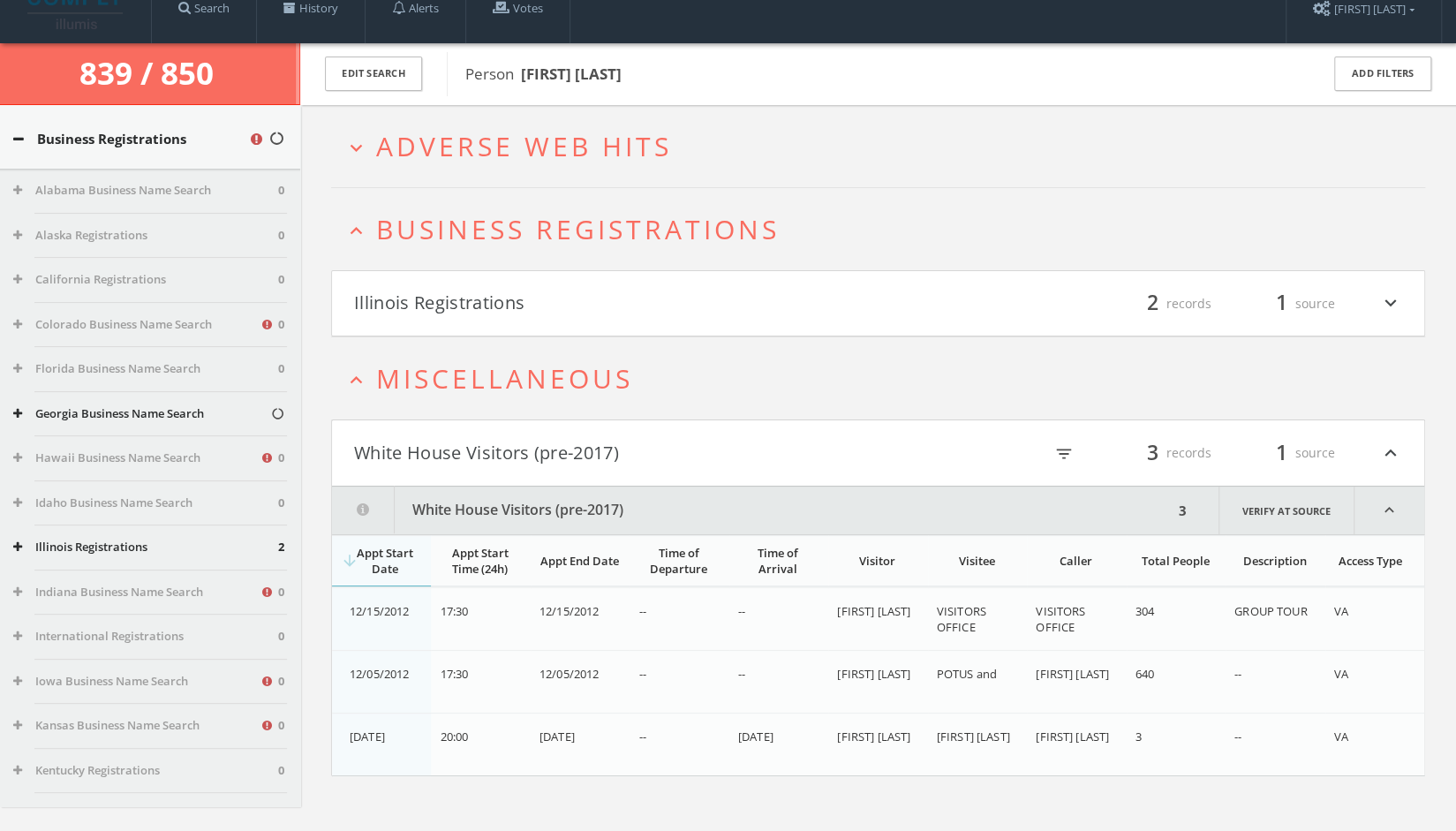 scroll, scrollTop: 0, scrollLeft: 0, axis: both 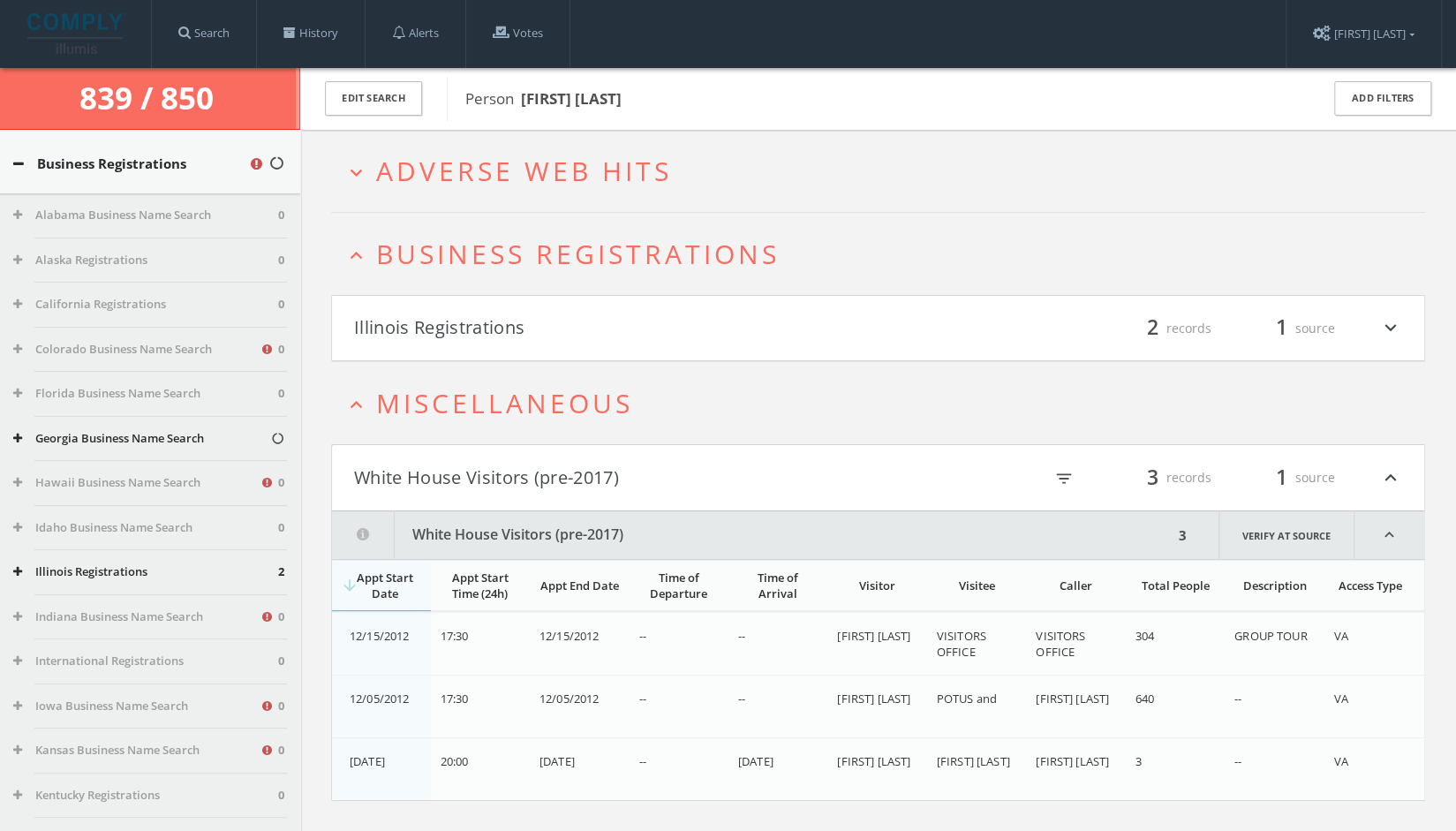 click on "Adverse Web Hits" at bounding box center (524, 170) 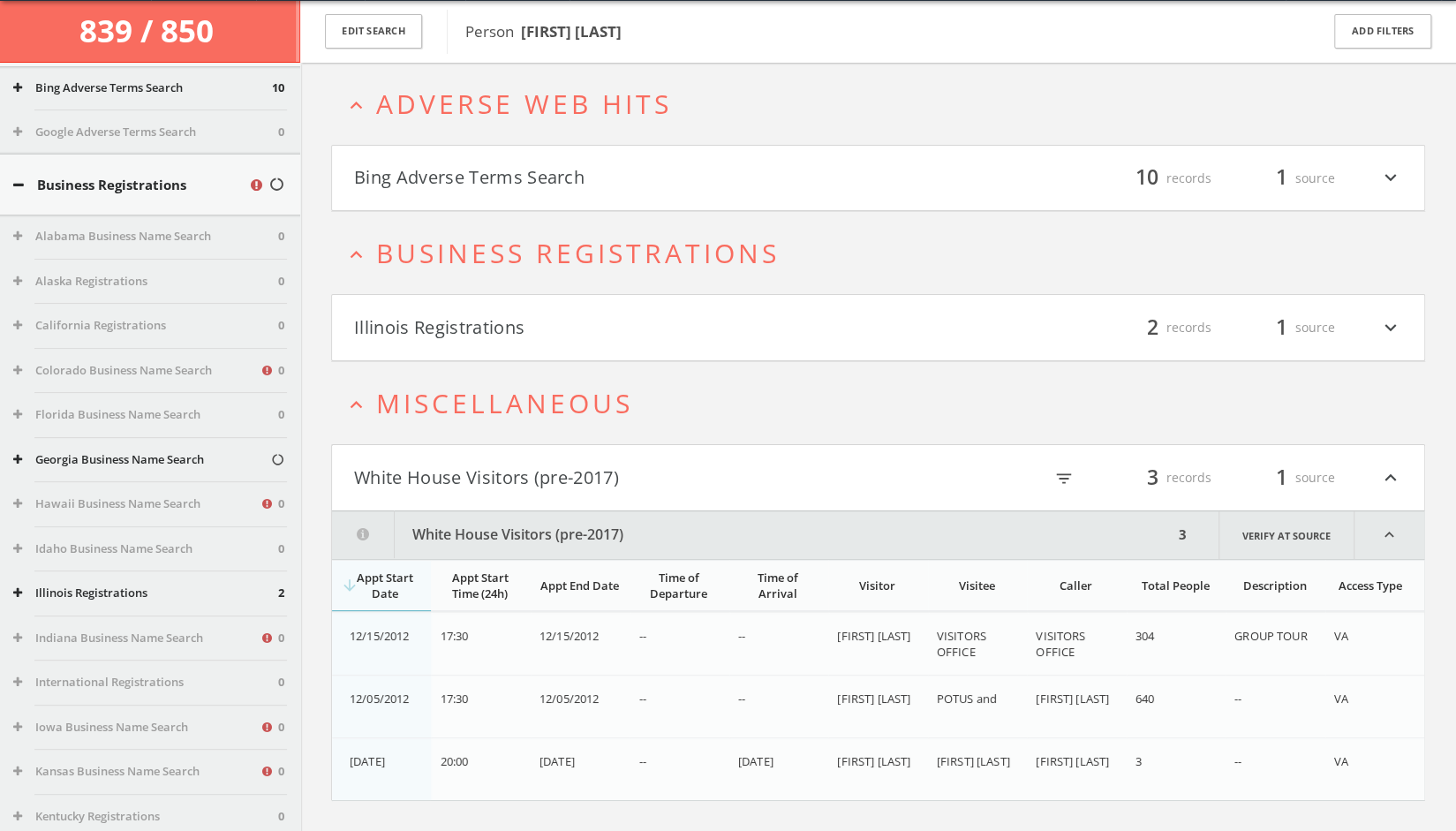 click on "Search History Alerts Votes Edit Profile Change Password Security Help Center Logout Edit Search Person Antonieta Vargas Add Filters For This Search Off Alerts On Export Hide Empty Adverse Web Hits 10 Bing Adverse Terms Search 10 Google Adverse Terms Search 0 Business Registrations Alabama Business Name Search 0 Alaska Registrations 0 California Registrations 0 Colorado Business Name Search 0 Florida Business Name Search 0 Georgia Business Name Search Hawaii Business Name Search 0 0 2 0 0 0 0 0 0" 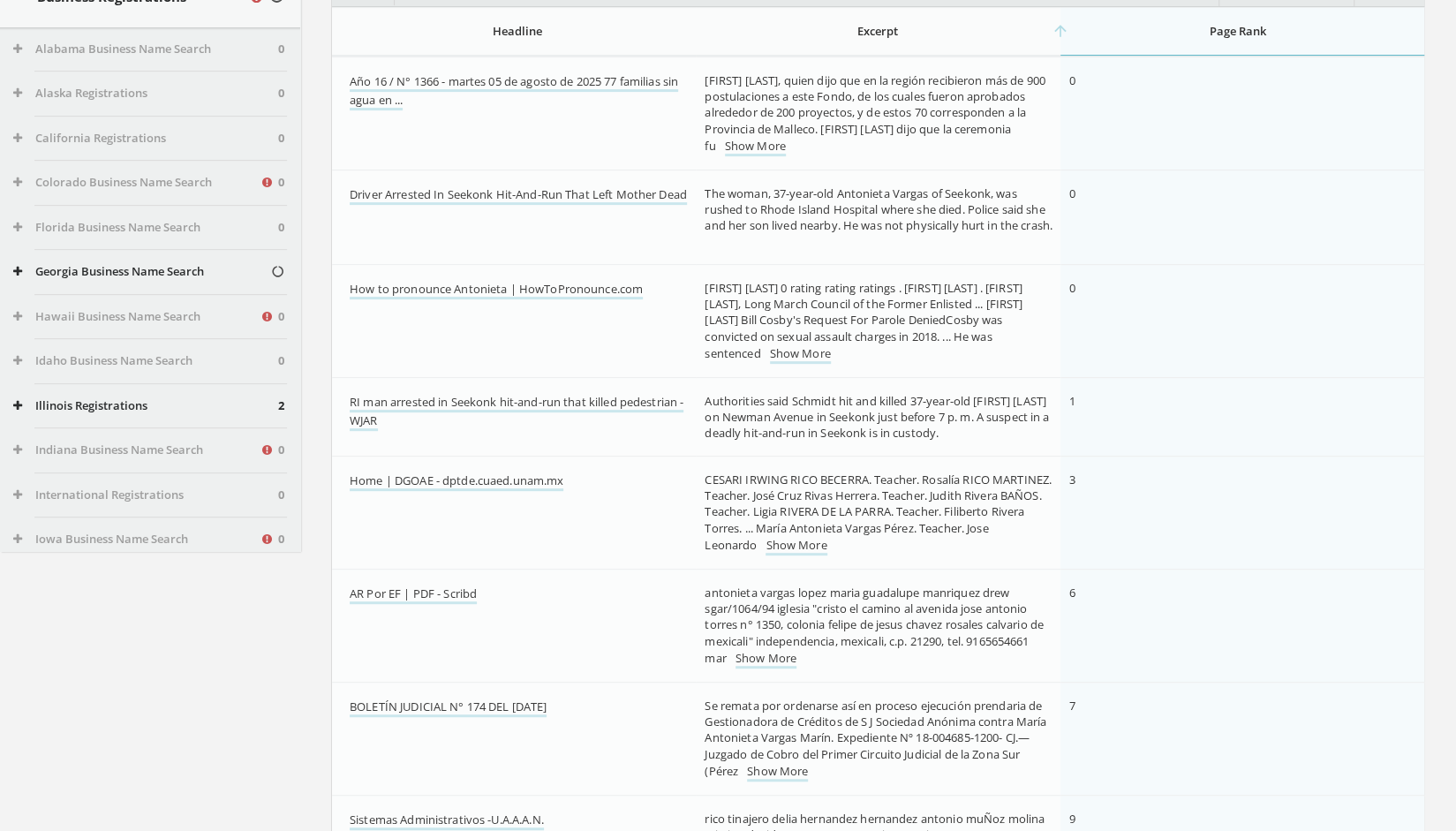 scroll, scrollTop: 0, scrollLeft: 0, axis: both 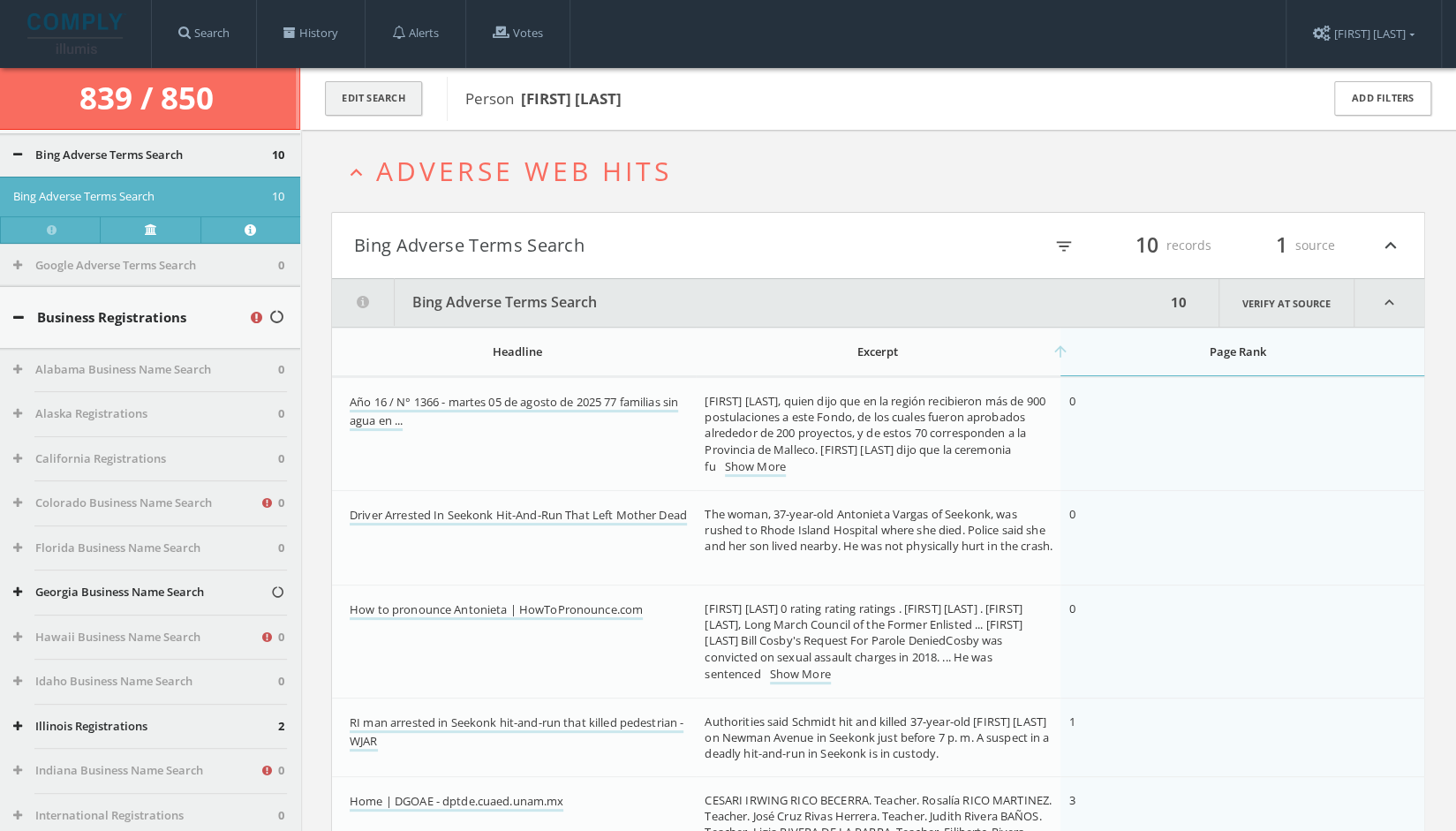 click on "Edit Search" at bounding box center [373, 98] 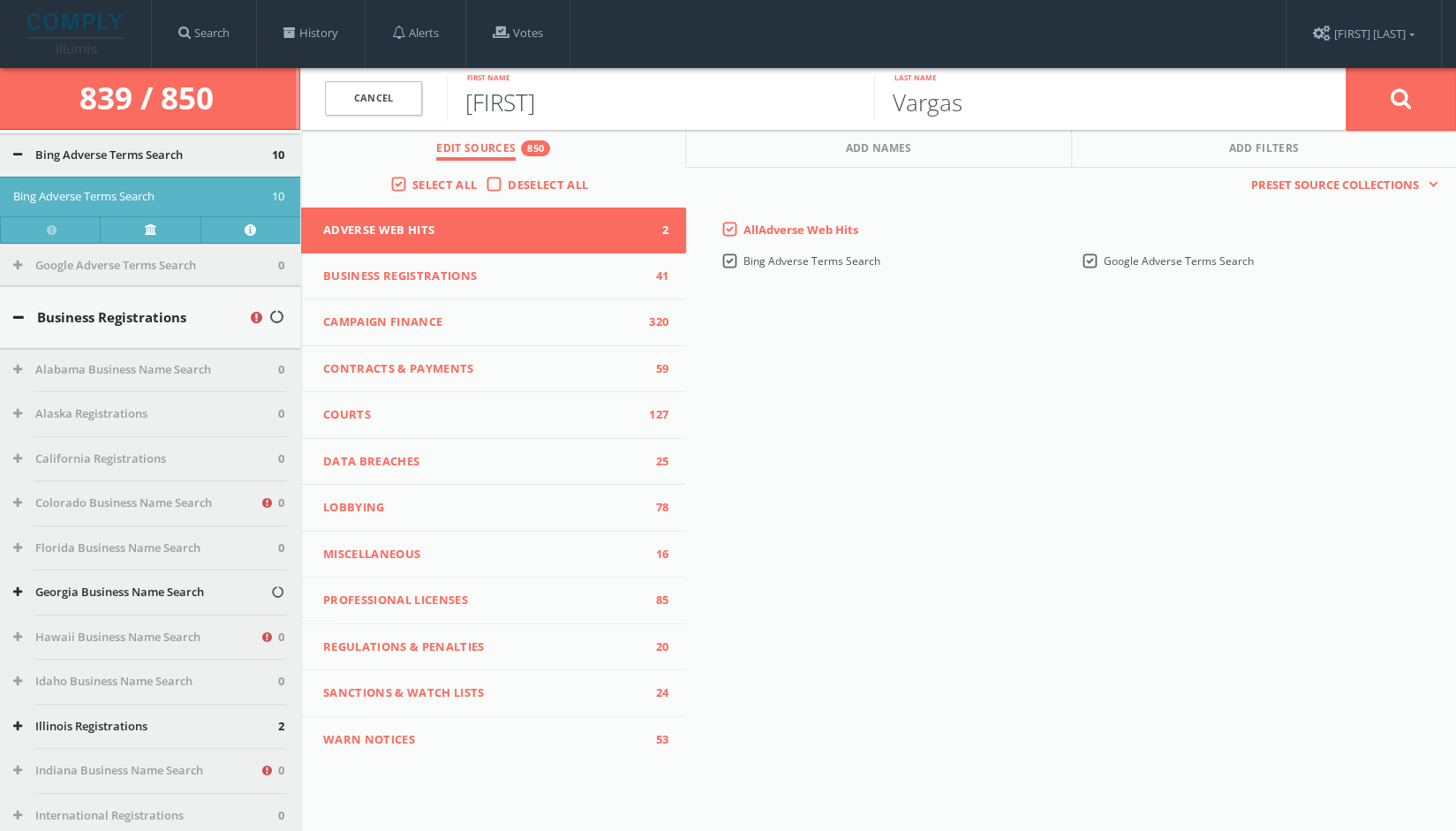 click on "[FIRST]" at bounding box center [660, 98] 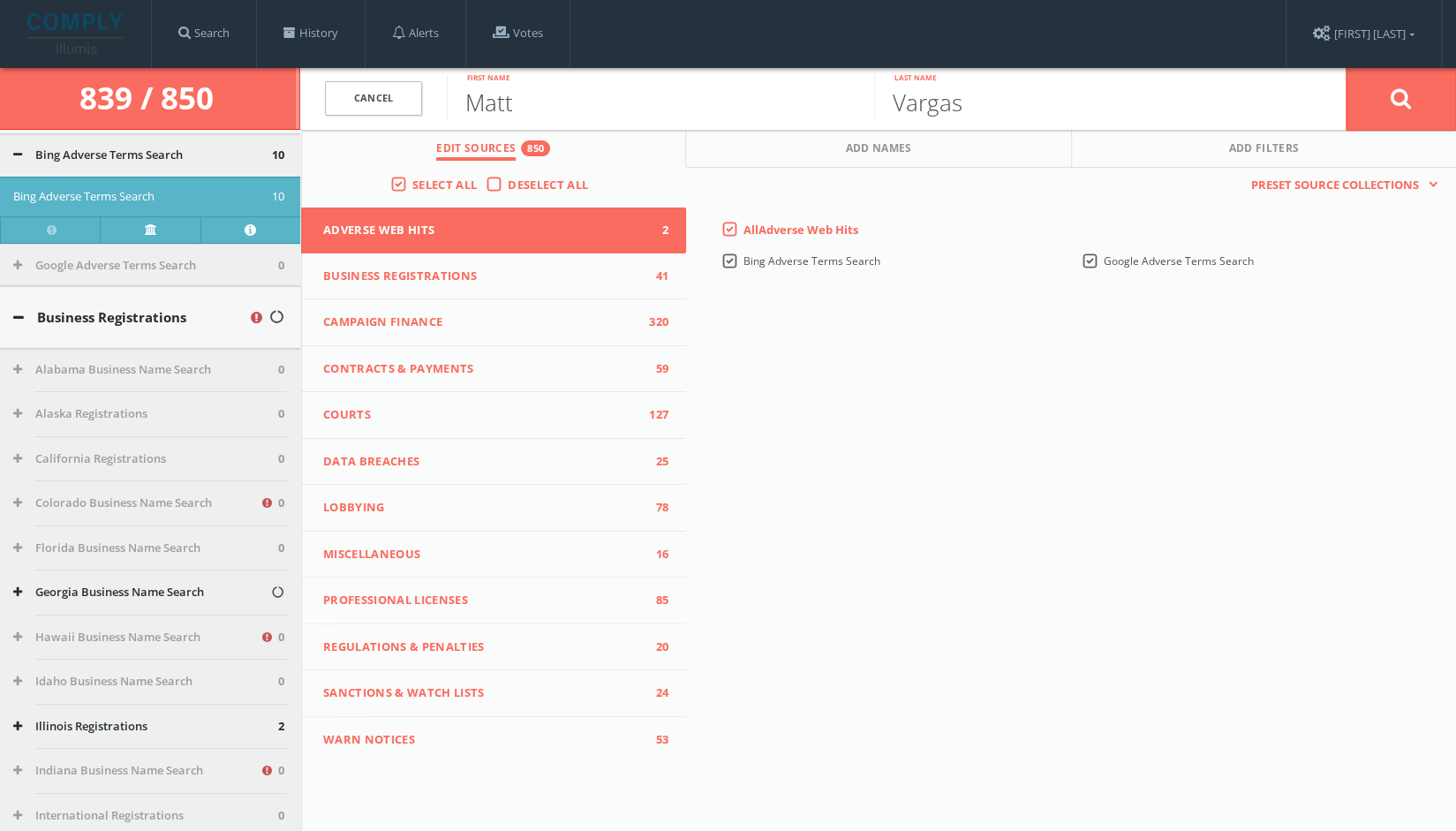 type on "Matt" 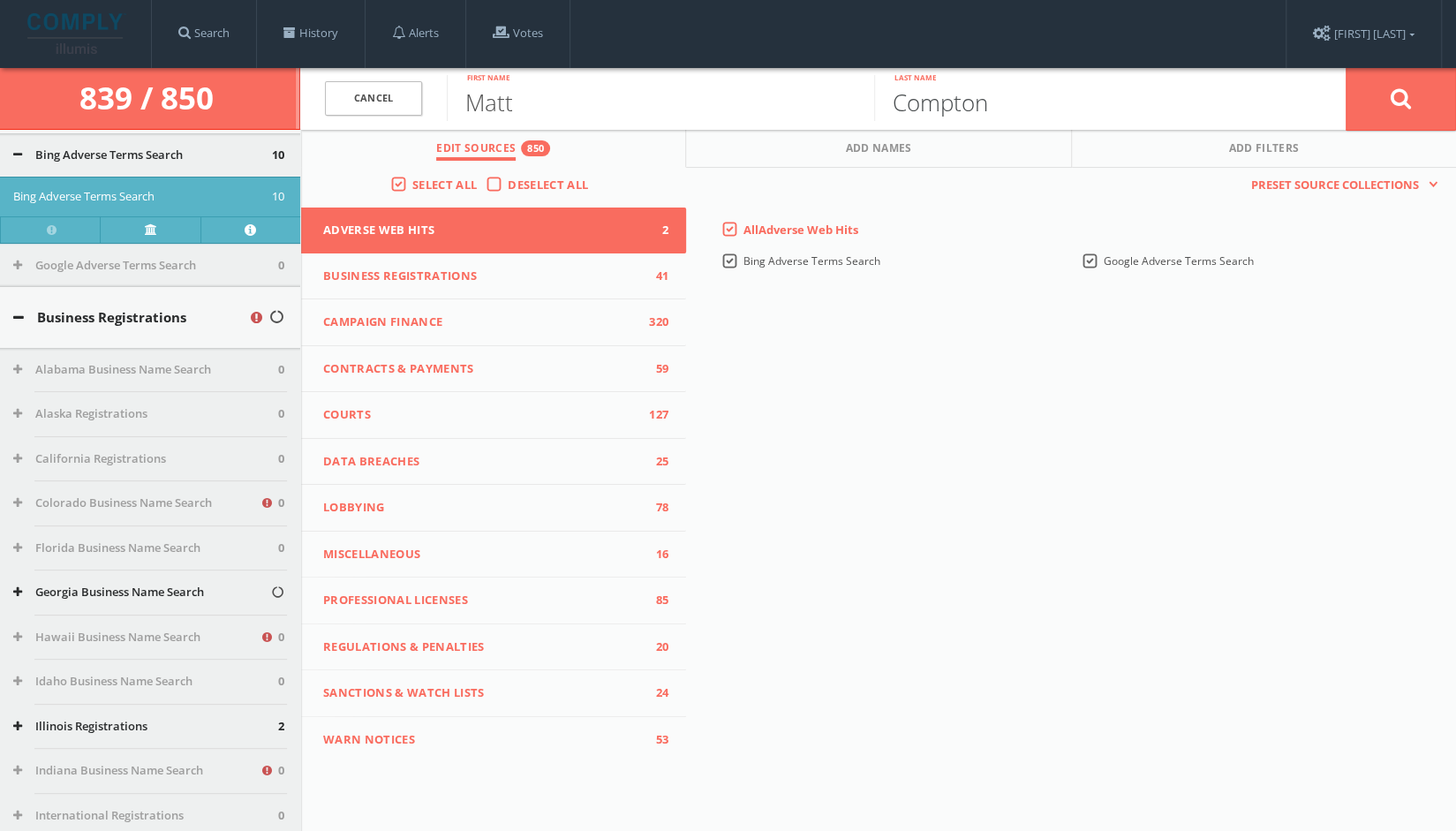 type on "Compton" 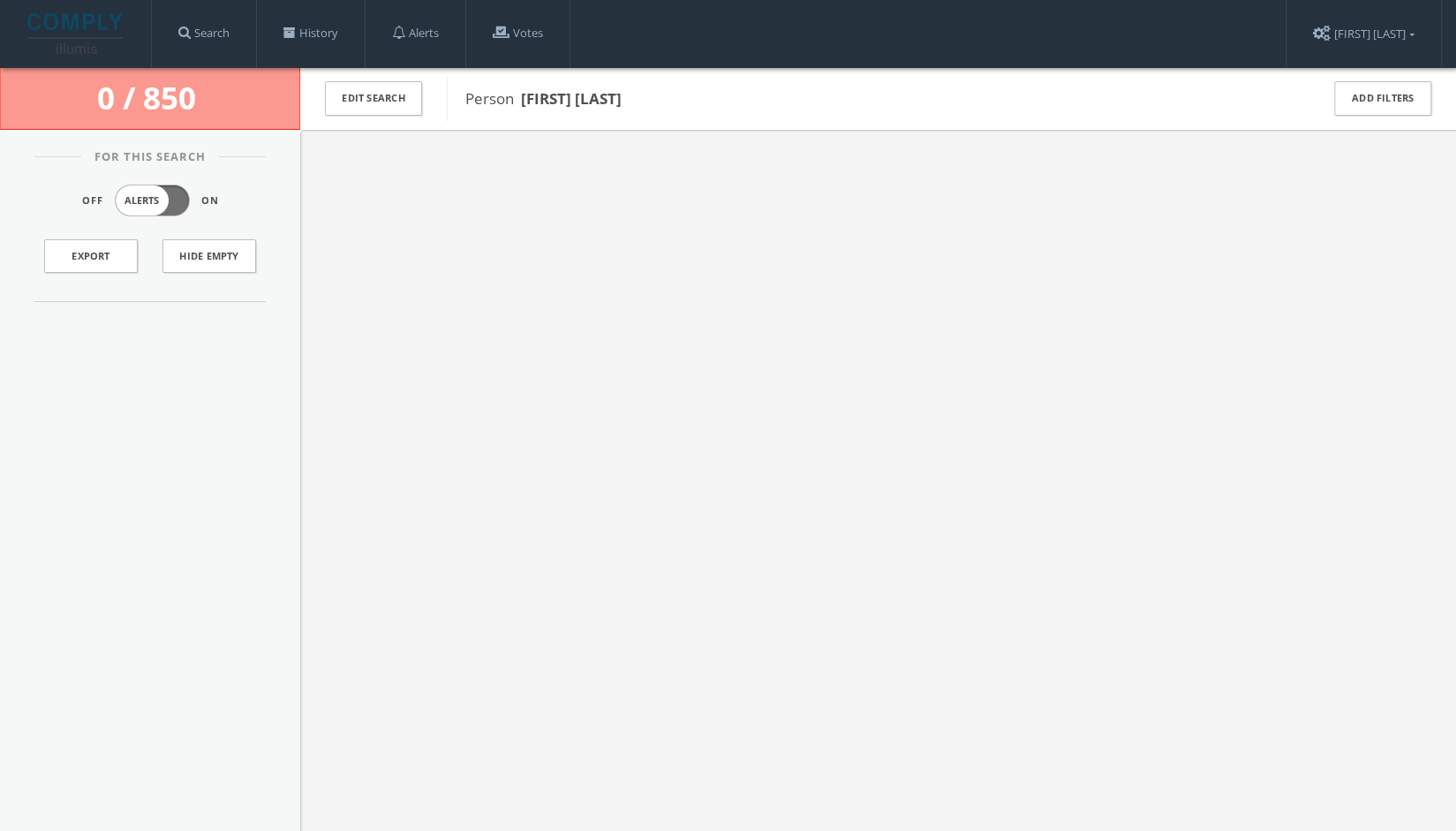 scroll, scrollTop: 0, scrollLeft: 0, axis: both 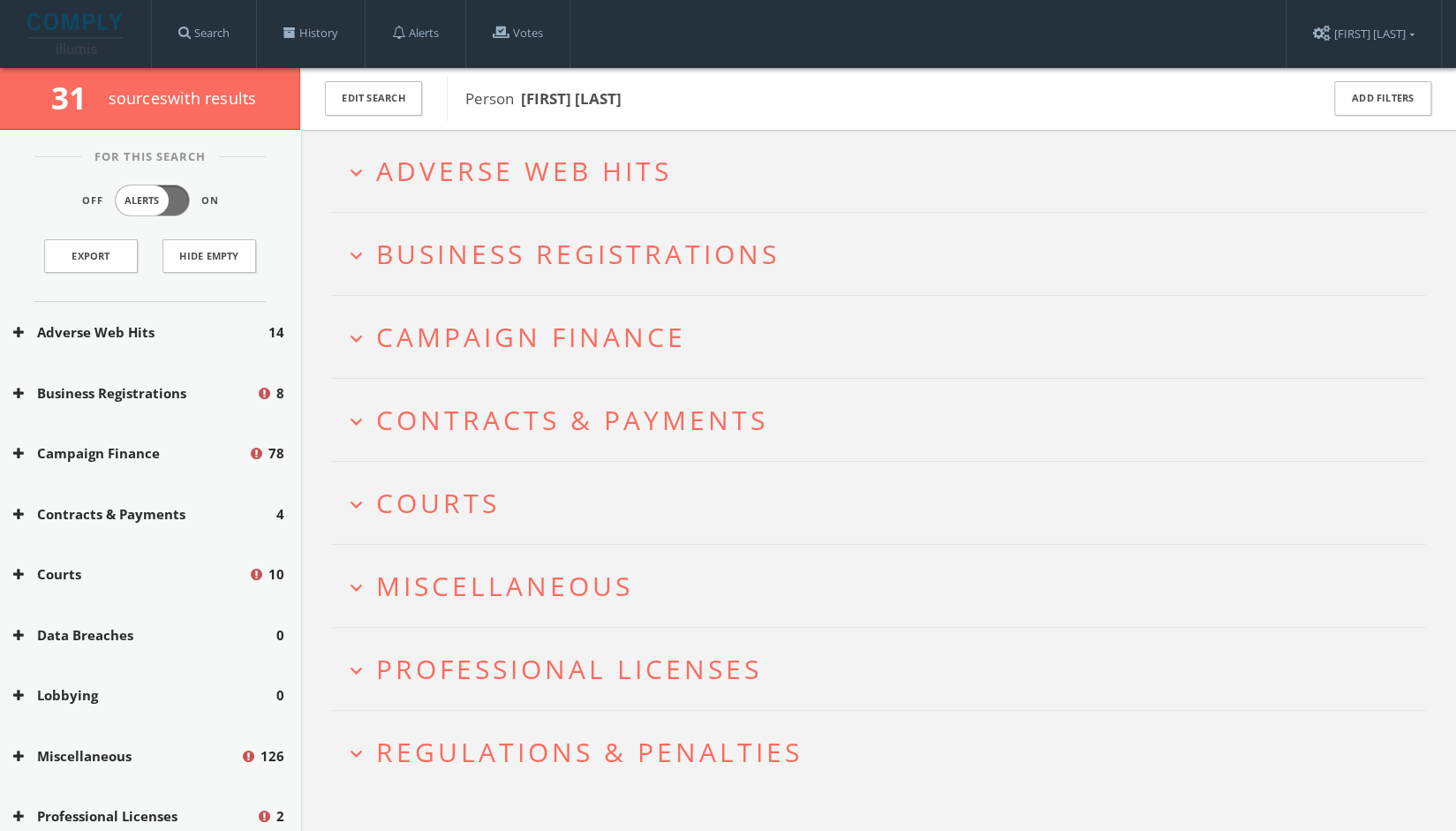 click on "Adverse Web Hits" at bounding box center (524, 170) 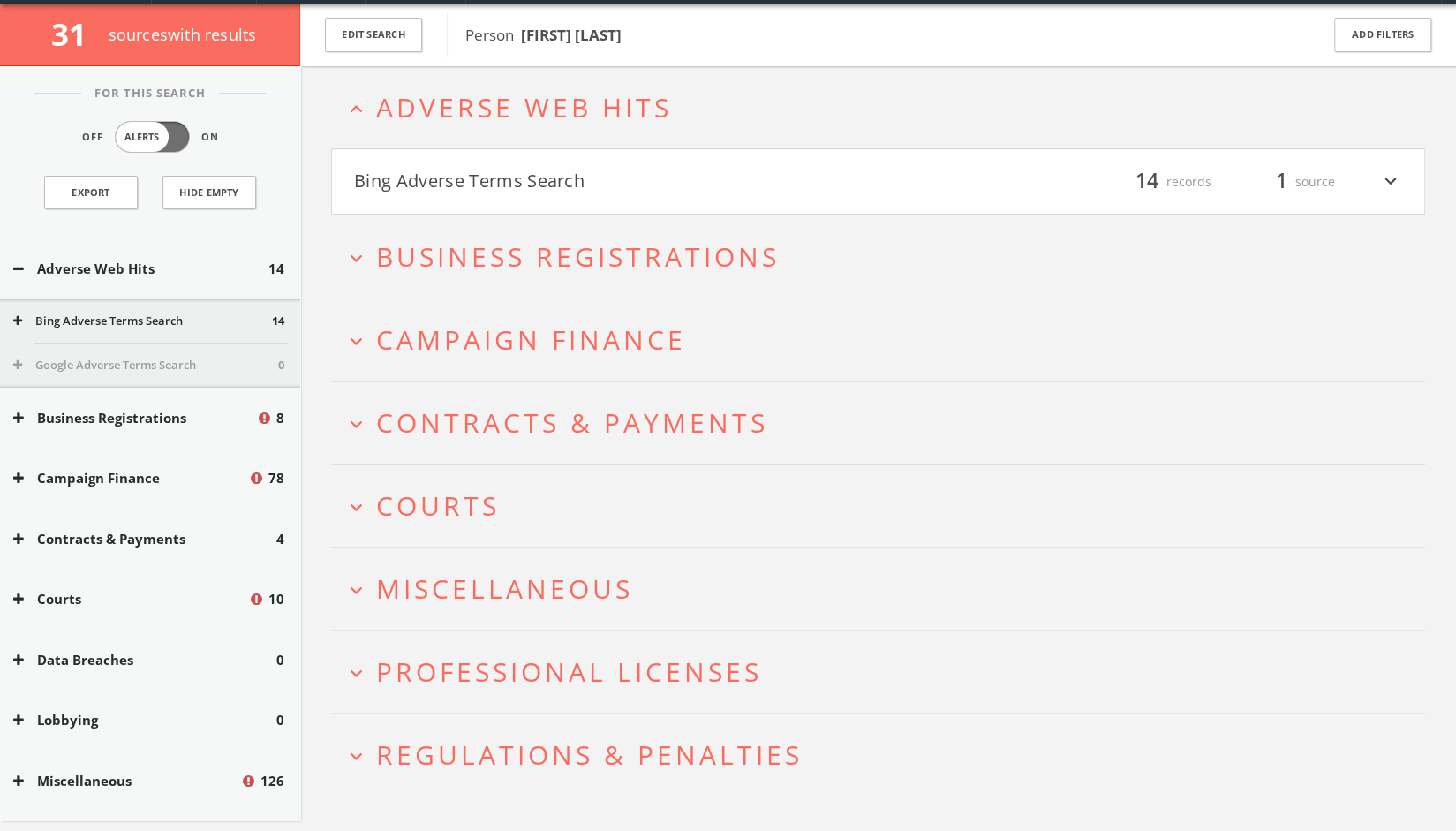 click on "Bing Adverse Terms Search" at bounding box center [616, 182] 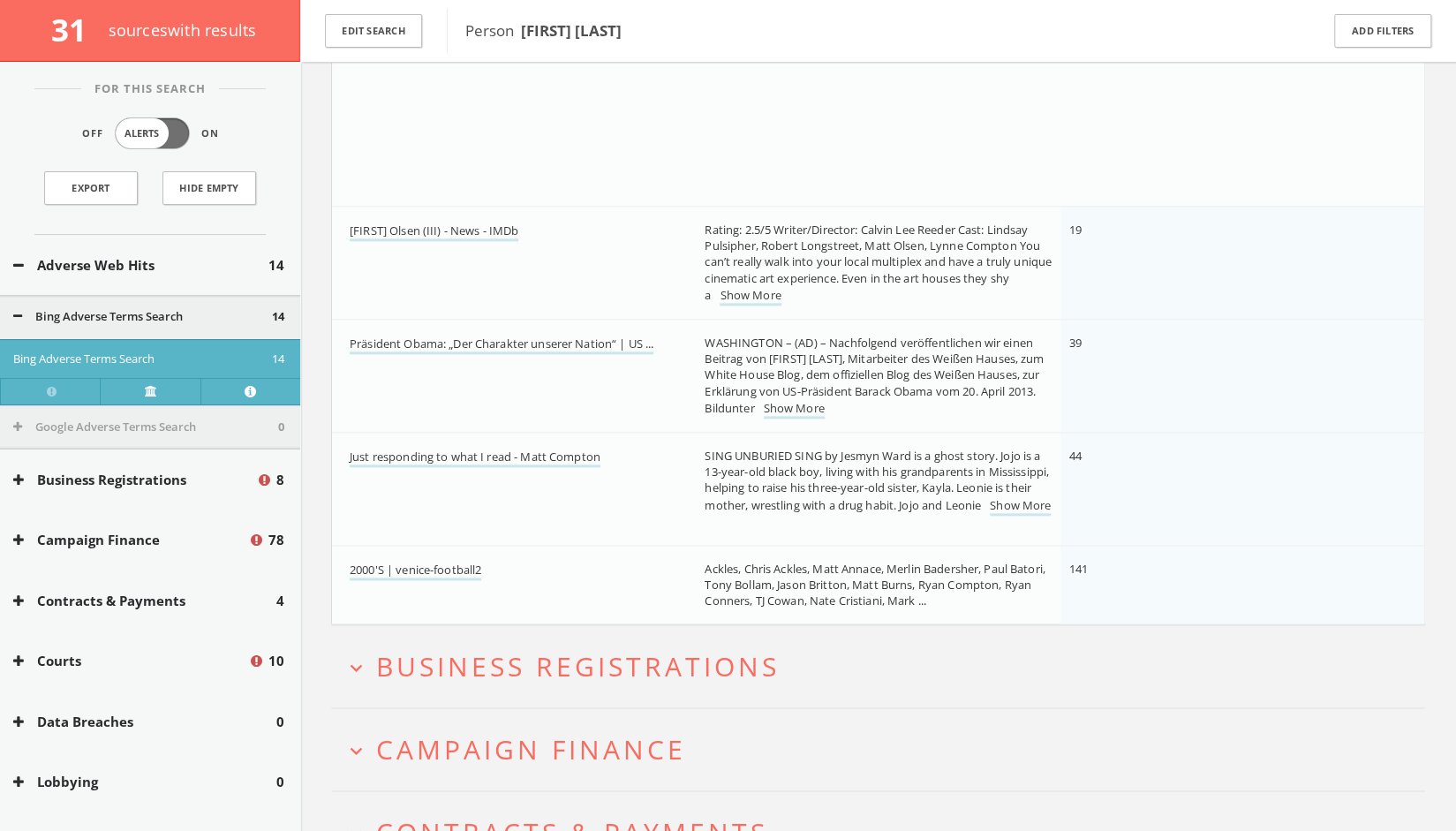 scroll, scrollTop: 1674, scrollLeft: 0, axis: vertical 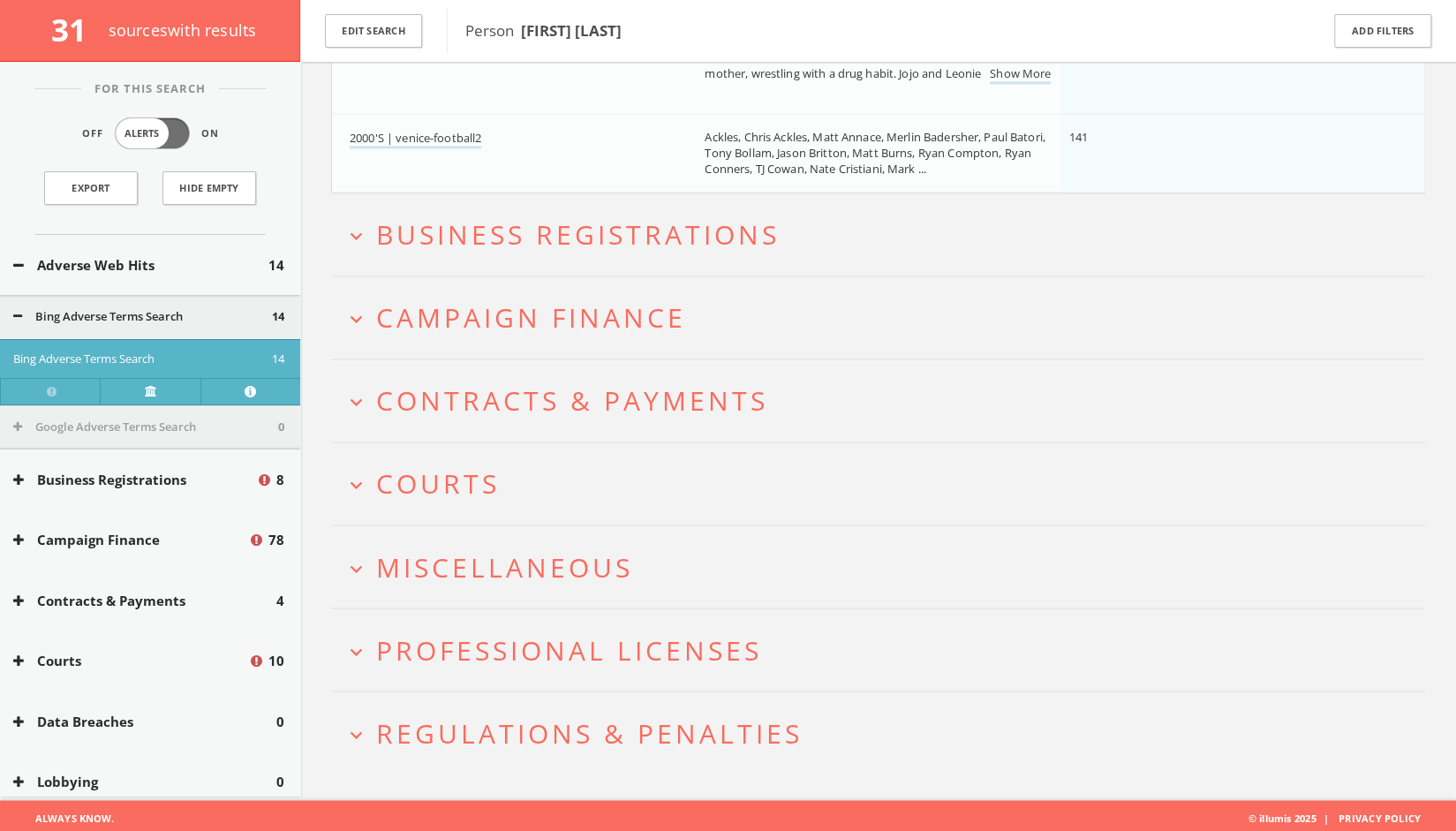 click on "Business Registrations" at bounding box center [577, 234] 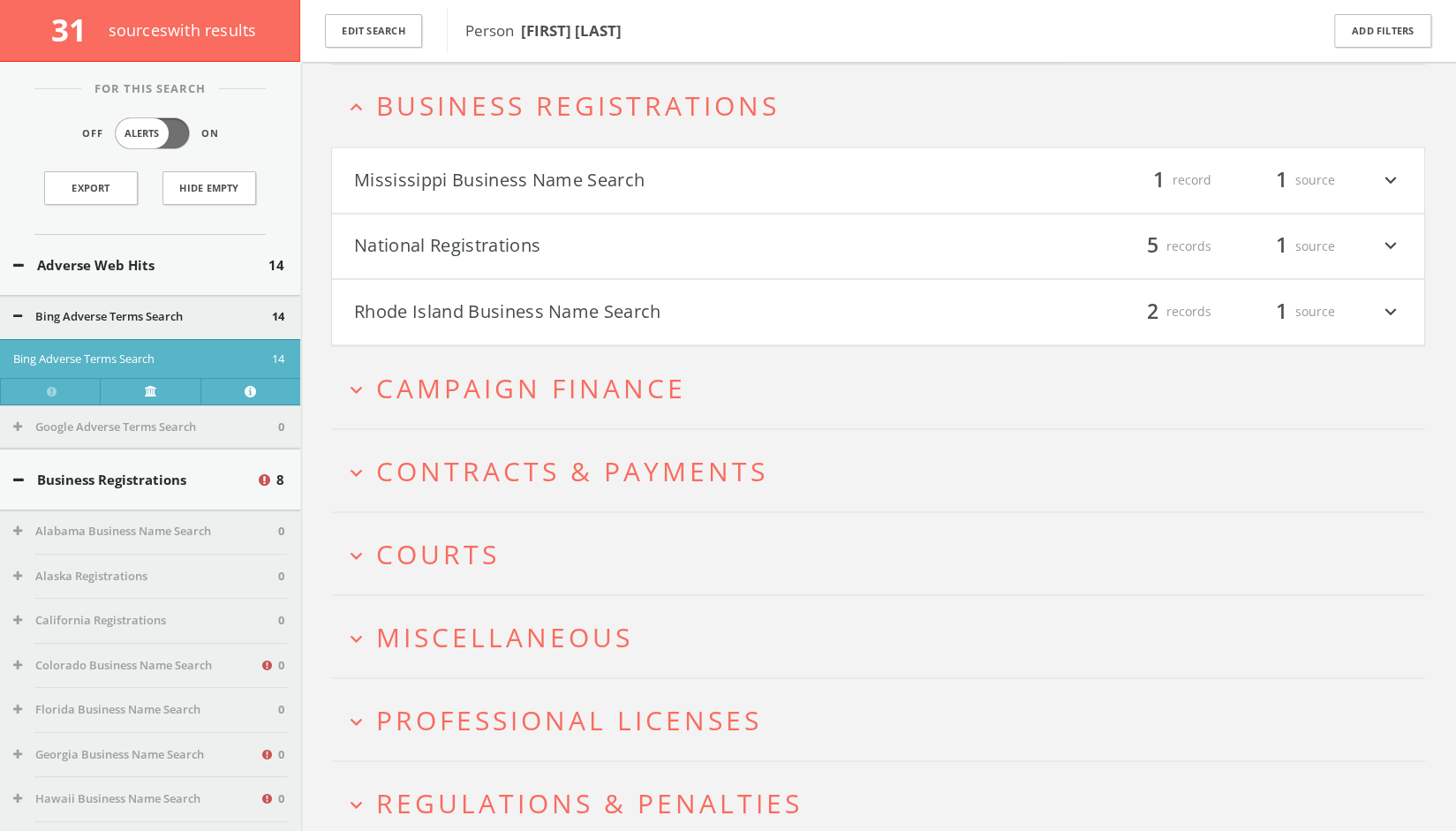 scroll, scrollTop: 1803, scrollLeft: 0, axis: vertical 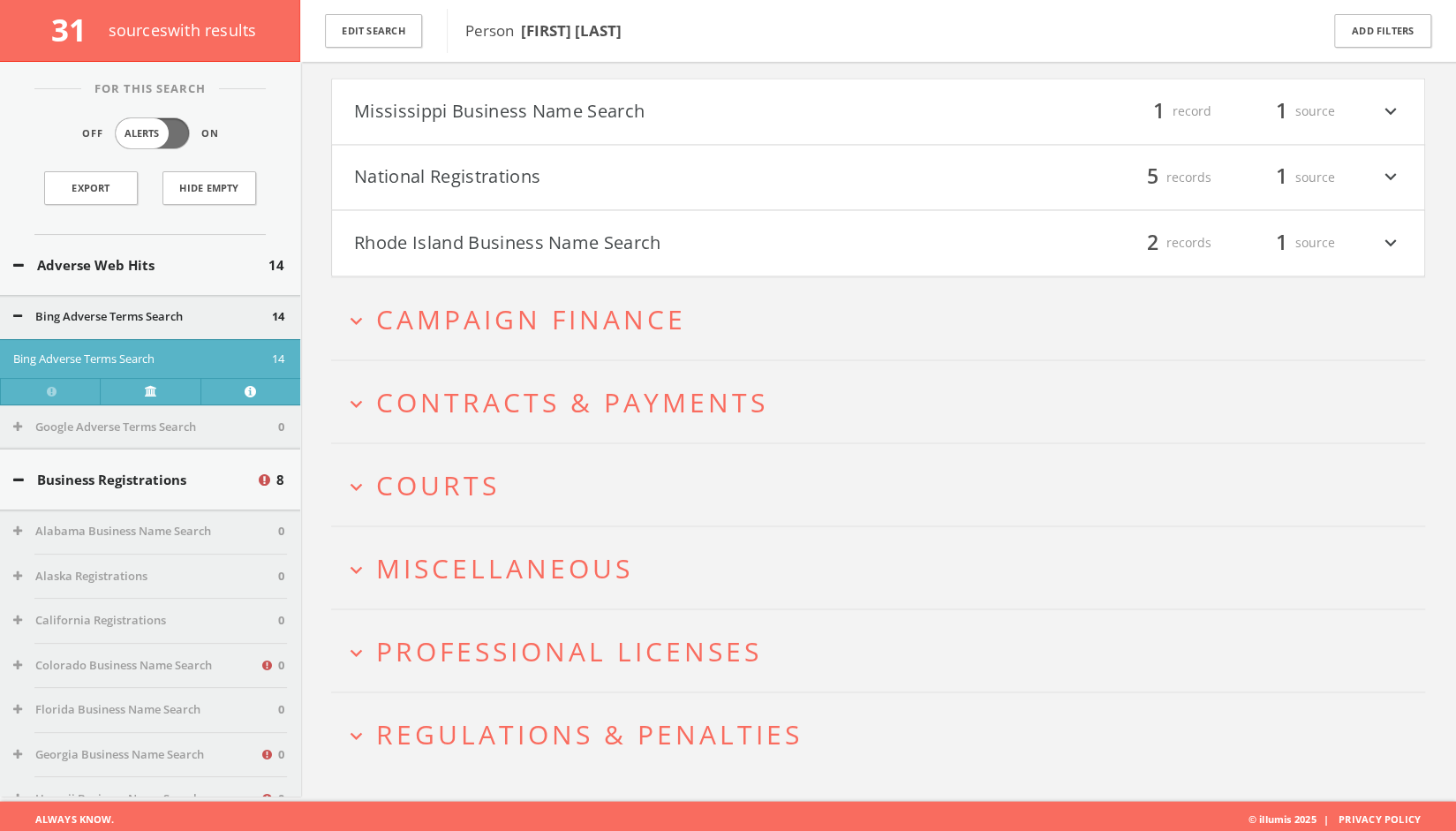 click on "expand_more Campaign Finance" at bounding box center (878, 318) 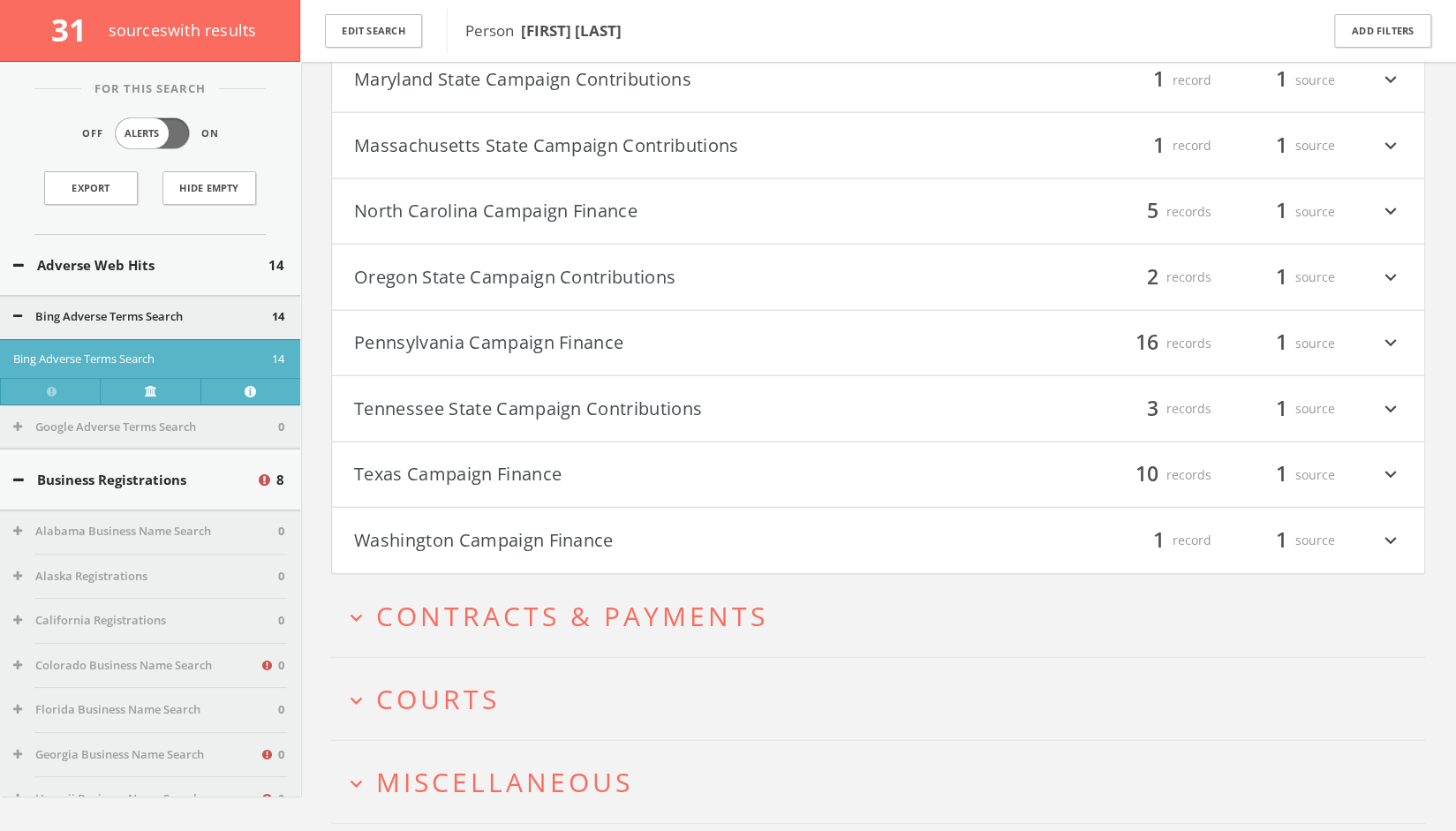 scroll, scrollTop: 2789, scrollLeft: 0, axis: vertical 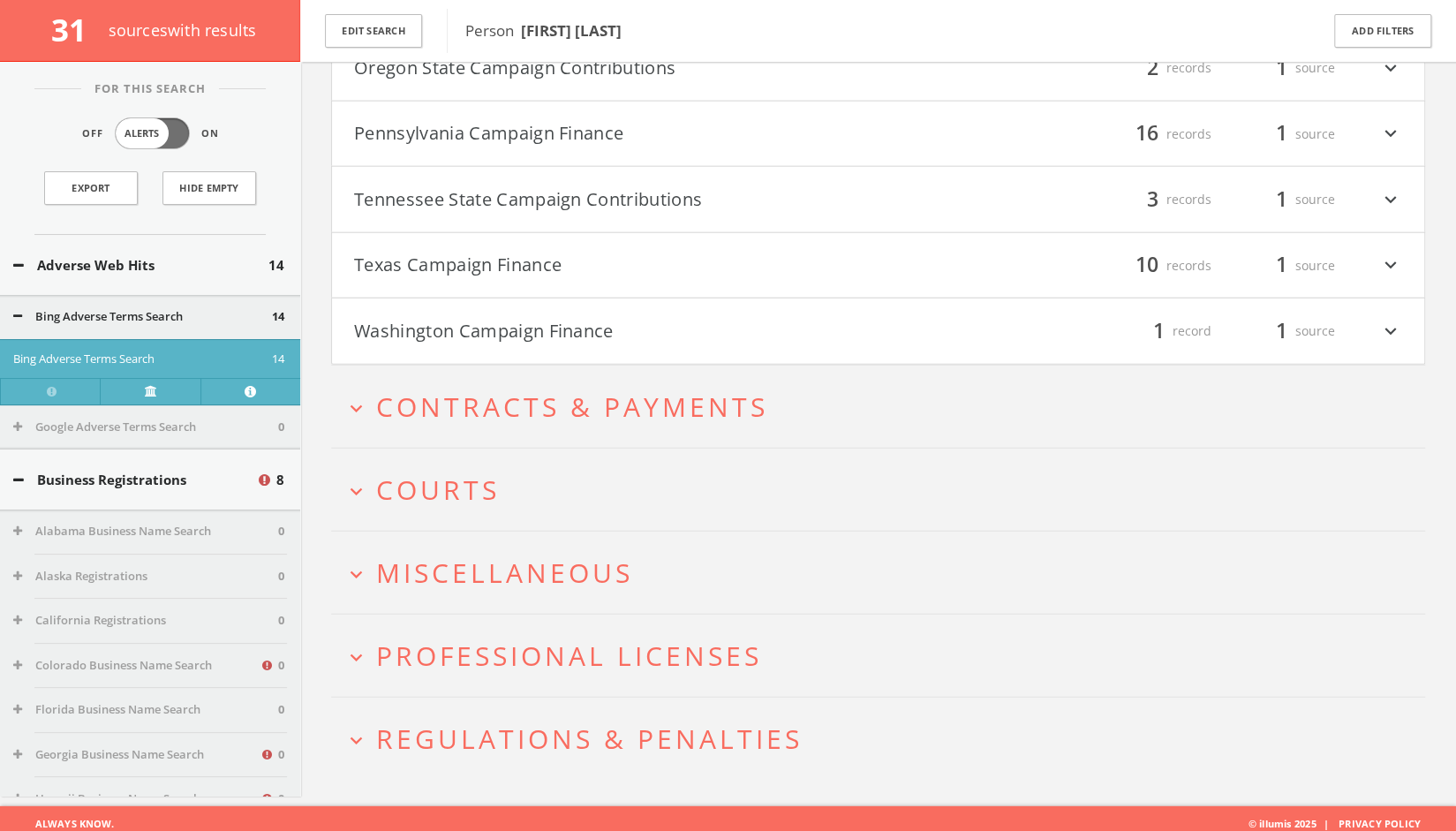 click on "Courts" at bounding box center [438, 489] 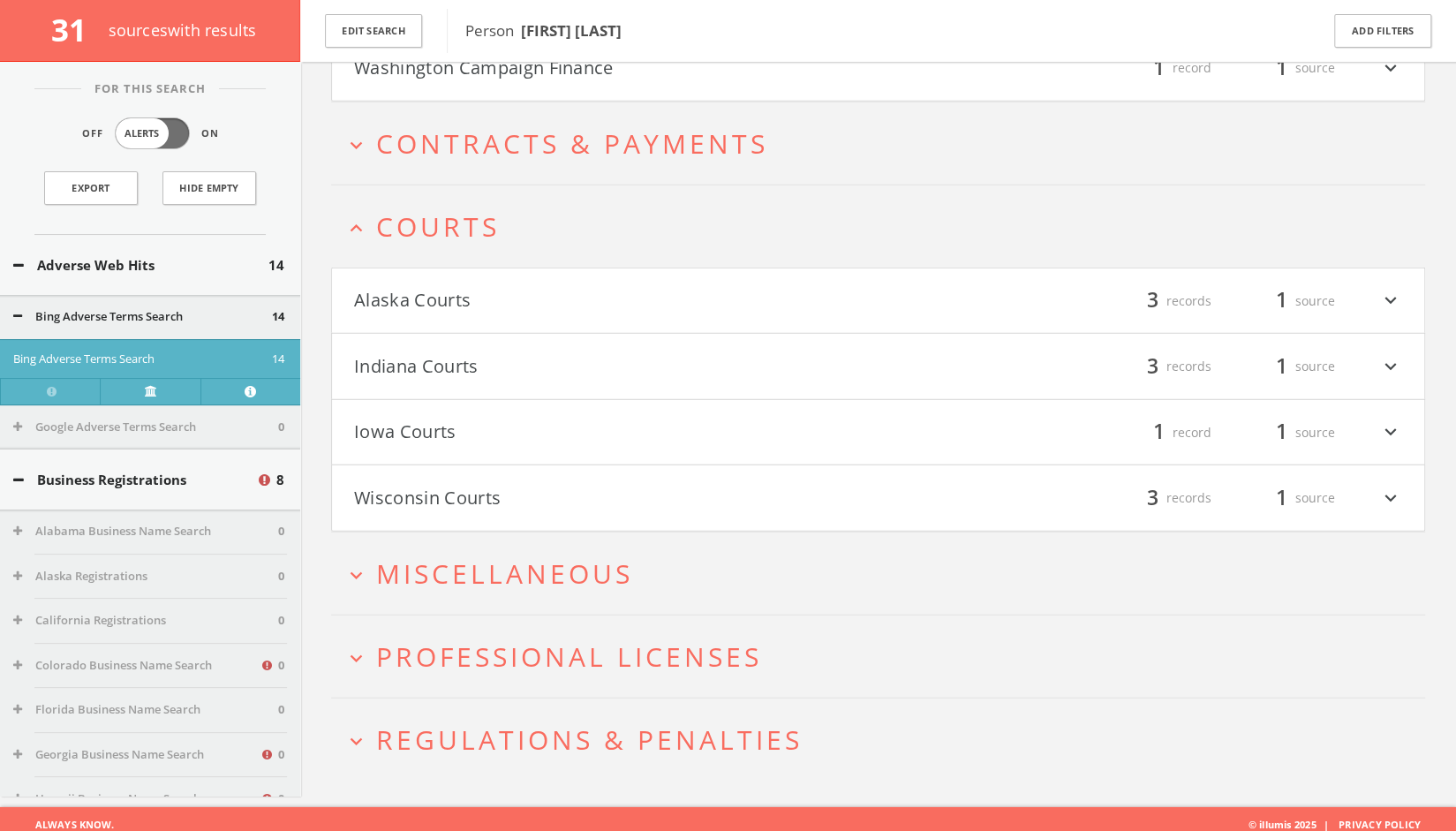 click on "Wisconsin Courts" at bounding box center (616, 498) 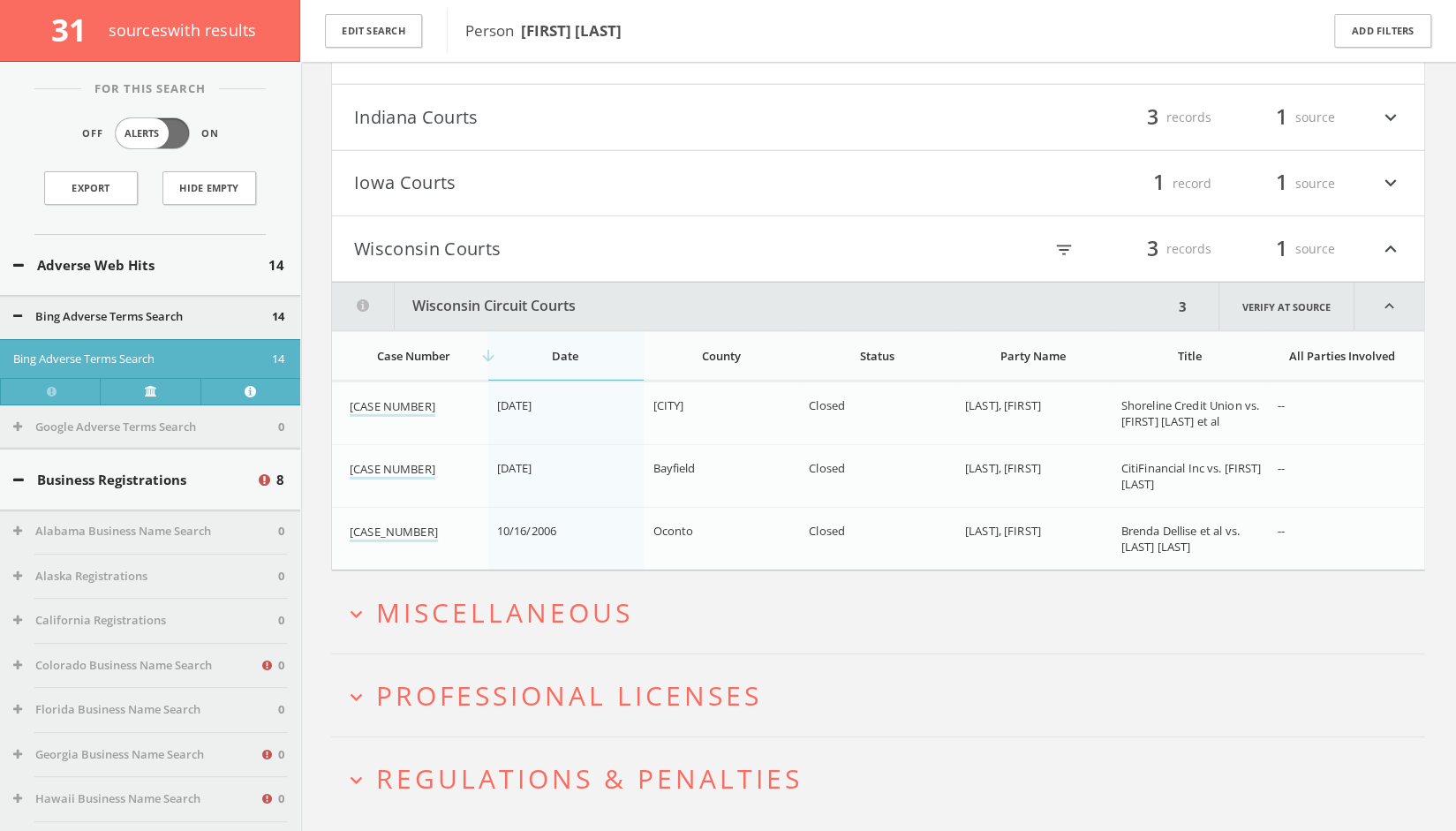 scroll, scrollTop: 3300, scrollLeft: 0, axis: vertical 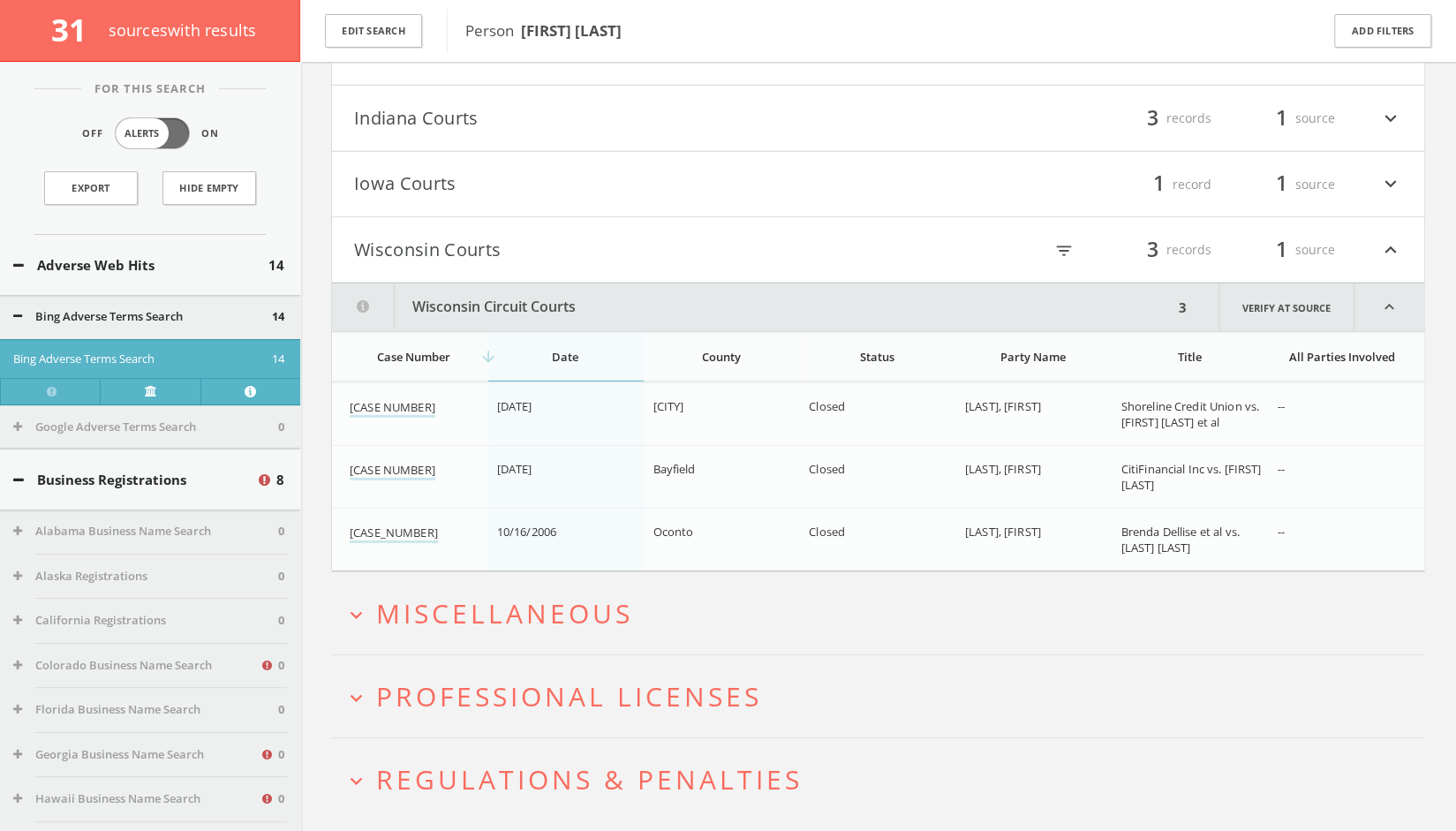 click on "Iowa Courts" at bounding box center (616, 185) 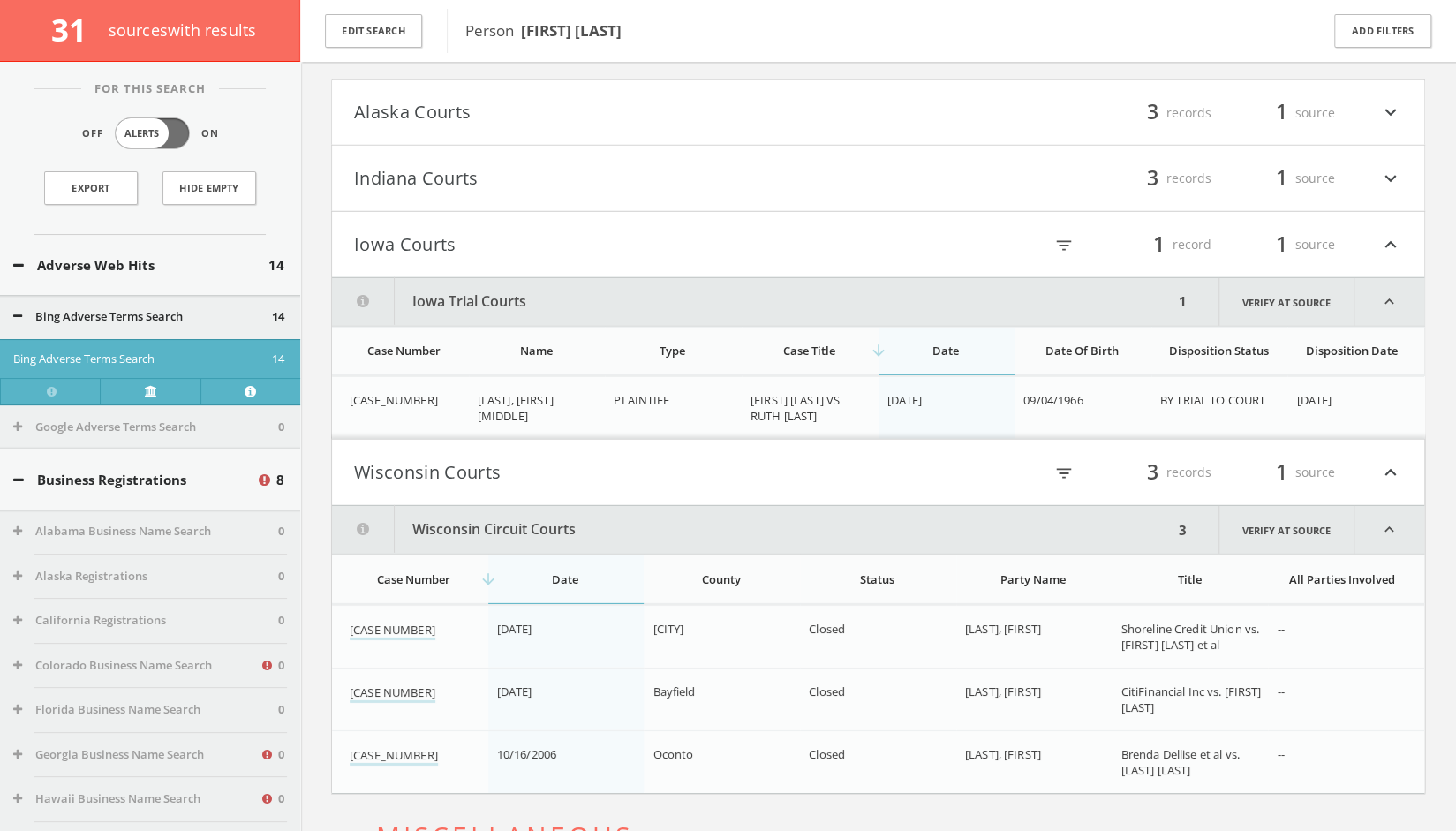 scroll, scrollTop: 3227, scrollLeft: 0, axis: vertical 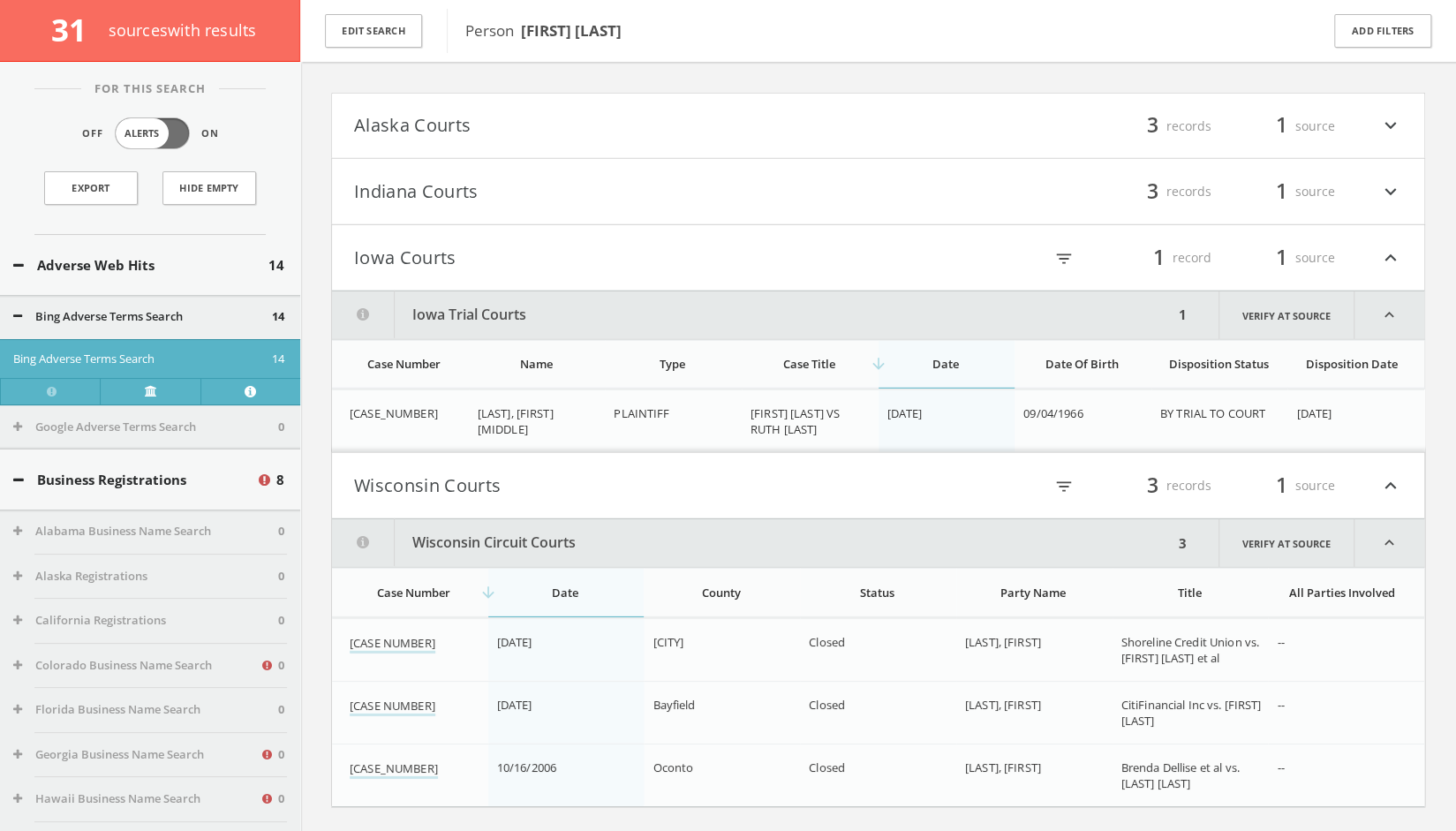 click on "Indiana Courts" at bounding box center (616, 192) 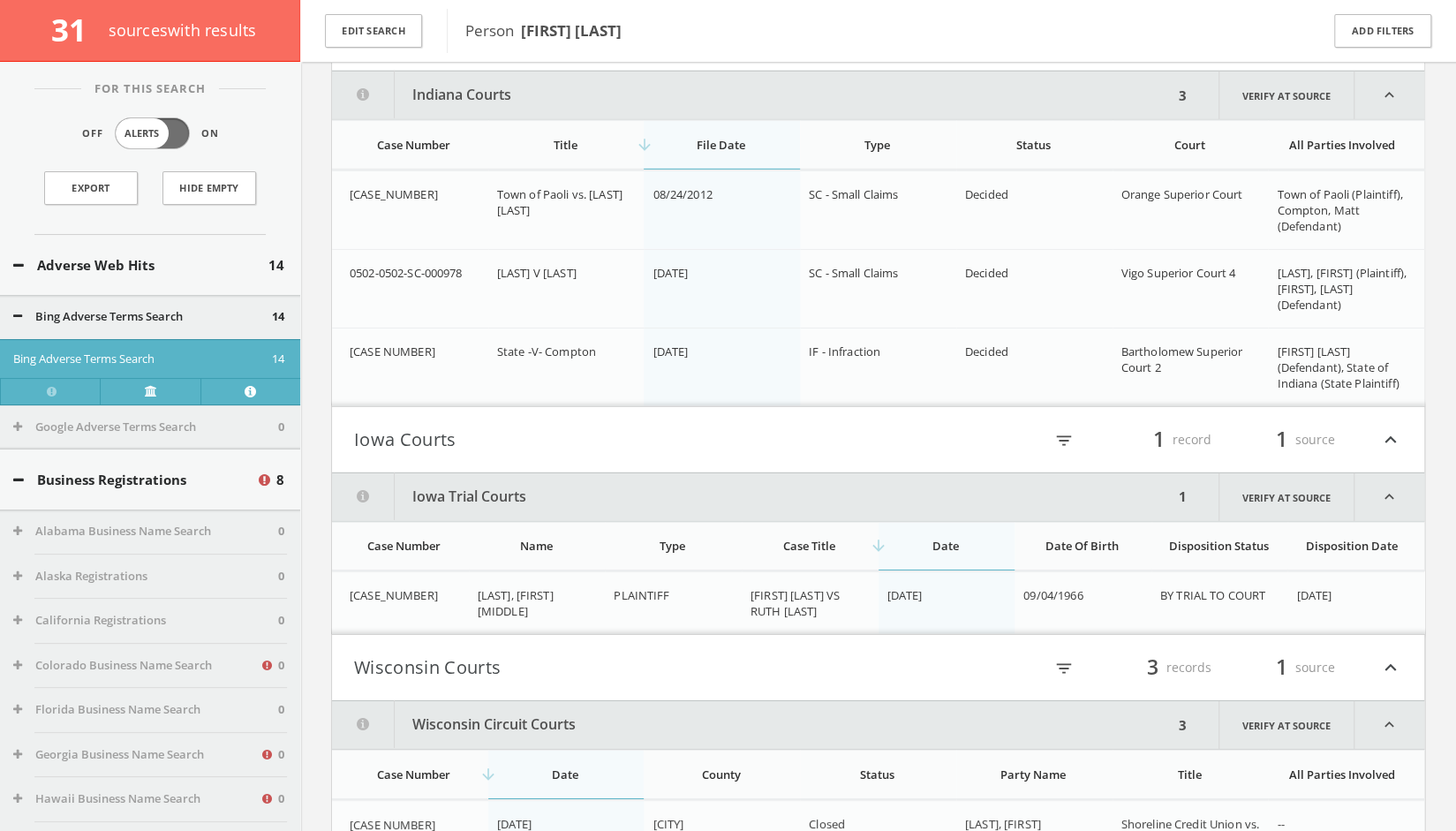 scroll, scrollTop: 3176, scrollLeft: 0, axis: vertical 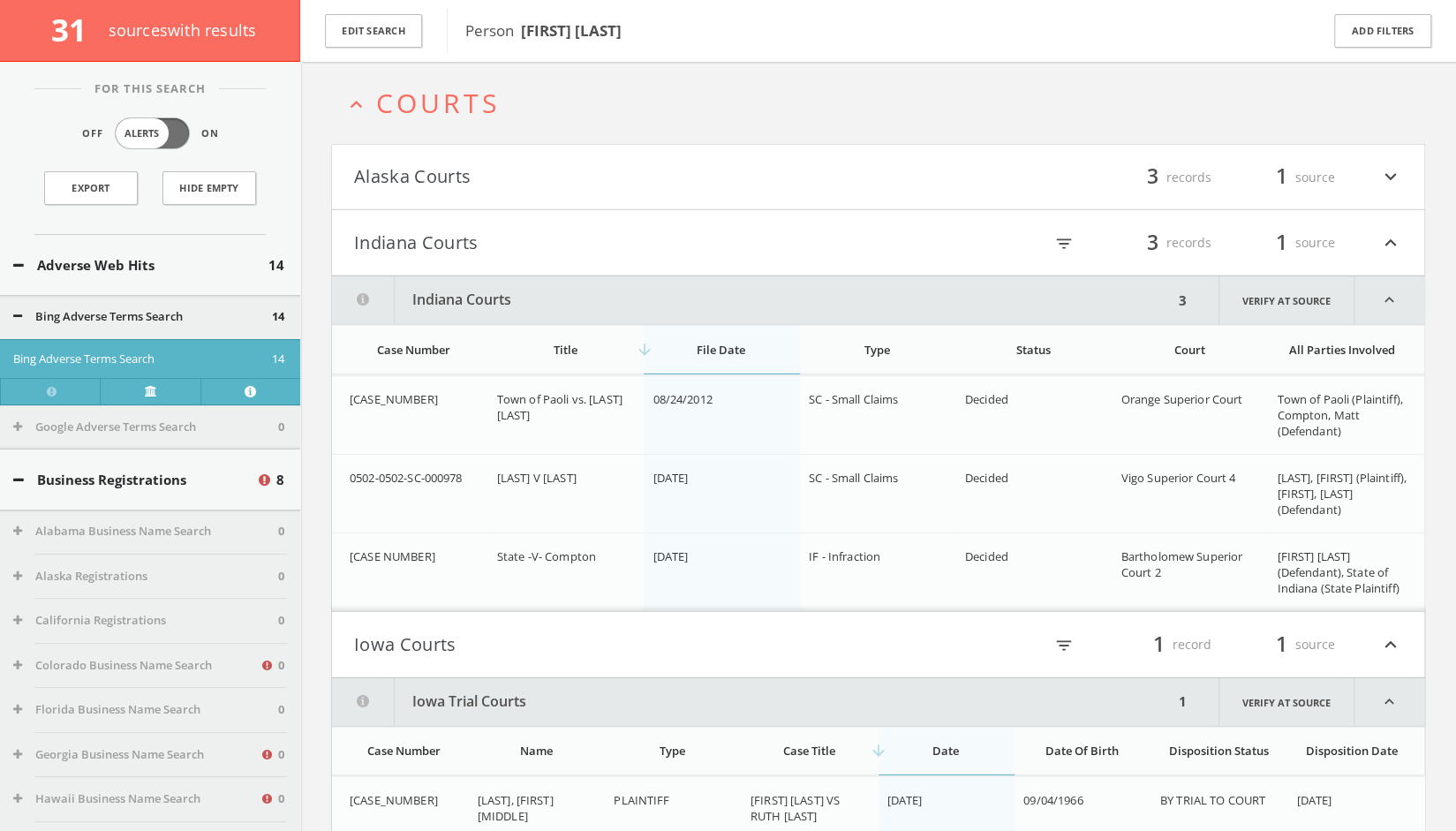 click on "Alaska Courts" at bounding box center (616, 178) 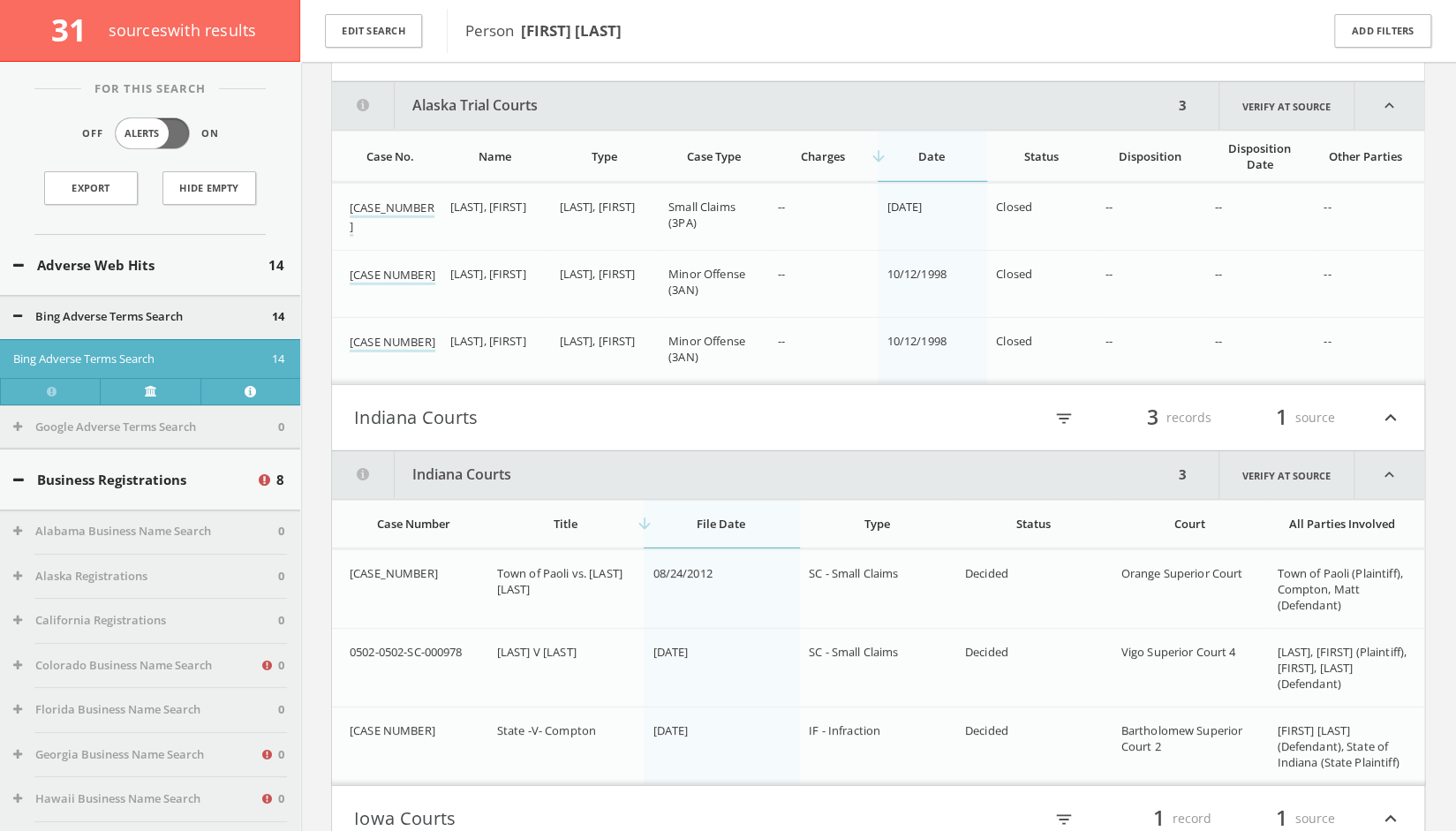 scroll, scrollTop: 3313, scrollLeft: 0, axis: vertical 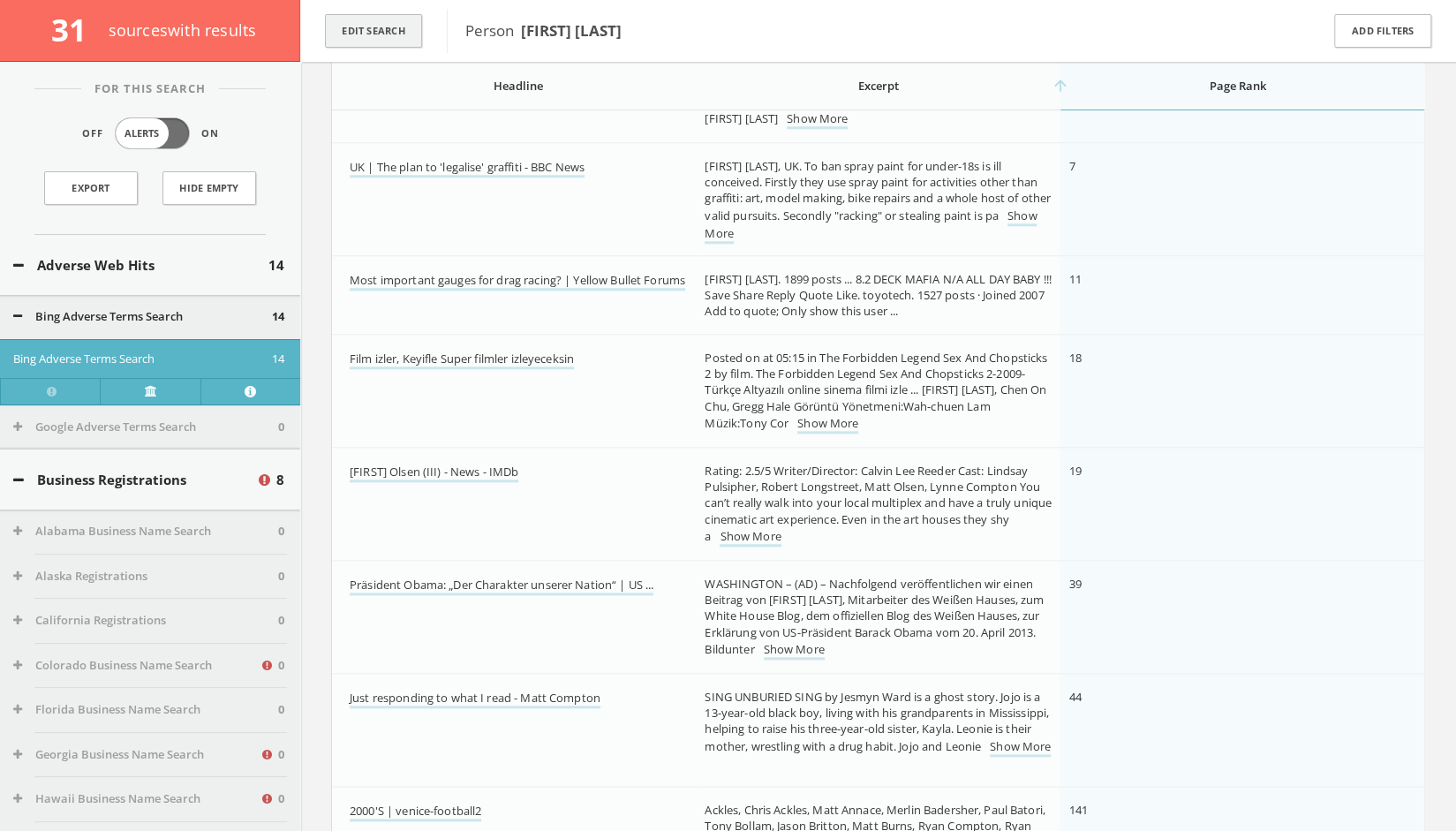 click on "Edit Search" at bounding box center [373, 31] 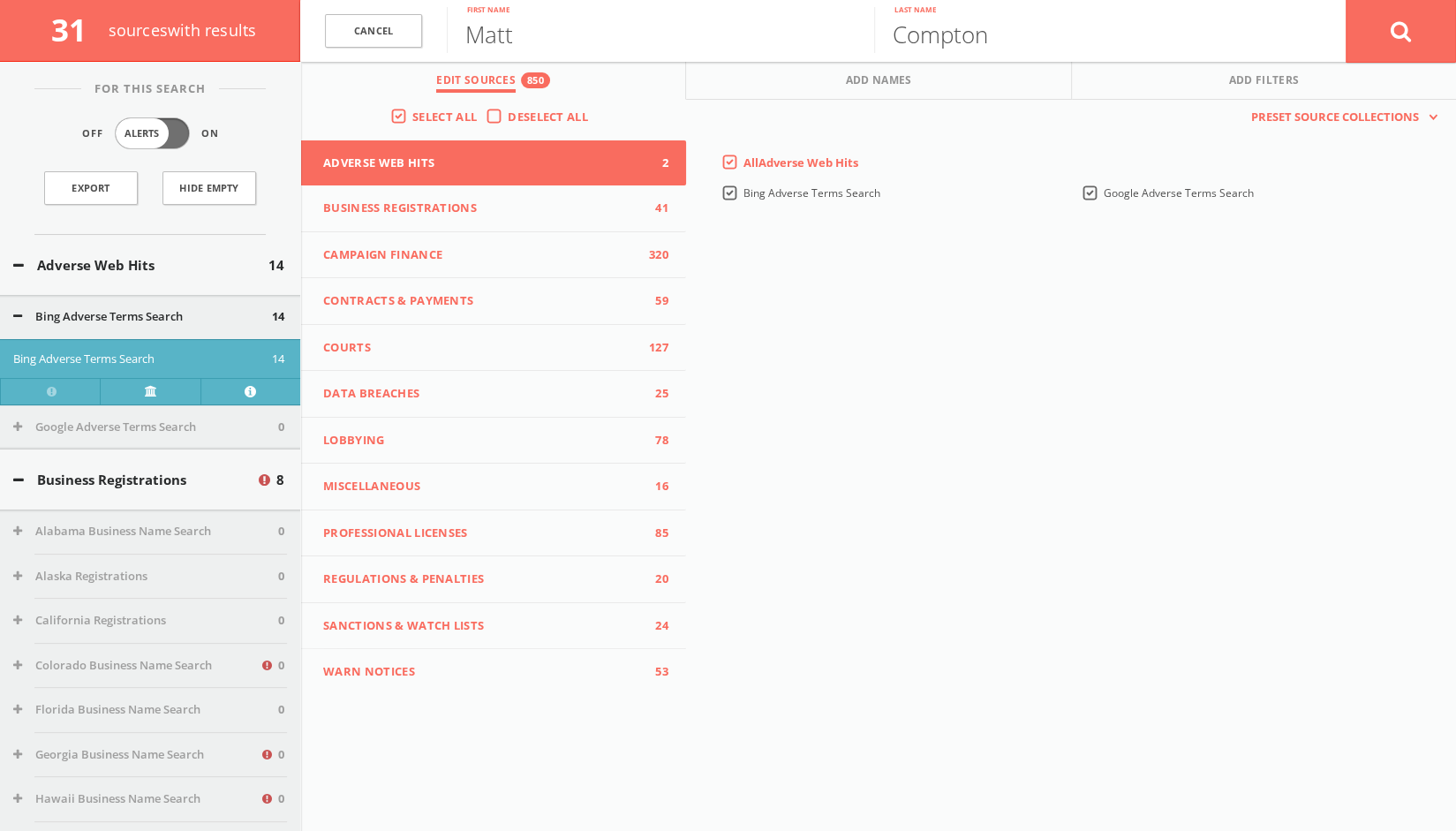 click on "Deselect All" at bounding box center [552, 117] 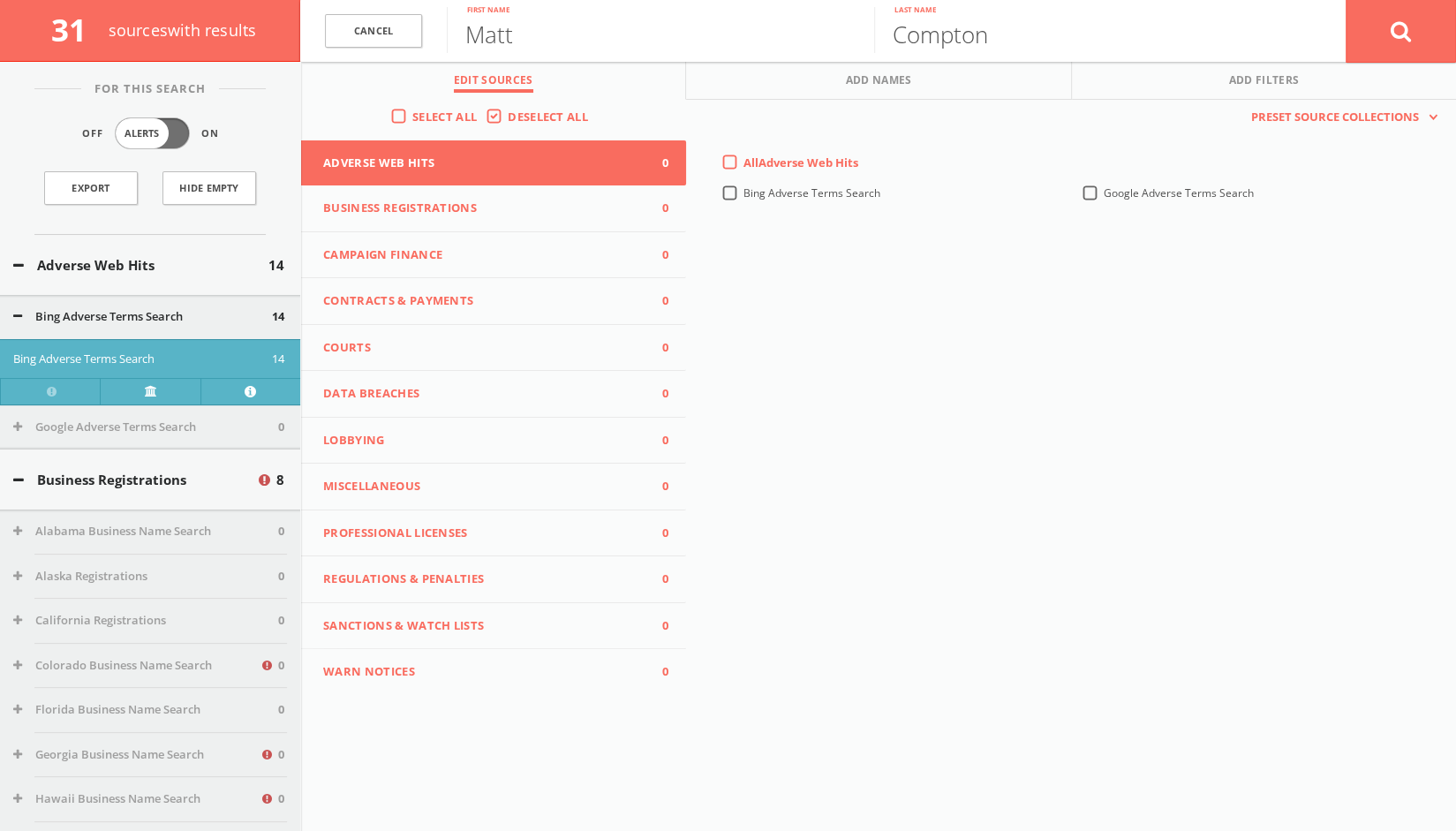 click on "Campaign Finance" at bounding box center (482, 255) 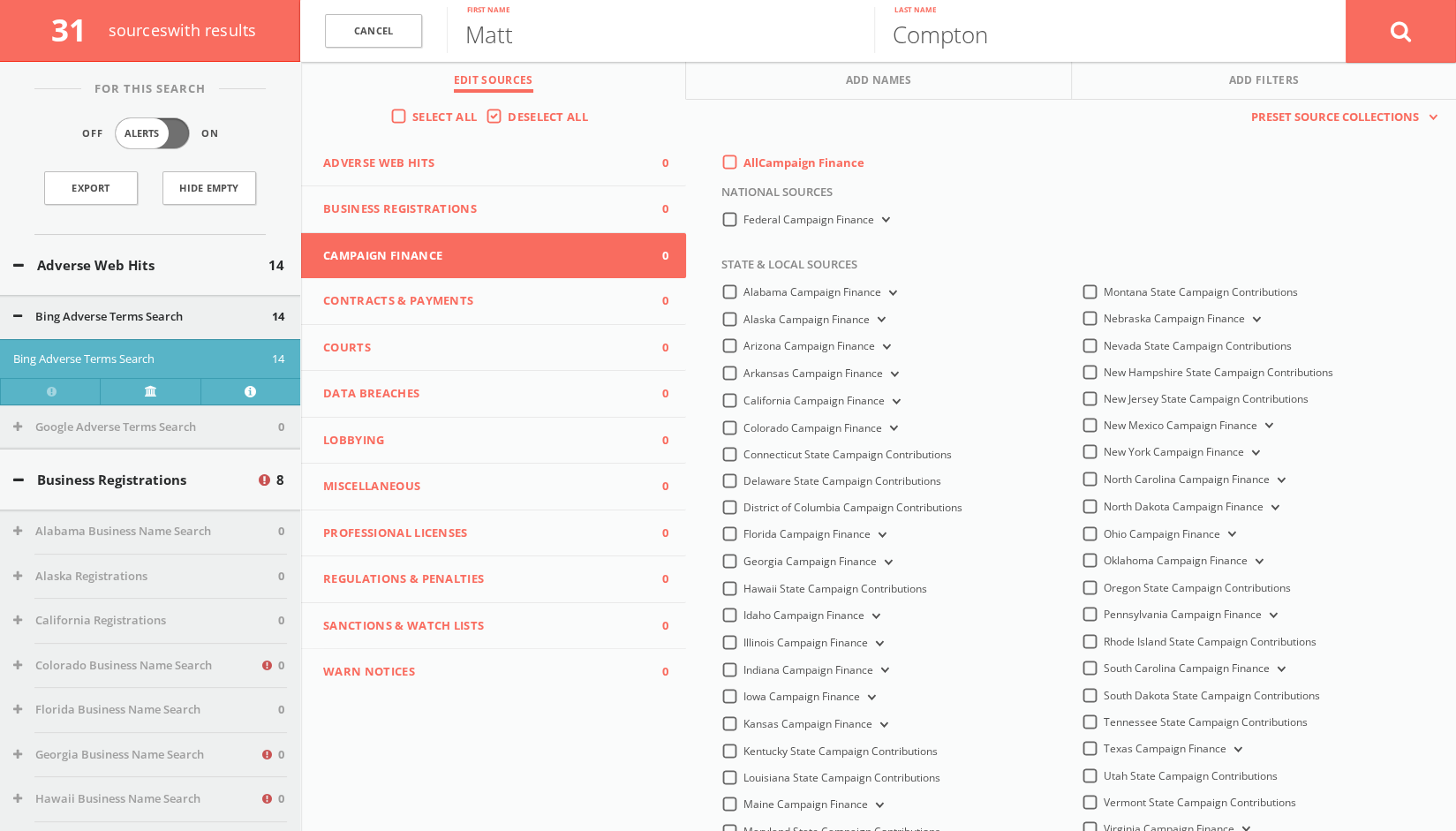 click on "Courts 0" at bounding box center (494, 348) 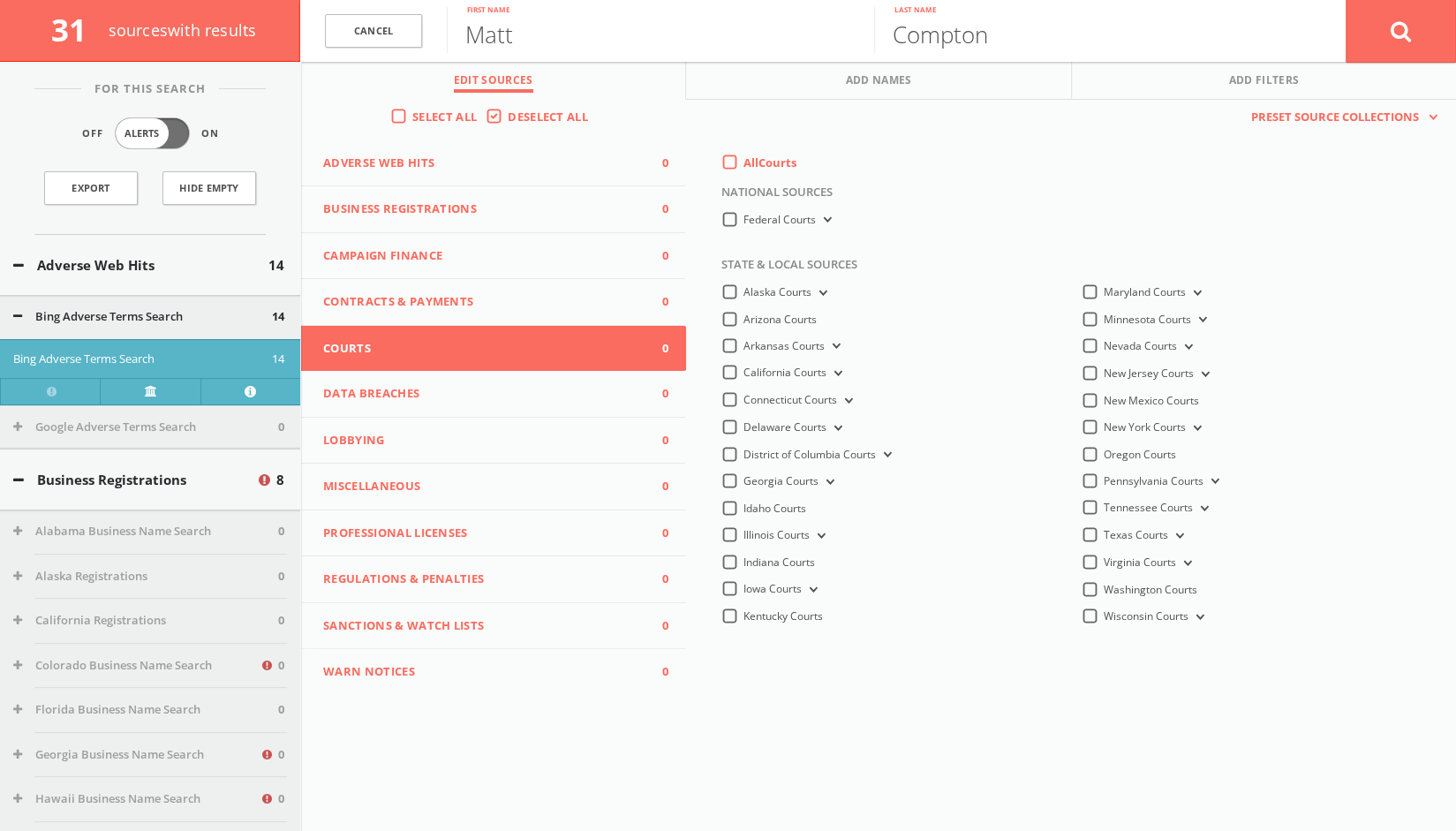 click on "Select All" at bounding box center (449, 117) 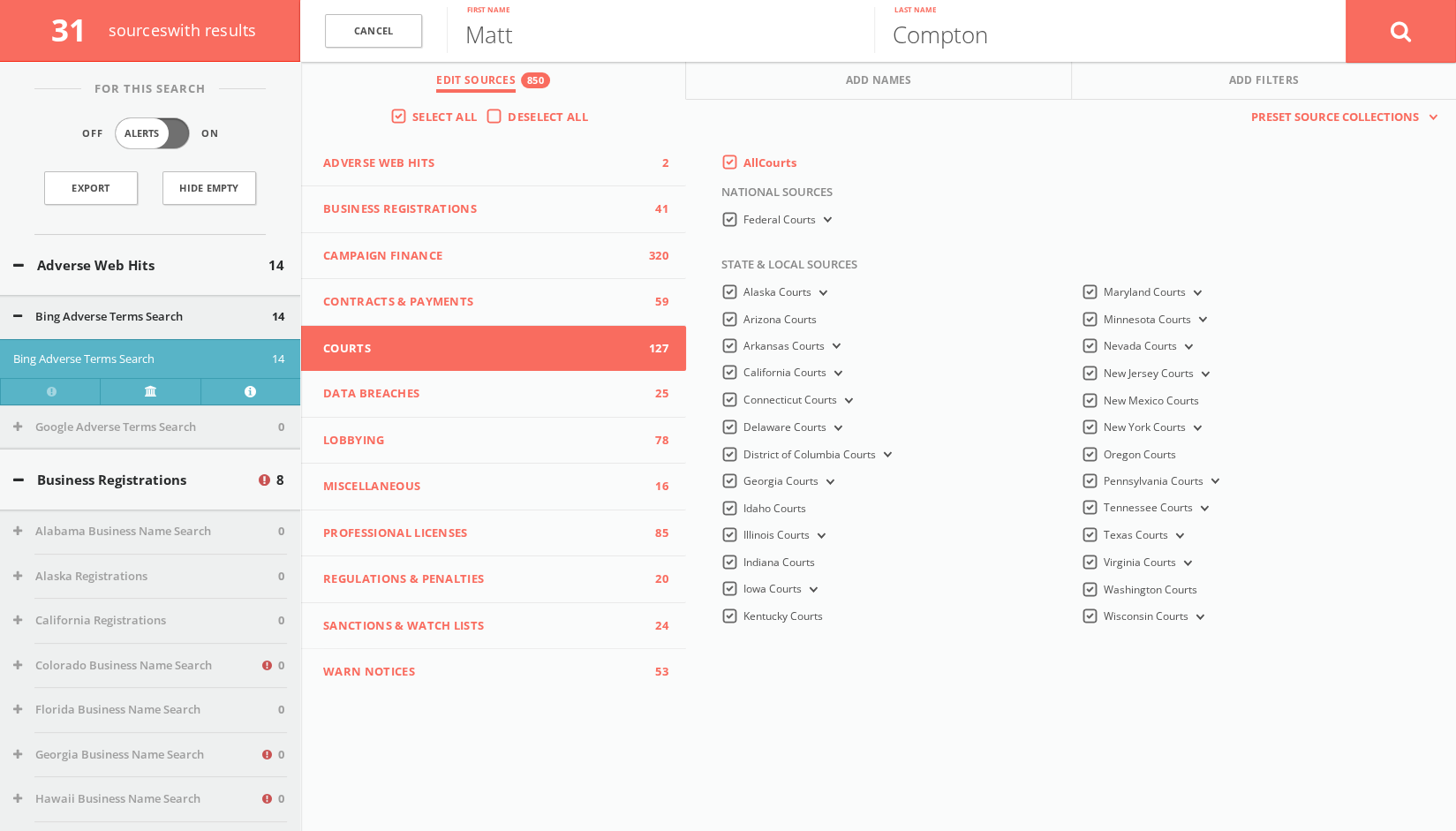 click on "Lobbying" at bounding box center (482, 441) 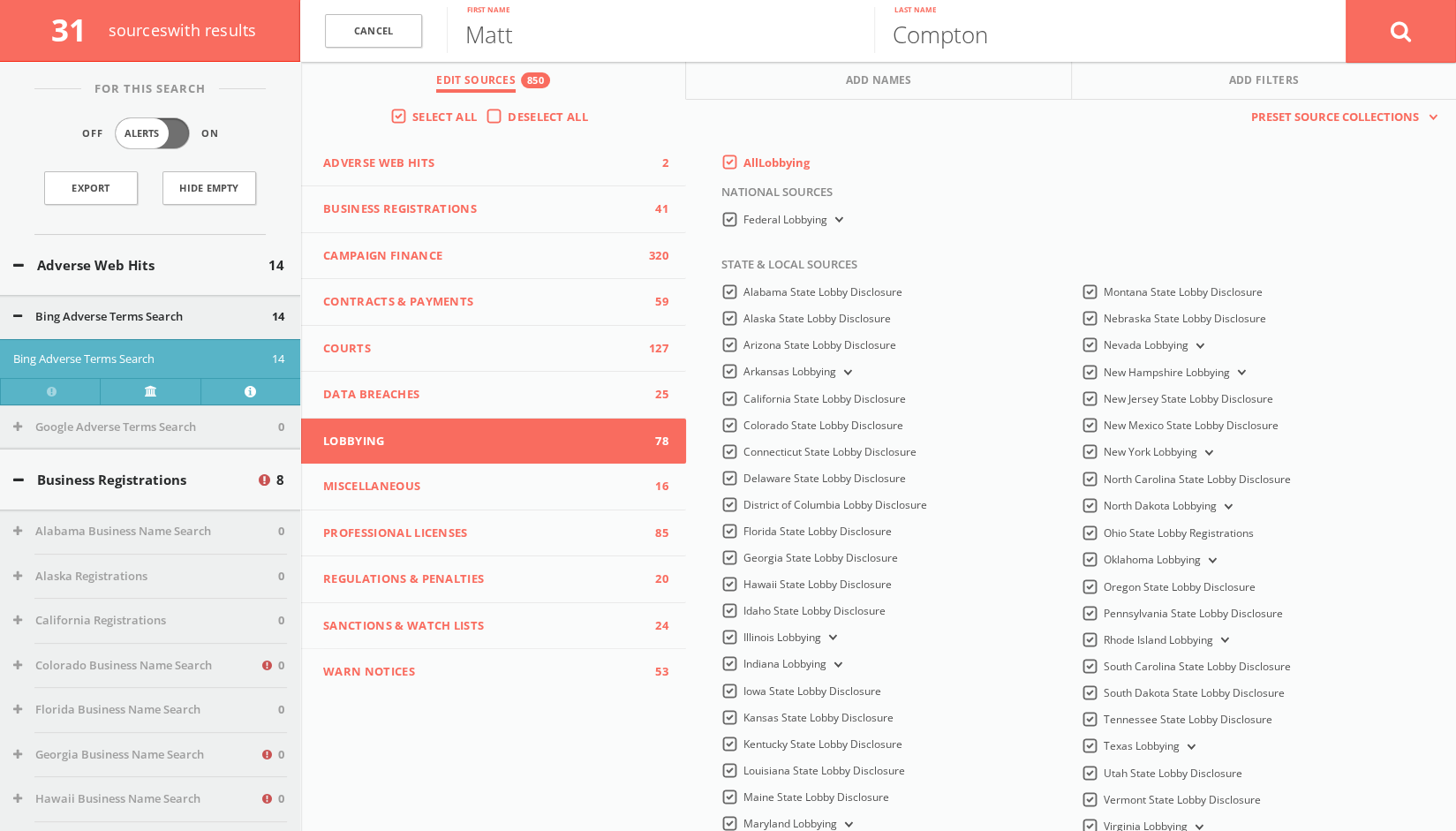 click on "Deselect All" at bounding box center (552, 117) 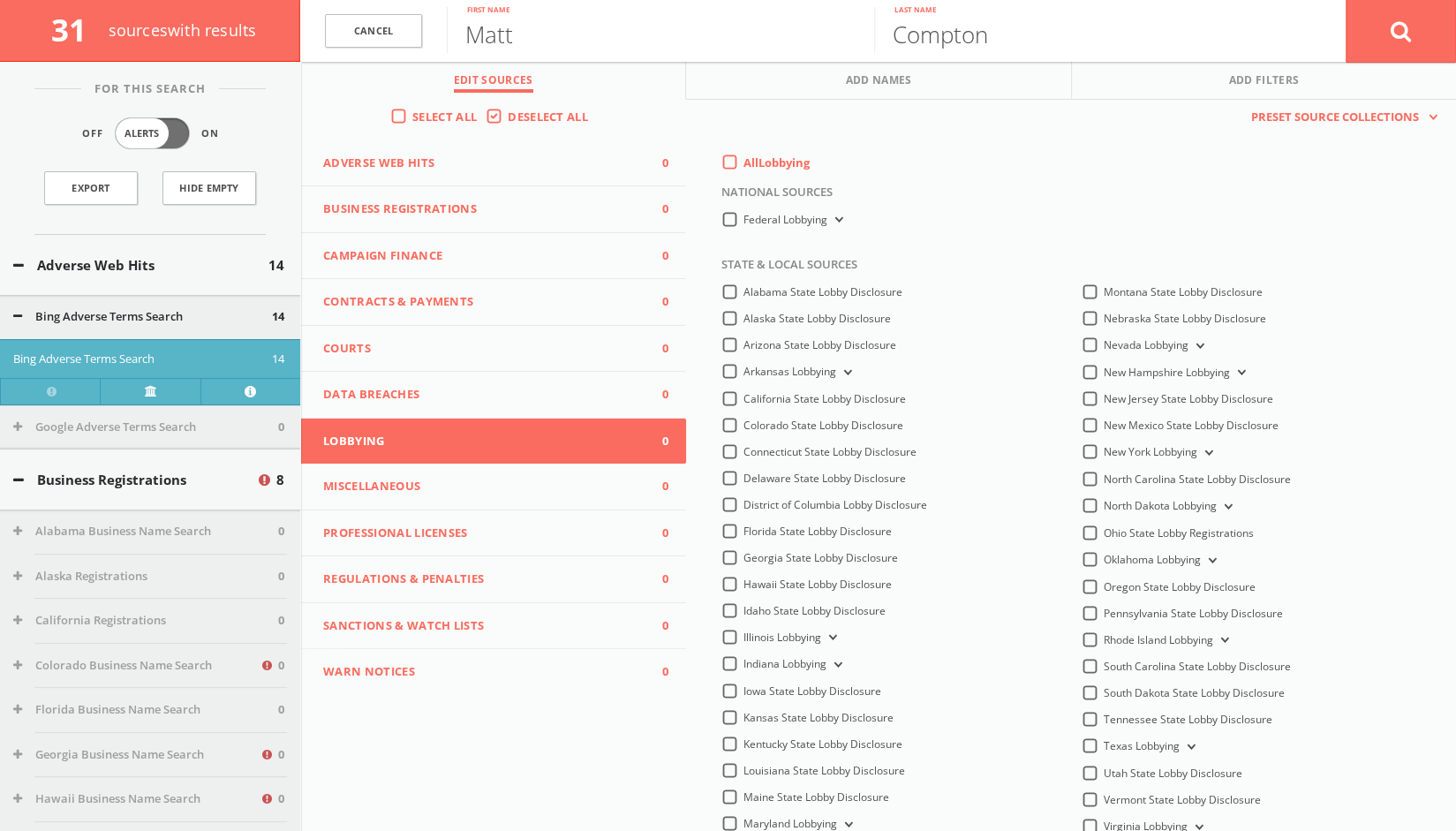 click on "Courts" at bounding box center (482, 349) 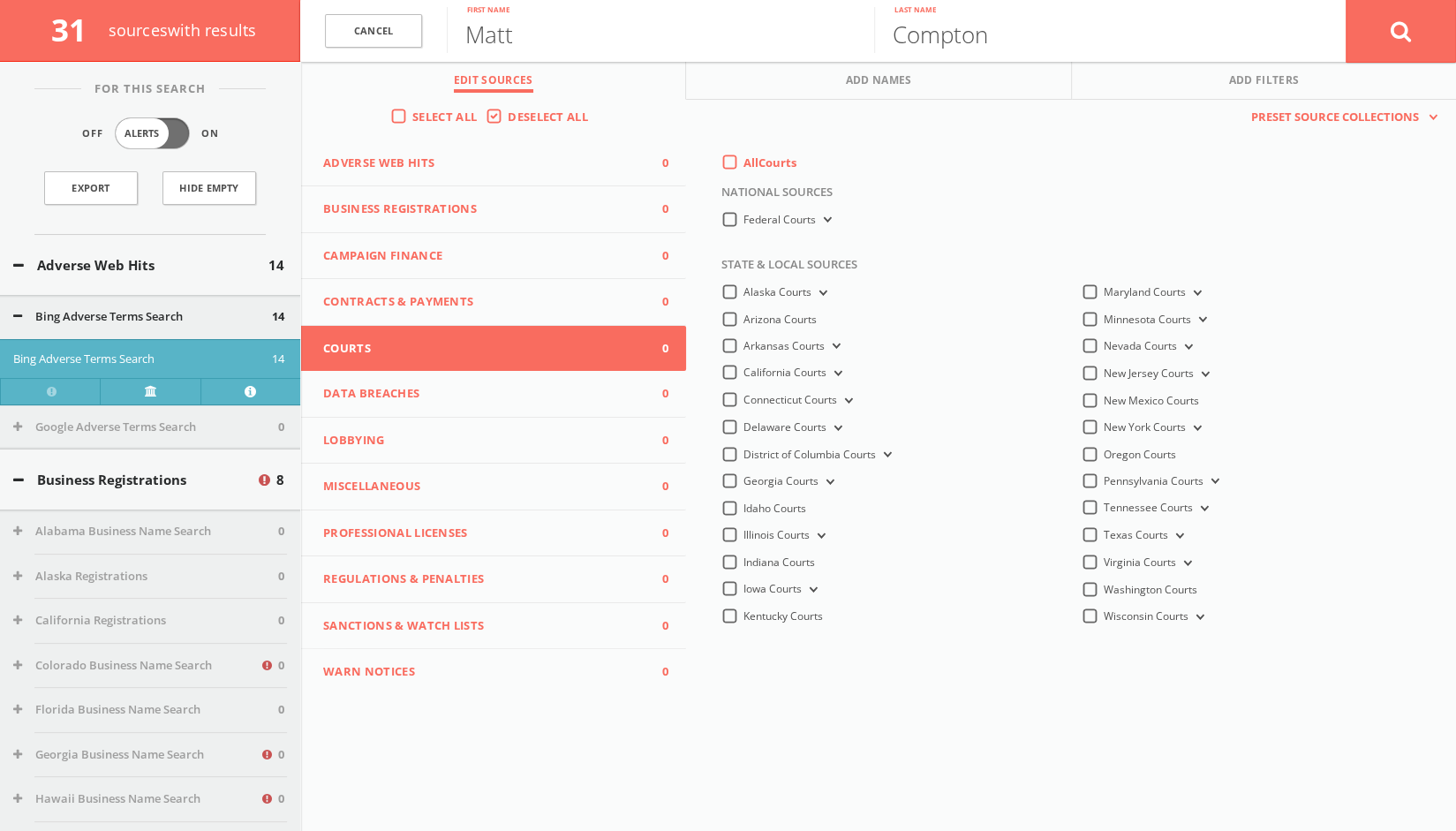 click on "All  Courts" at bounding box center (770, 163) 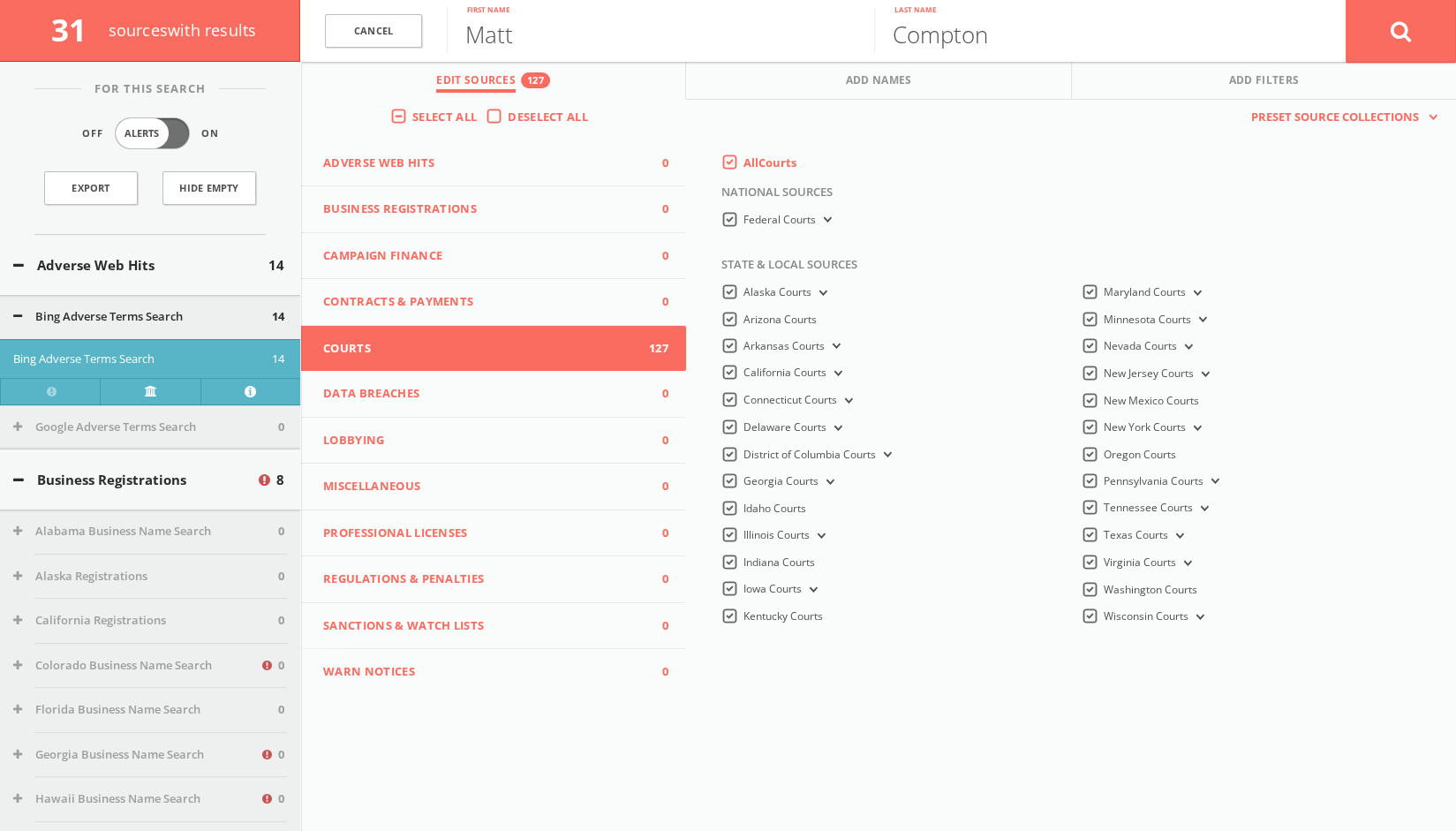click on "Lobbying 0" at bounding box center (494, 441) 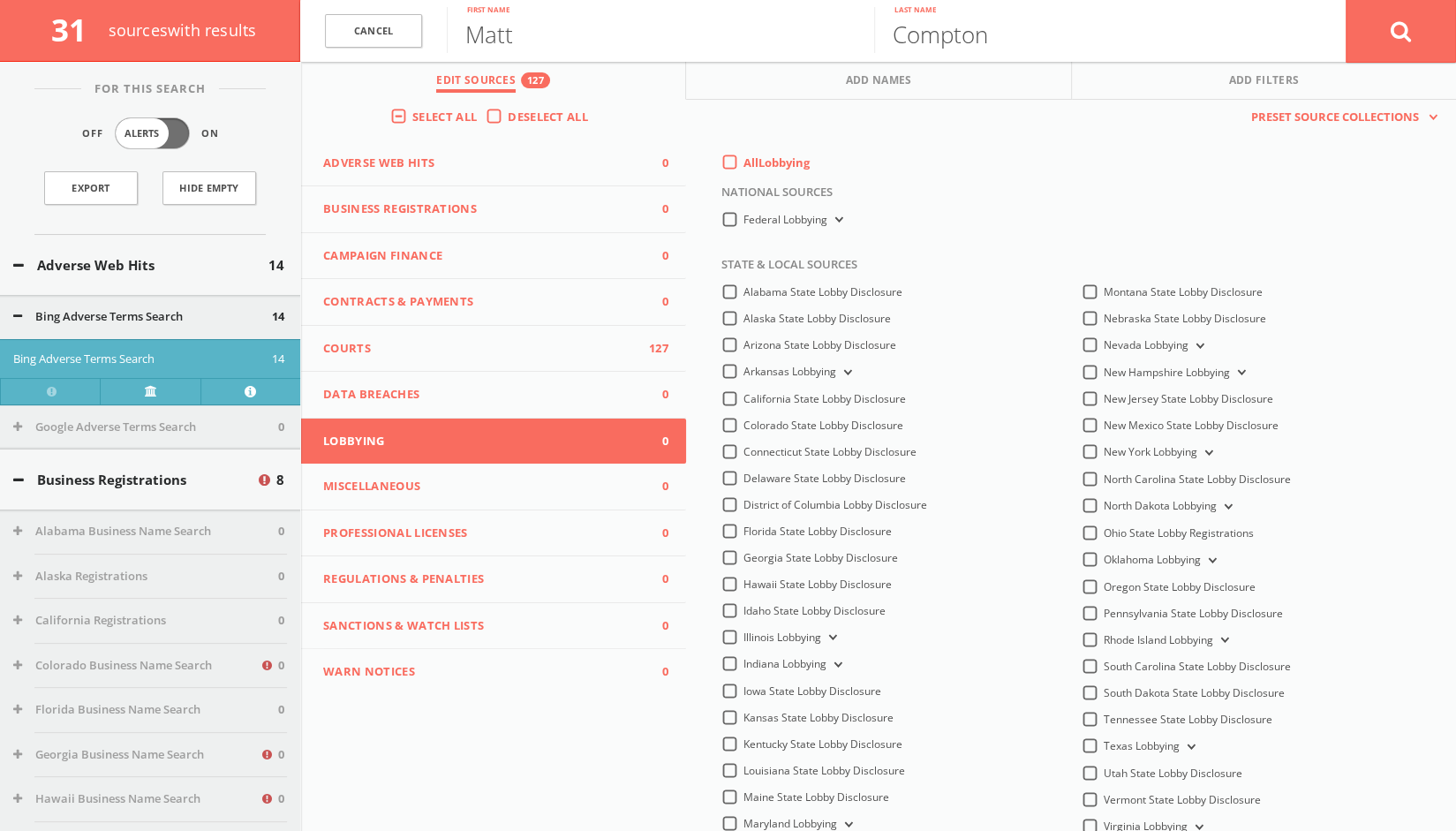 click on "All  Lobbying" at bounding box center (776, 163) 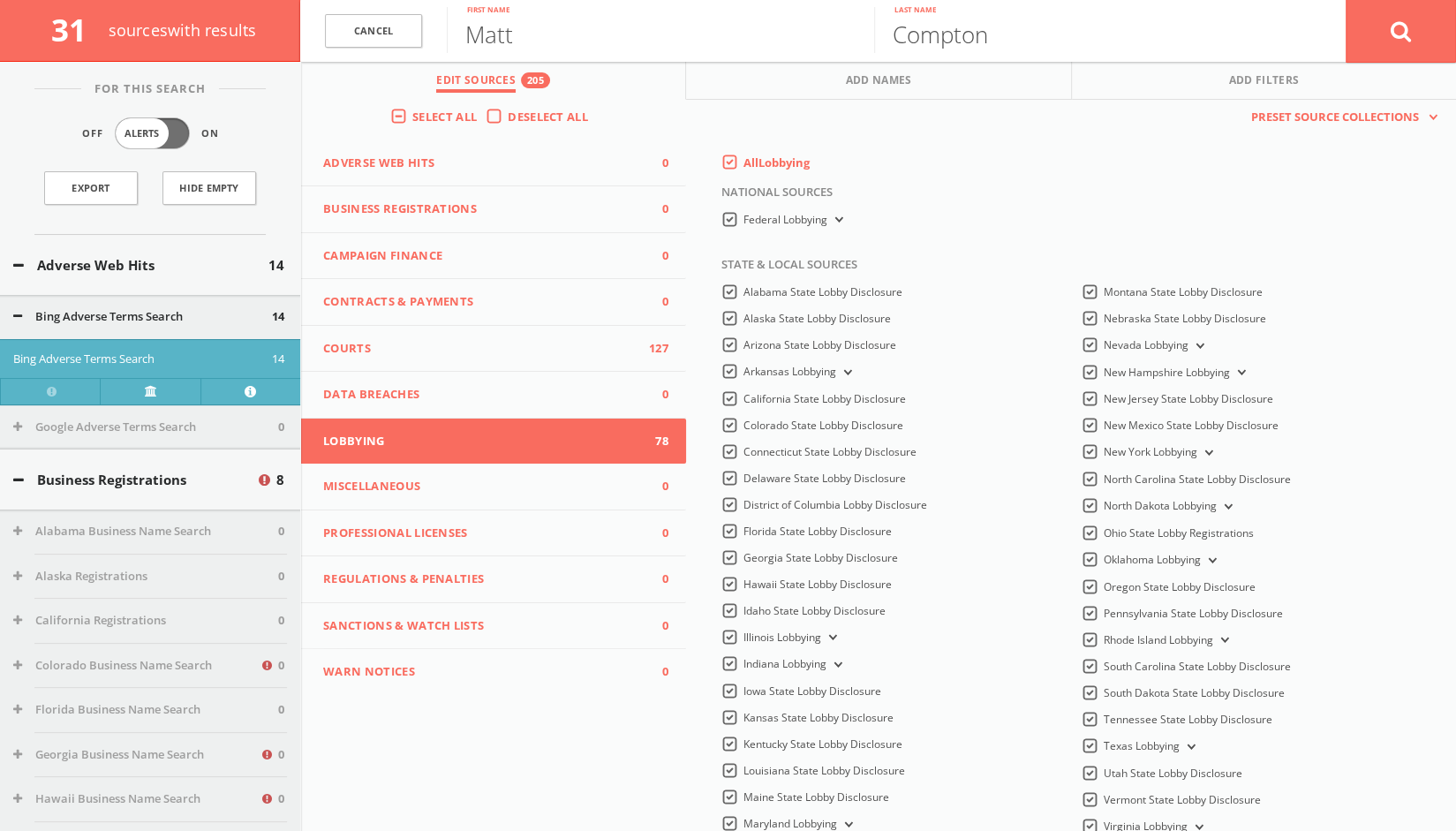 click on "Sanctions & Watch Lists" at bounding box center (482, 626) 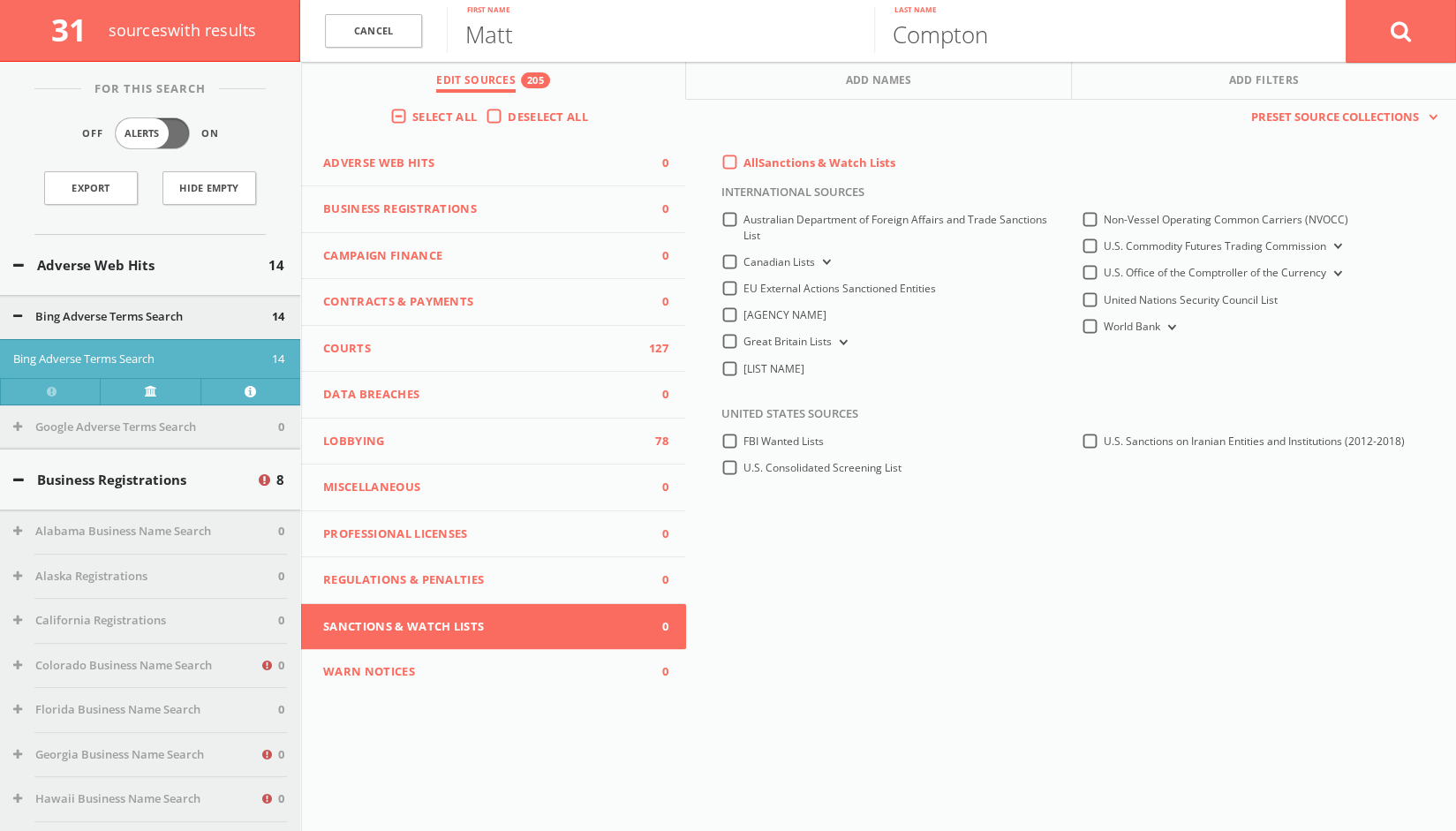click on "All  Sanctions & Watch Lists" at bounding box center [819, 163] 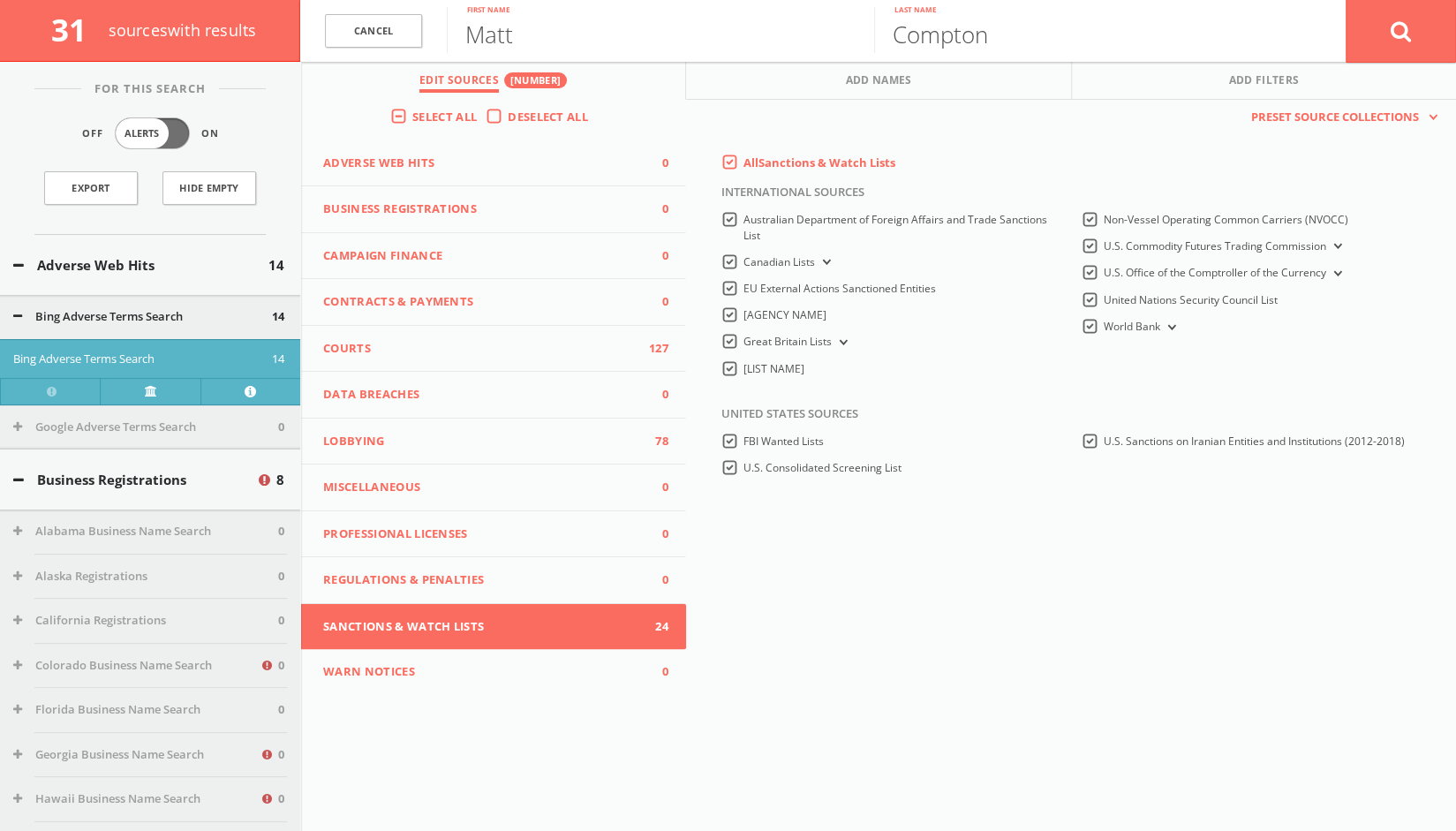 click on "WARN Notices" at bounding box center (482, 672) 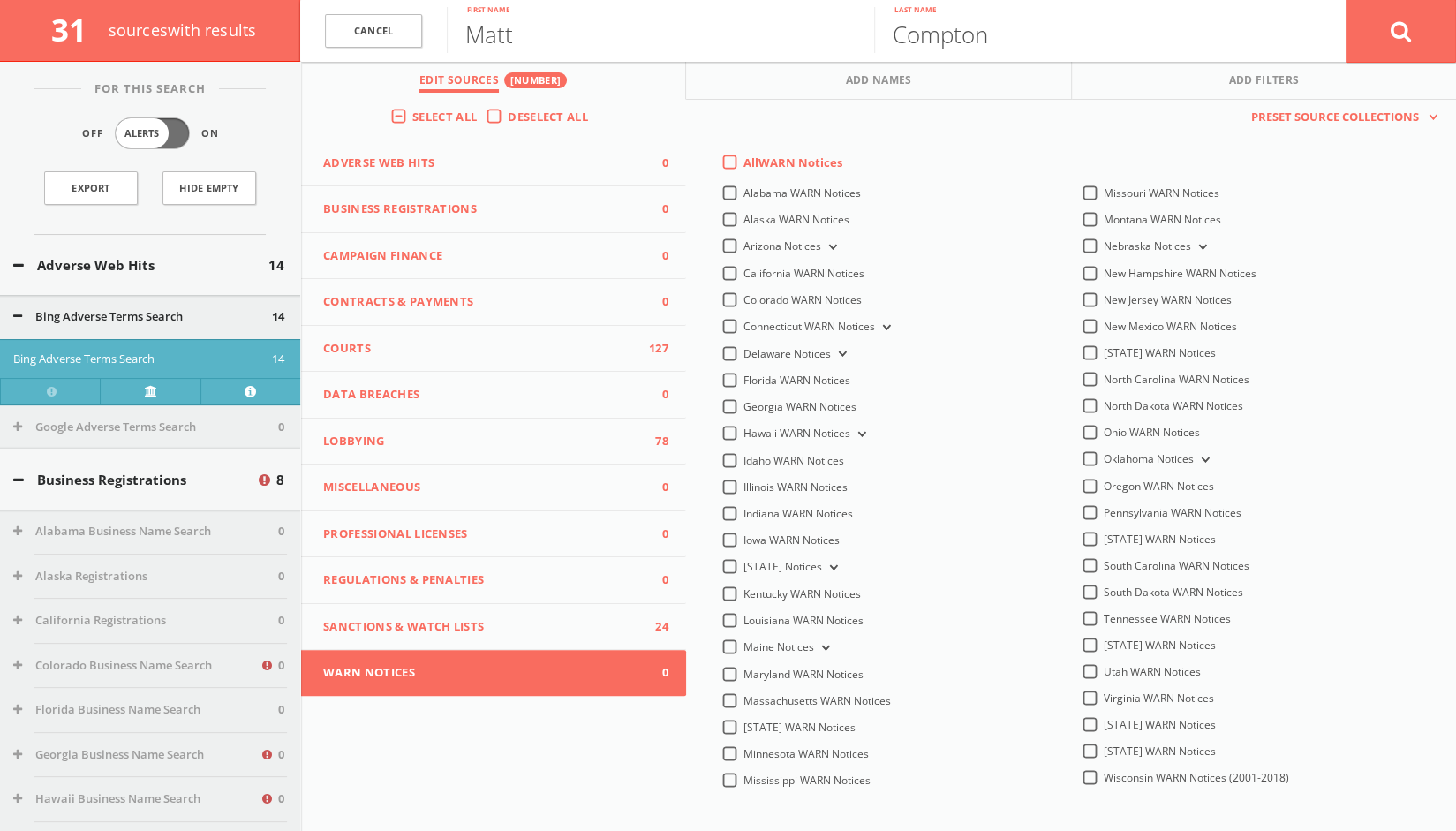 click on "All WARN Notices" at bounding box center (793, 163) 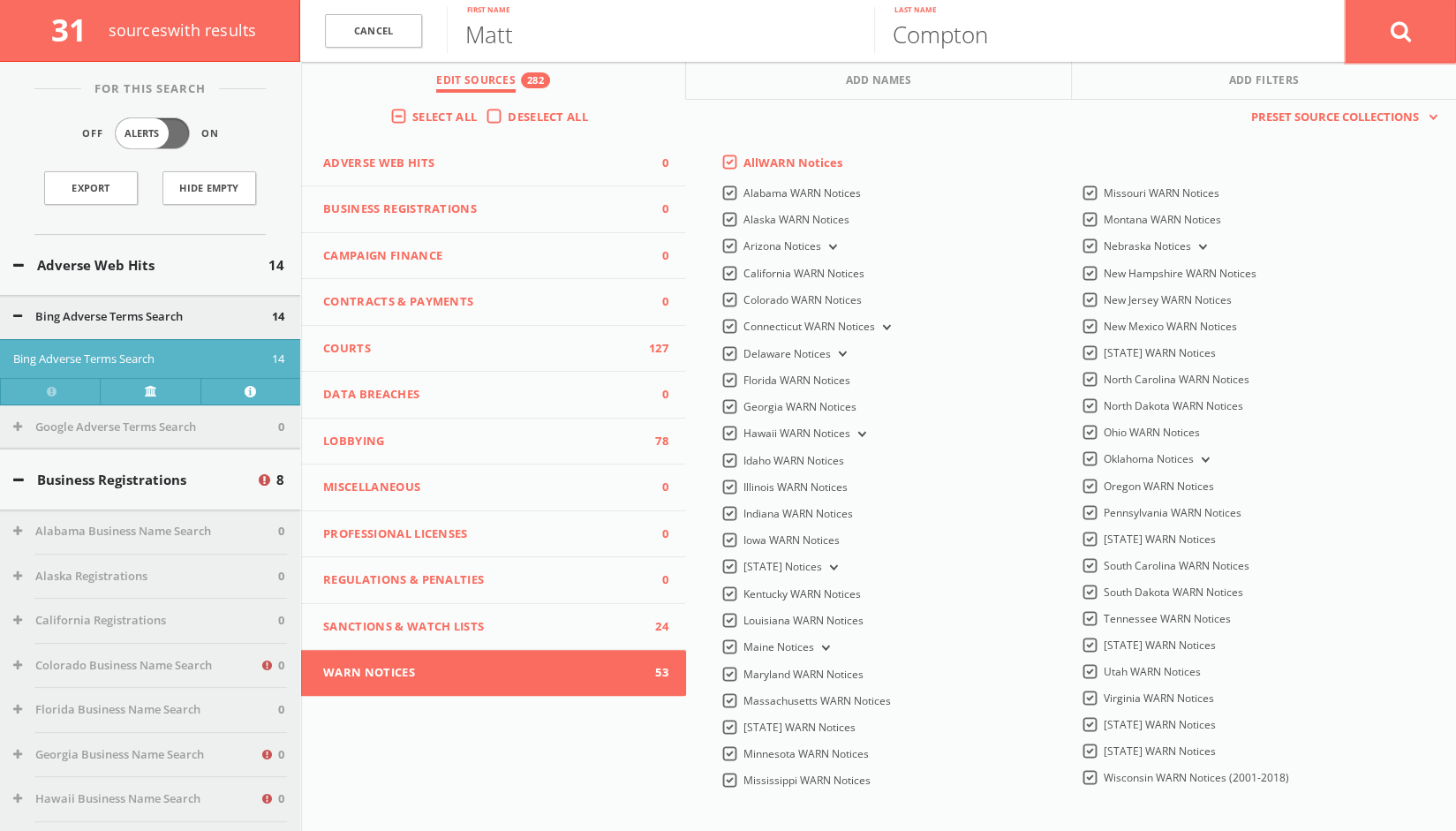 click at bounding box center [1400, 31] 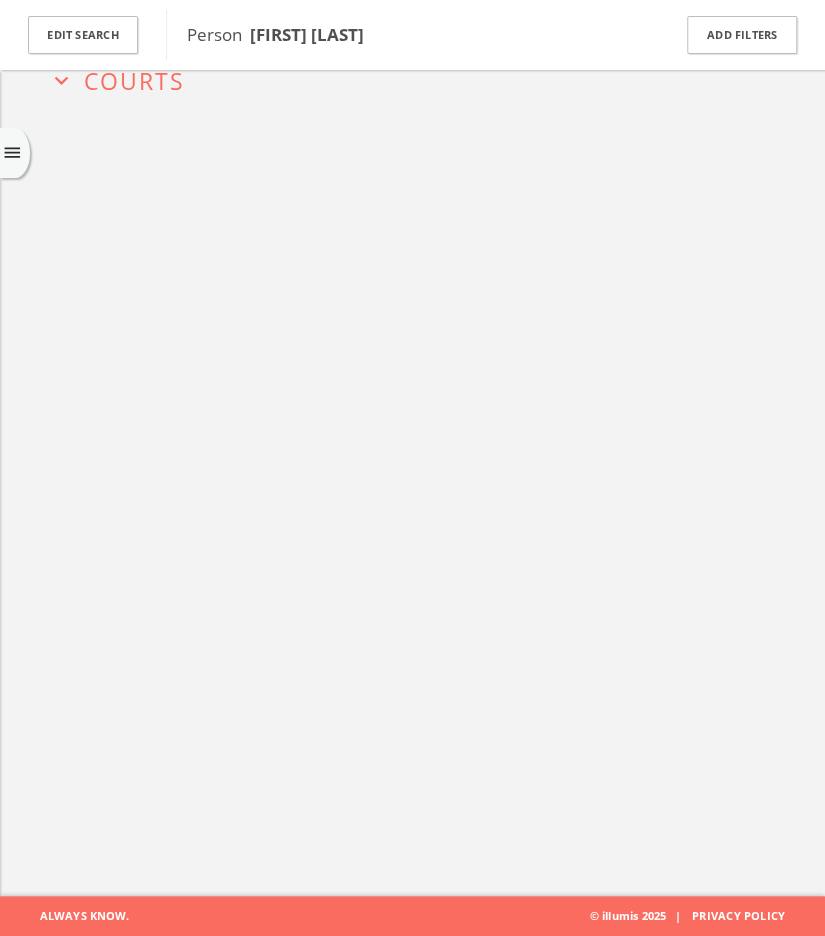 scroll, scrollTop: 0, scrollLeft: 0, axis: both 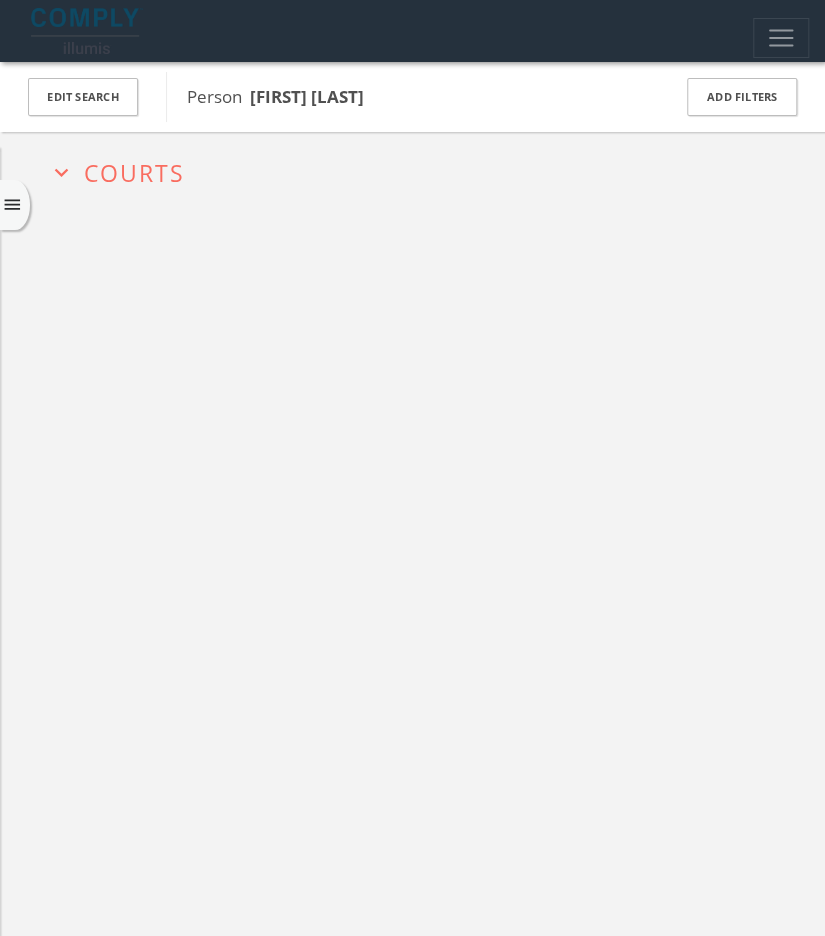 click on "expand_more Courts" at bounding box center (425, 170) 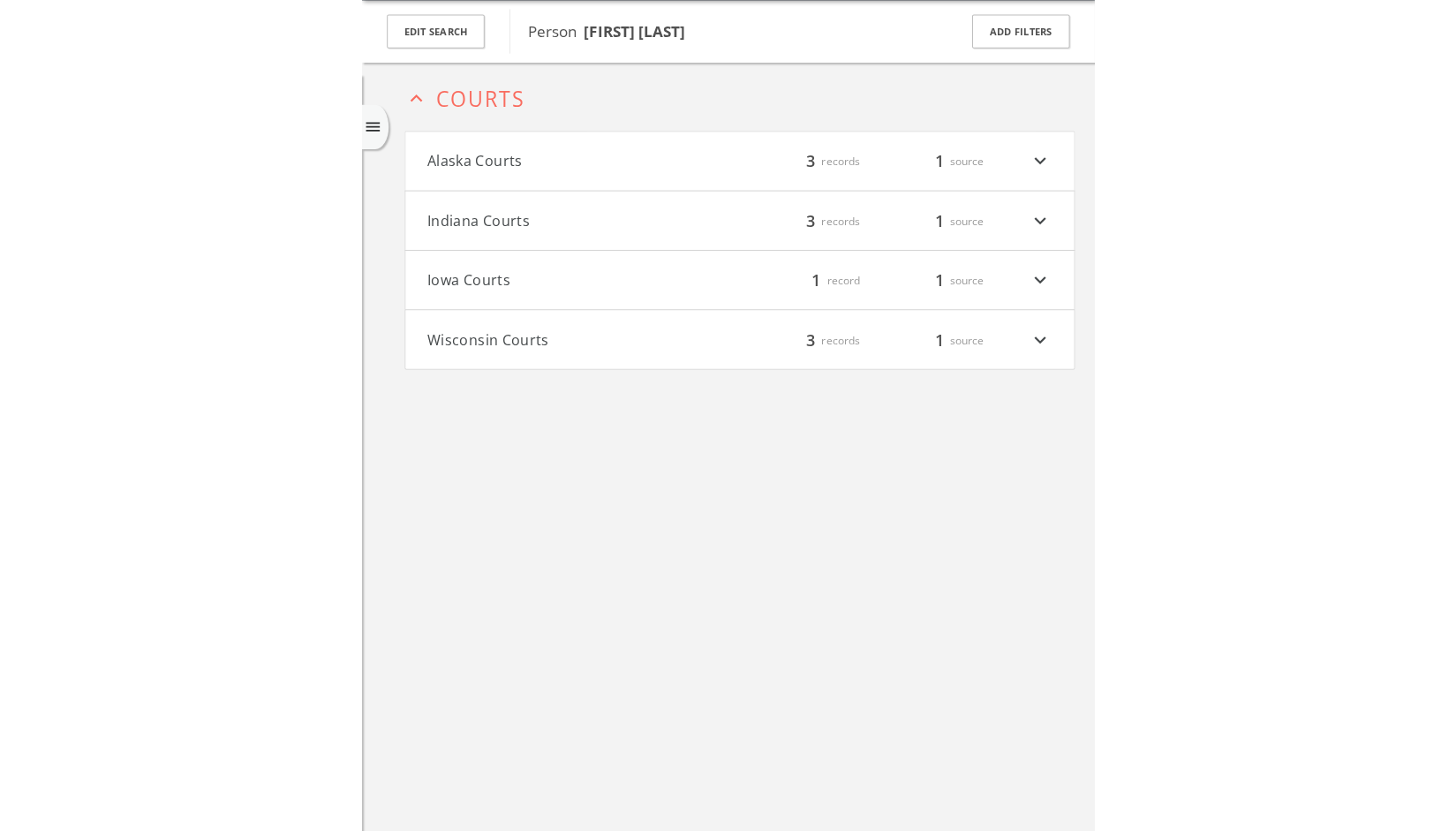 scroll, scrollTop: 0, scrollLeft: 0, axis: both 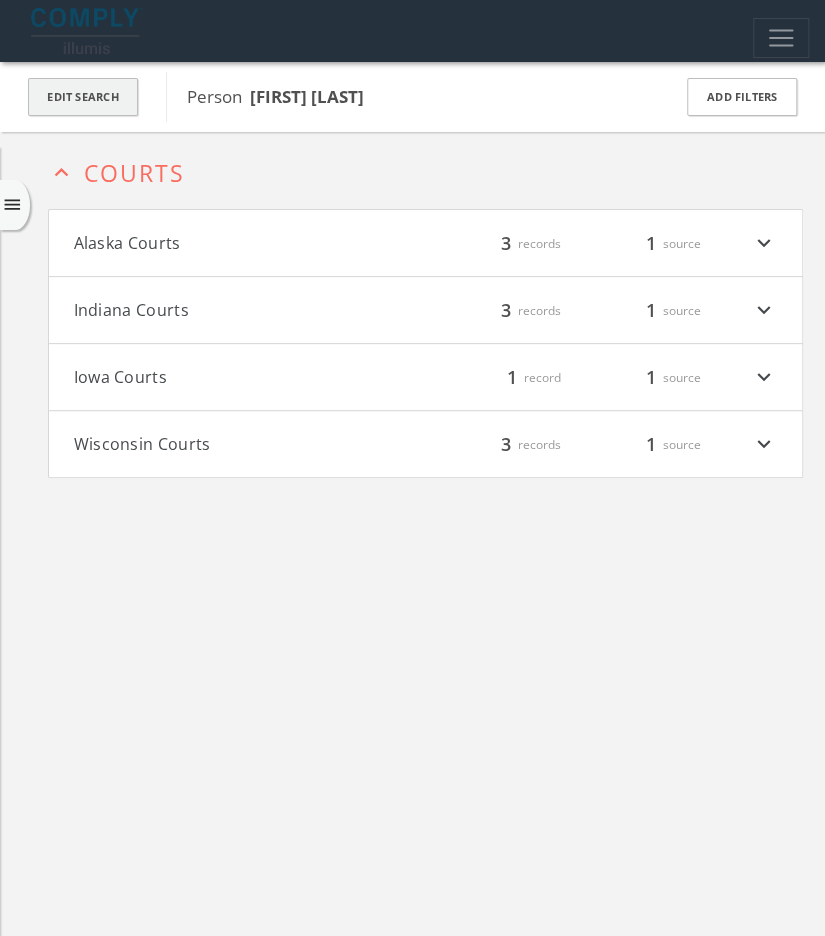 click on "Edit Search" at bounding box center [83, 97] 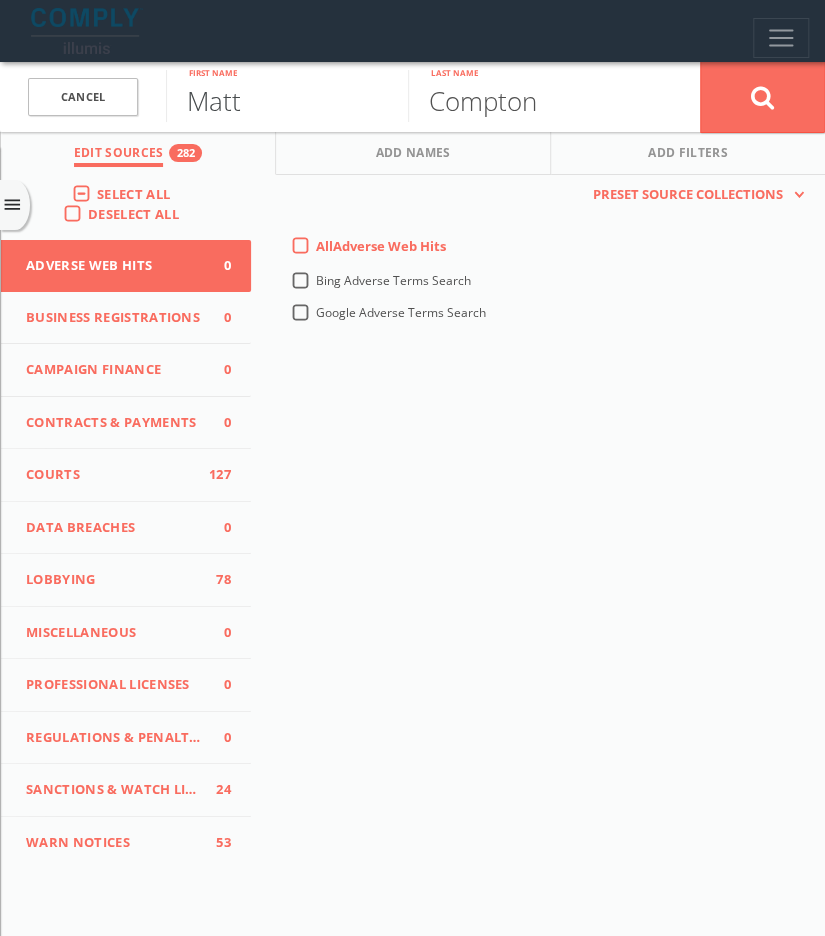 click on "Matt" at bounding box center (287, 96) 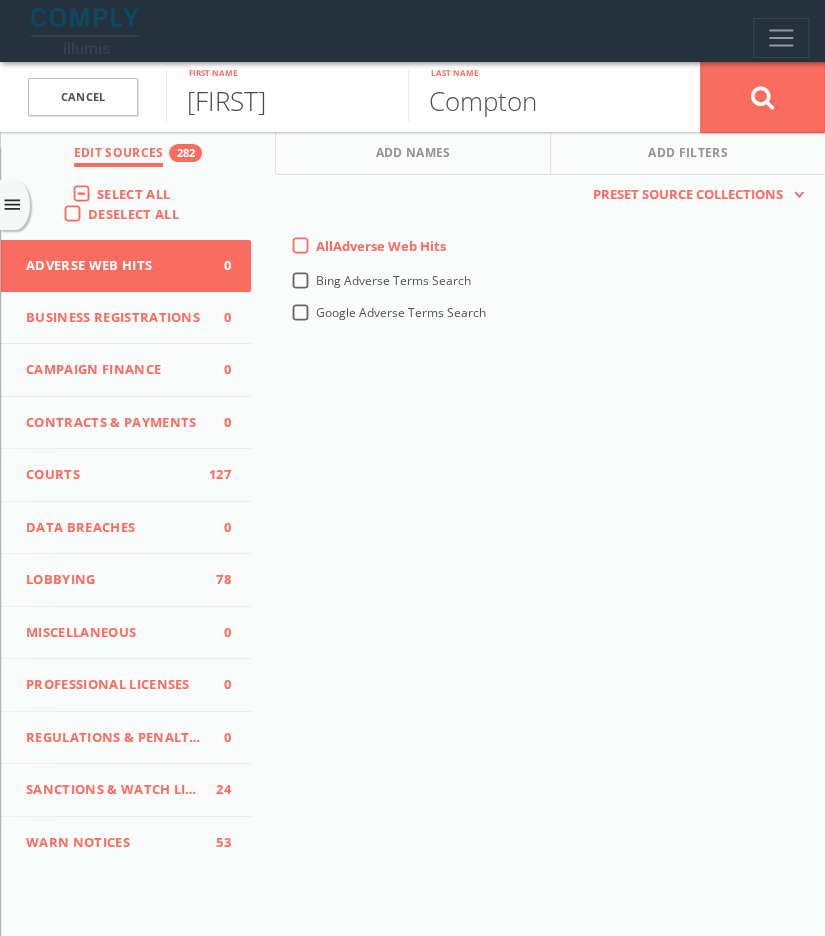 type on "L" 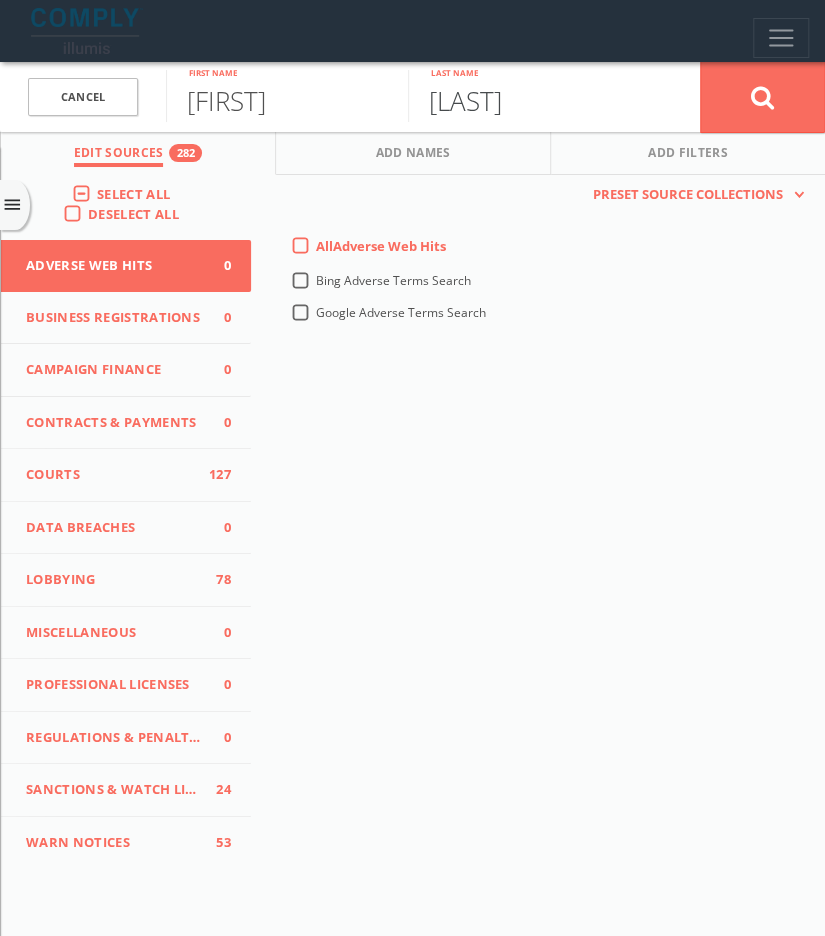 type on "[LAST]" 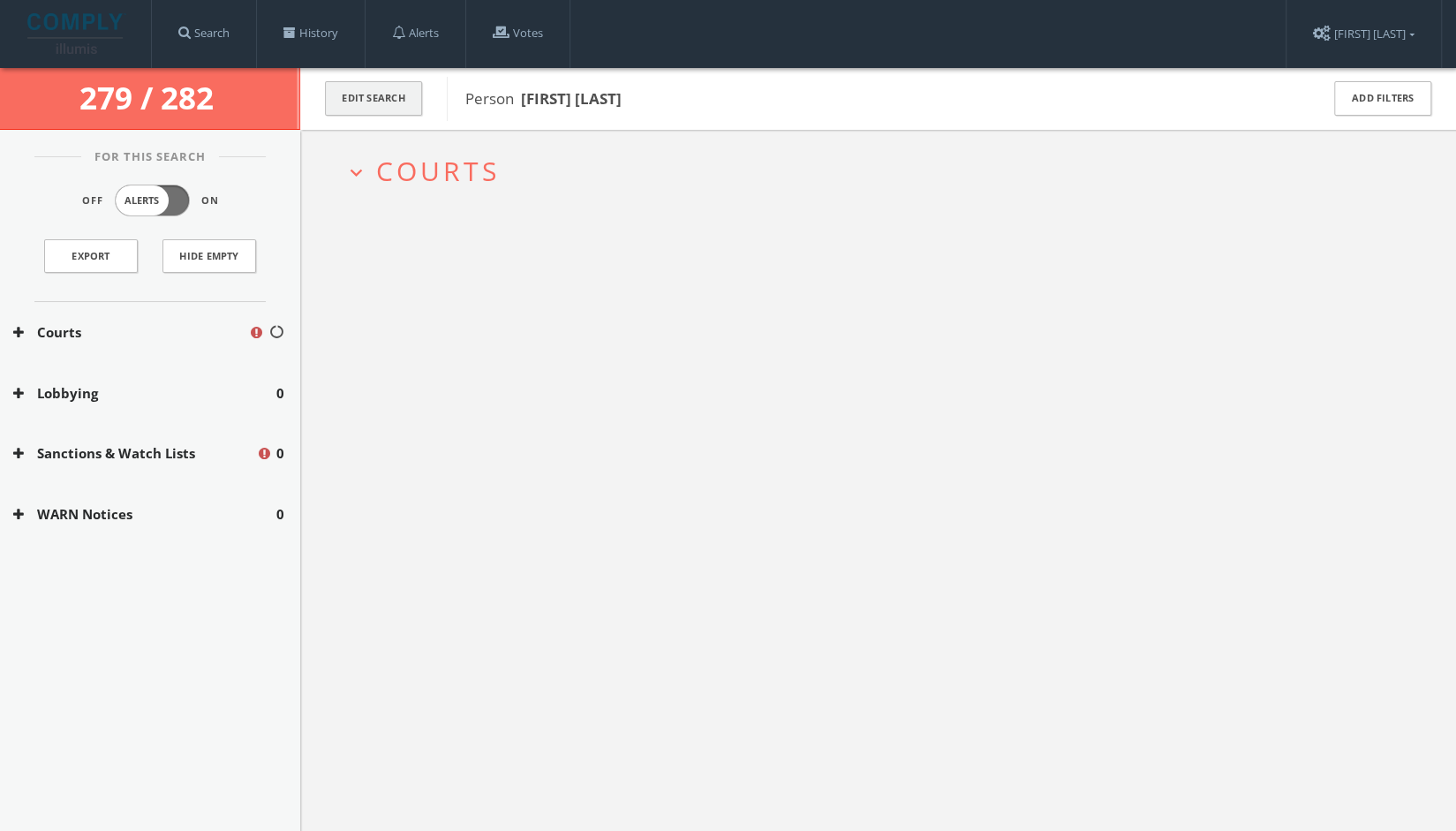 click on "Edit Search" at bounding box center [373, 98] 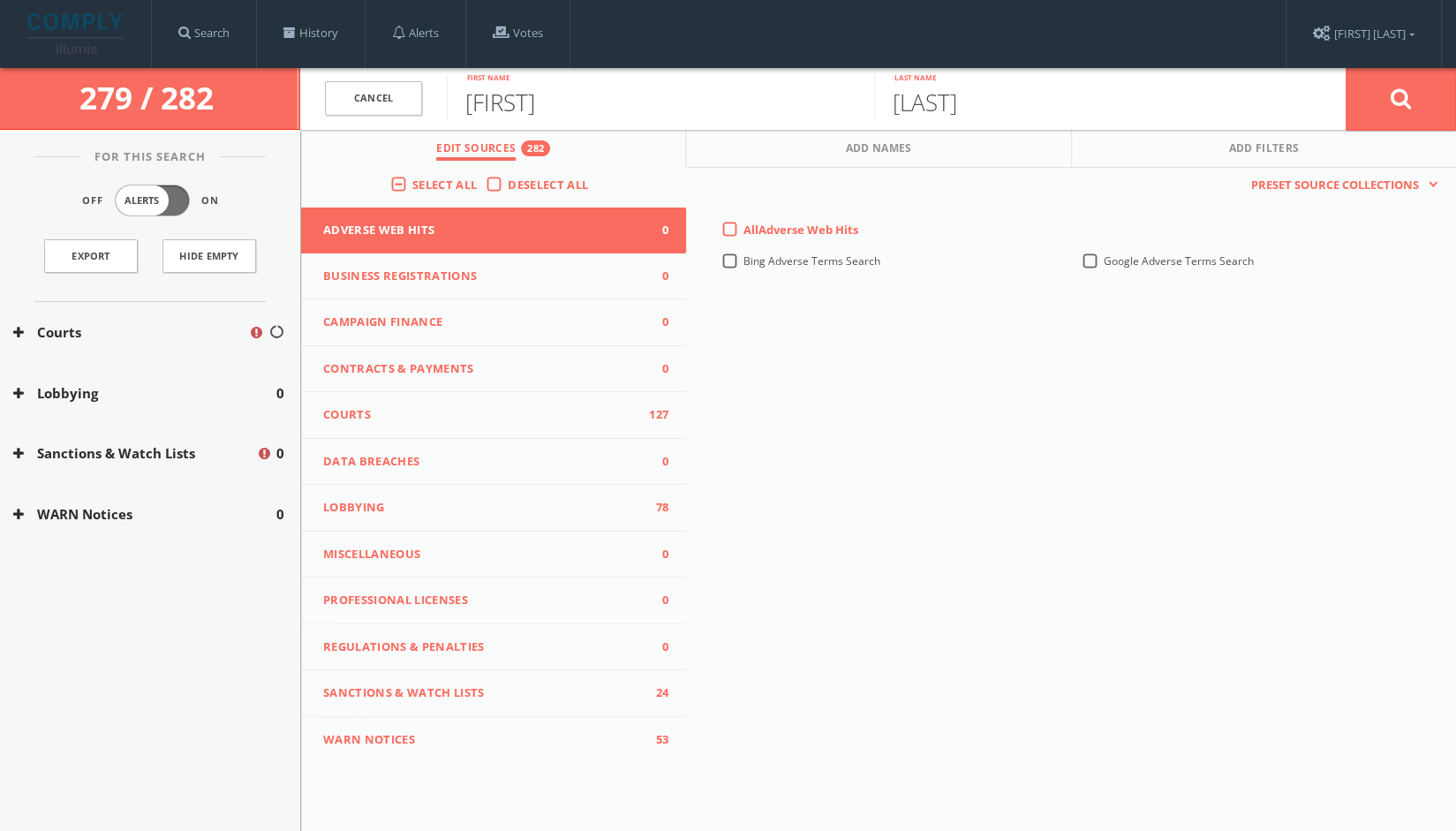 drag, startPoint x: 554, startPoint y: 102, endPoint x: 393, endPoint y: 74, distance: 163.41665 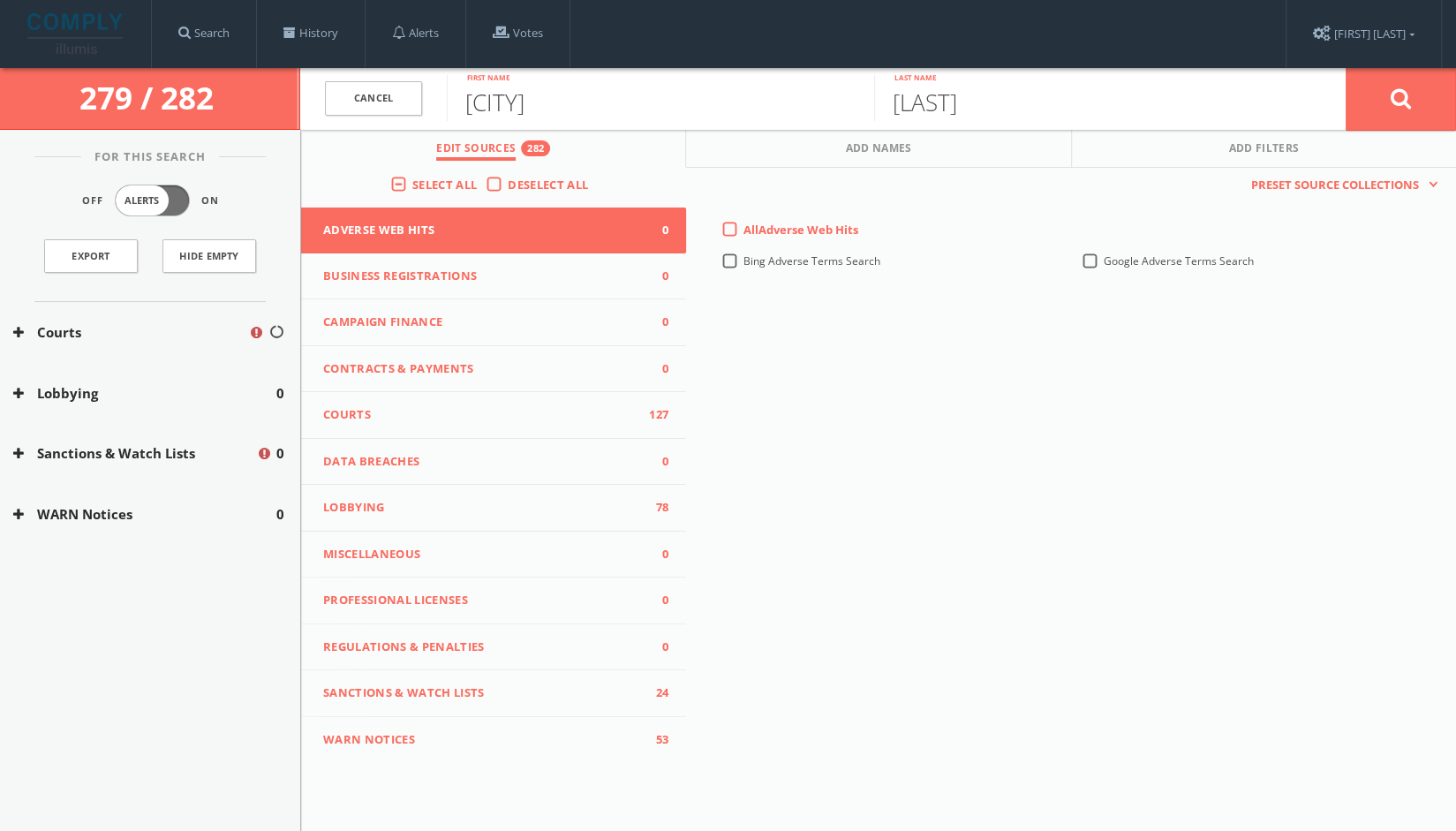 type on "[CITY]" 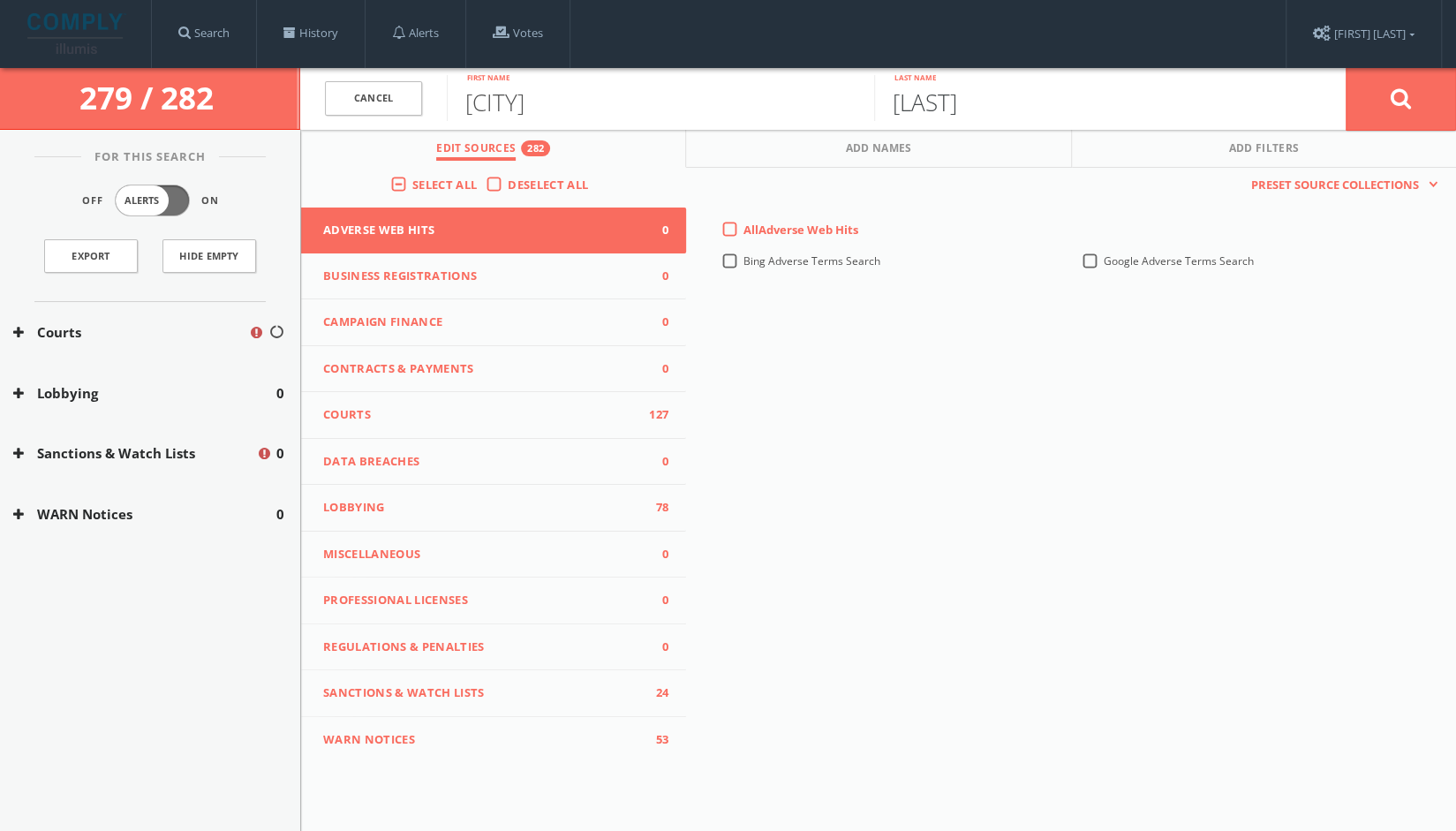 type on "[LAST]" 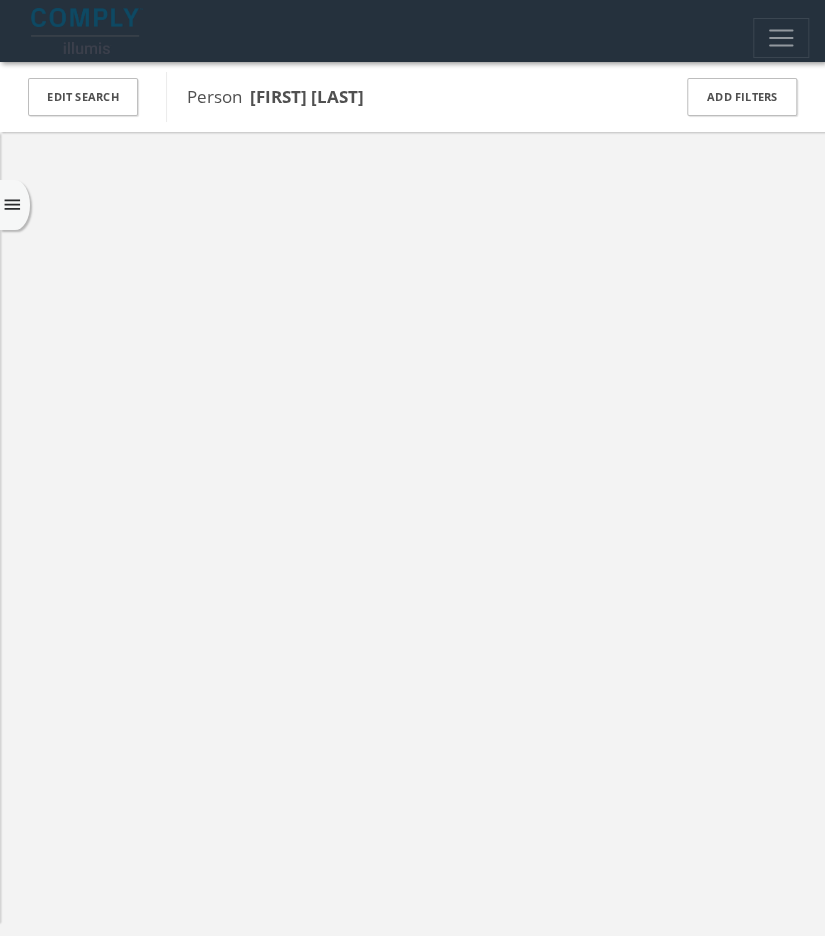 click at bounding box center (412, 600) 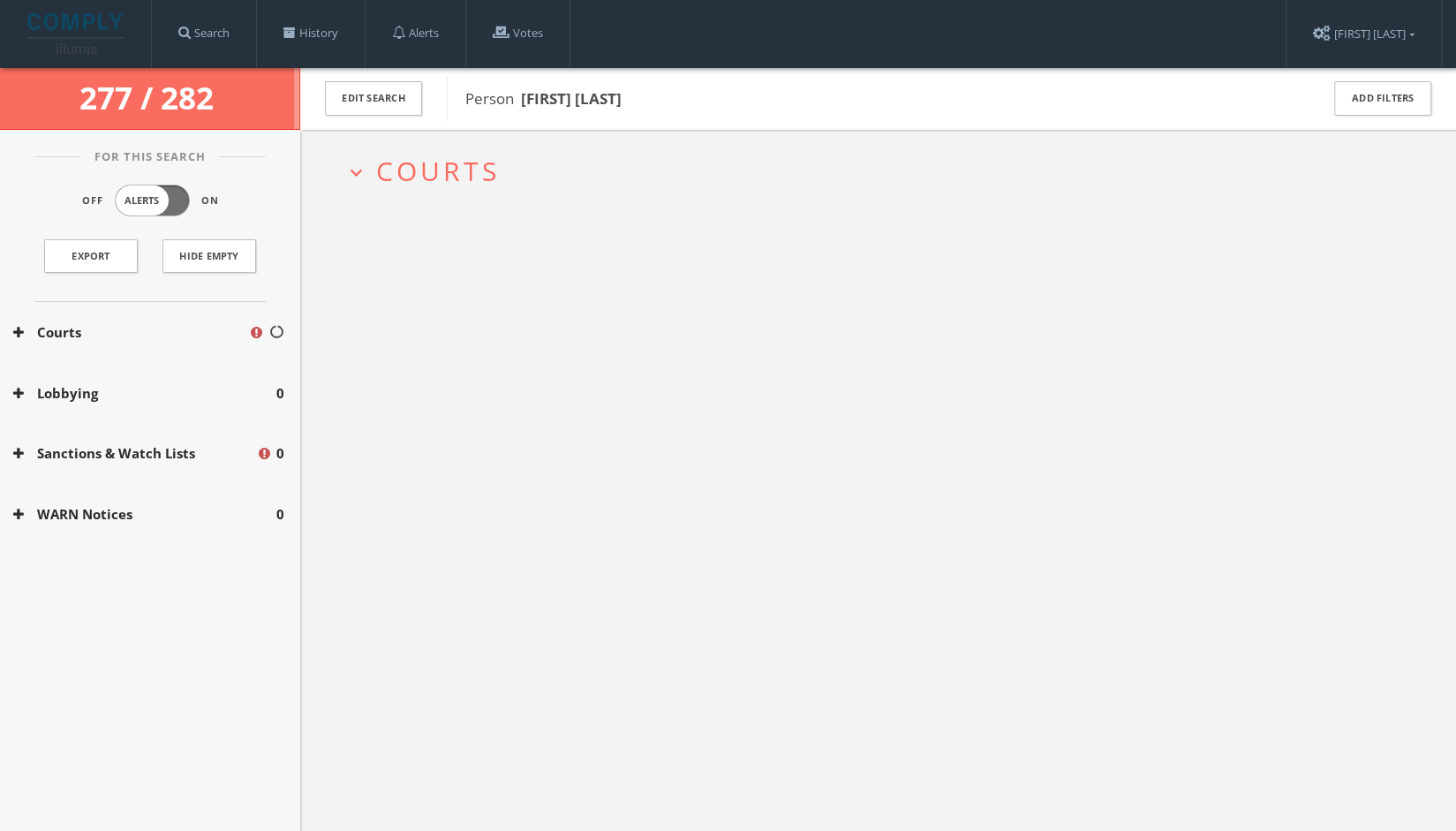 click on "Courts" at bounding box center [438, 170] 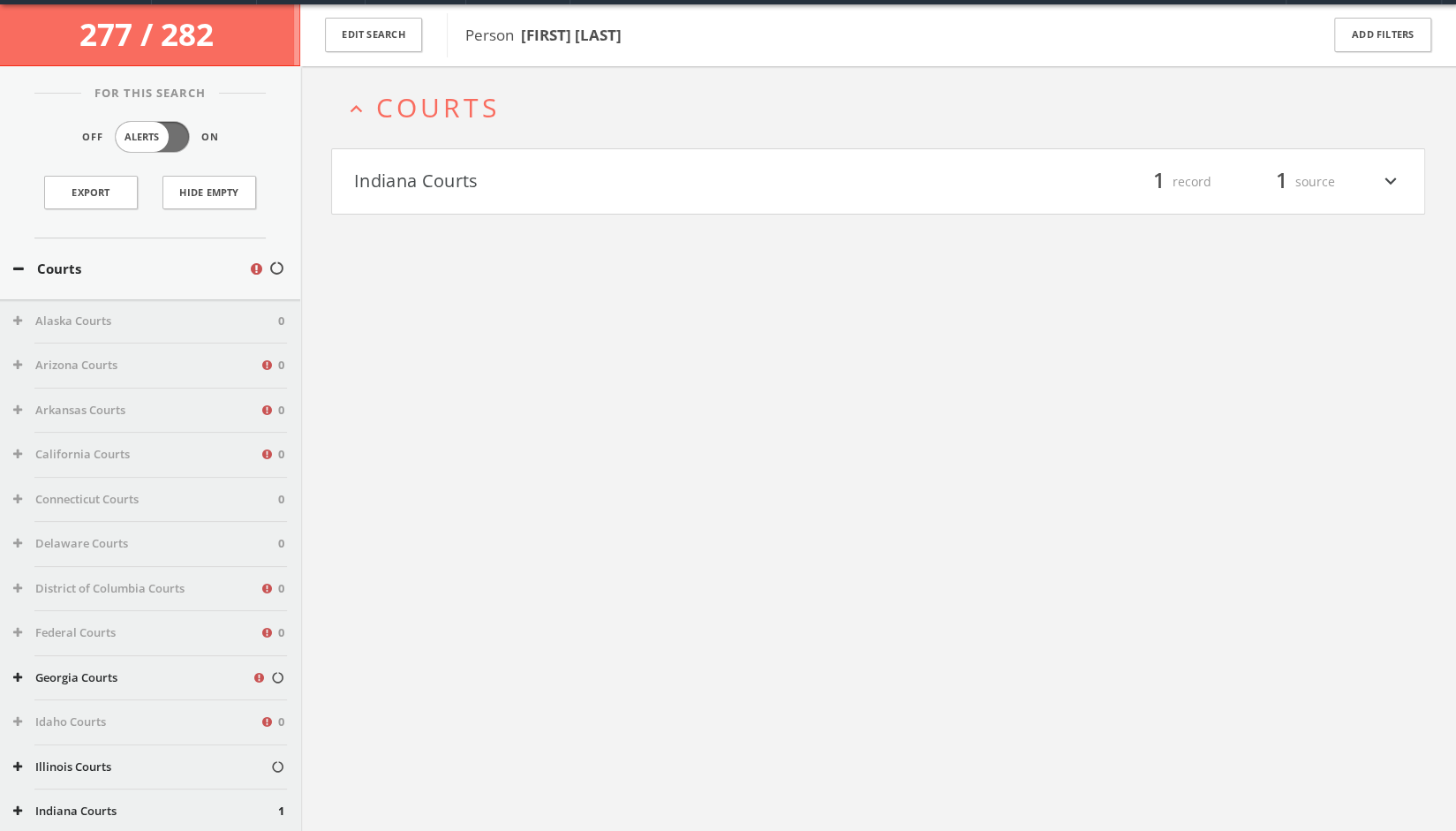 scroll, scrollTop: 67, scrollLeft: 0, axis: vertical 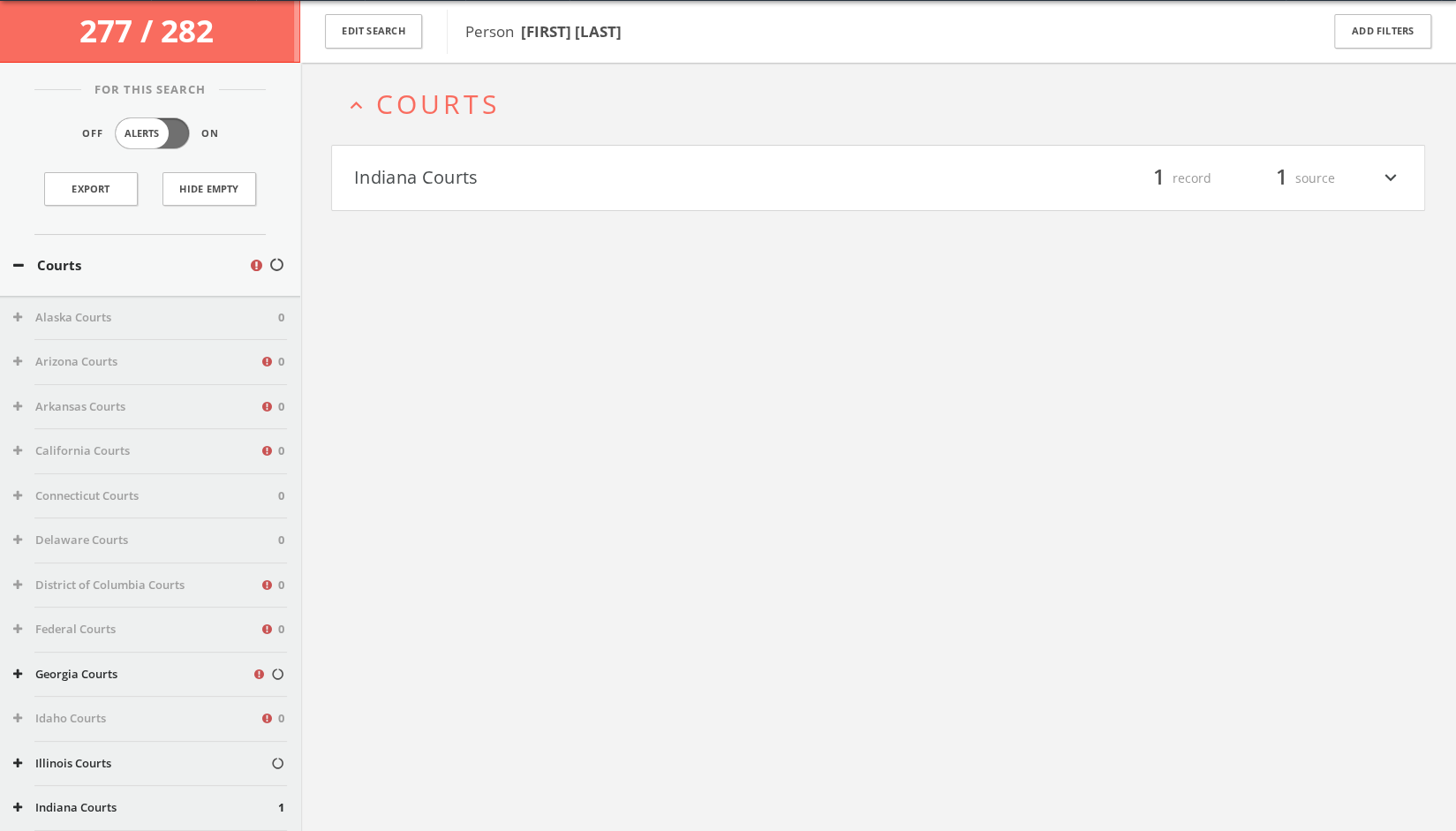 click on "Courts" at bounding box center (438, 103) 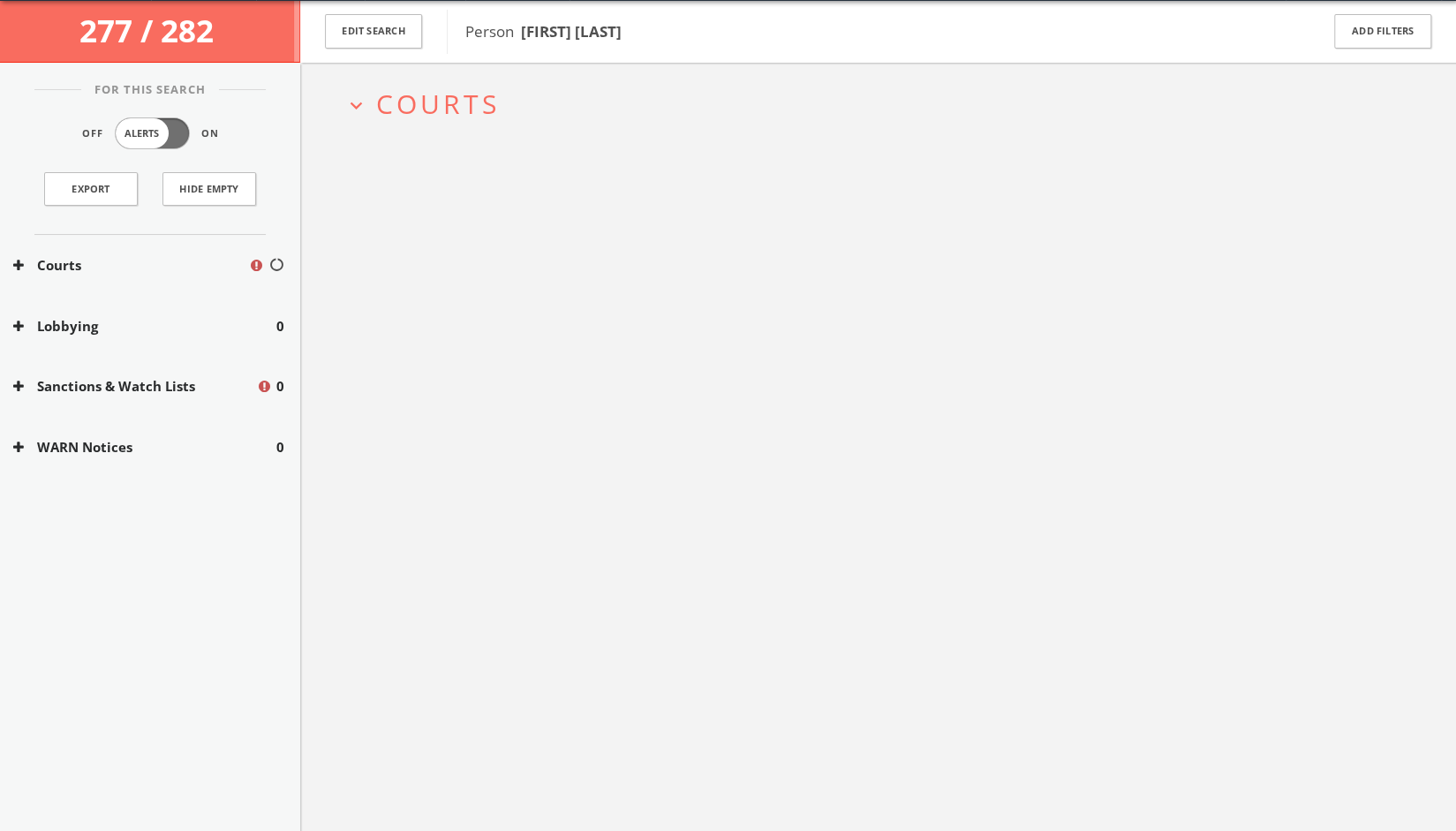 drag, startPoint x: 434, startPoint y: 119, endPoint x: 440, endPoint y: 110, distance: 10.816654 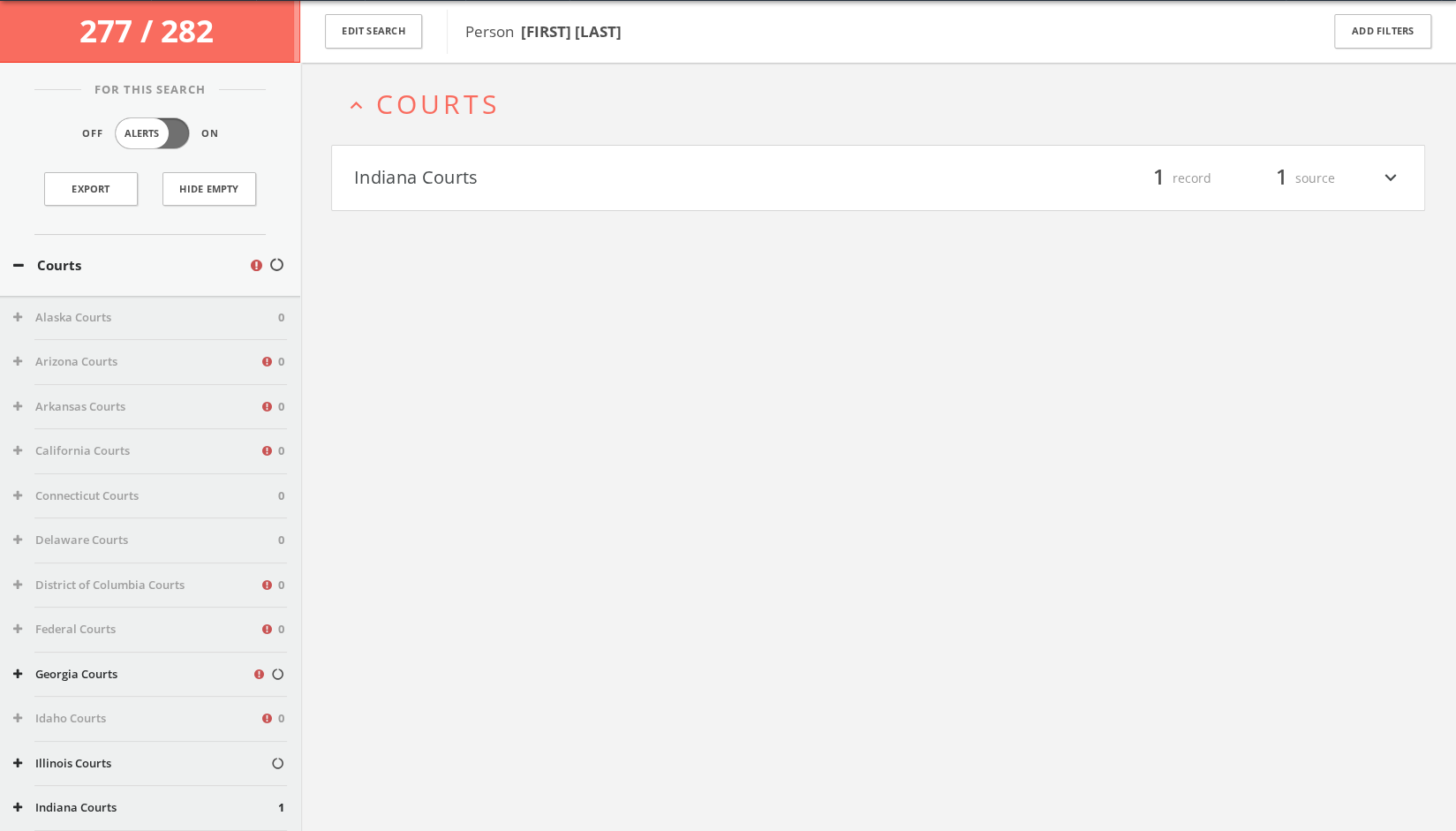 click on "Indiana Courts filter_list 1 record  1 source  expand_more" at bounding box center [878, 178] 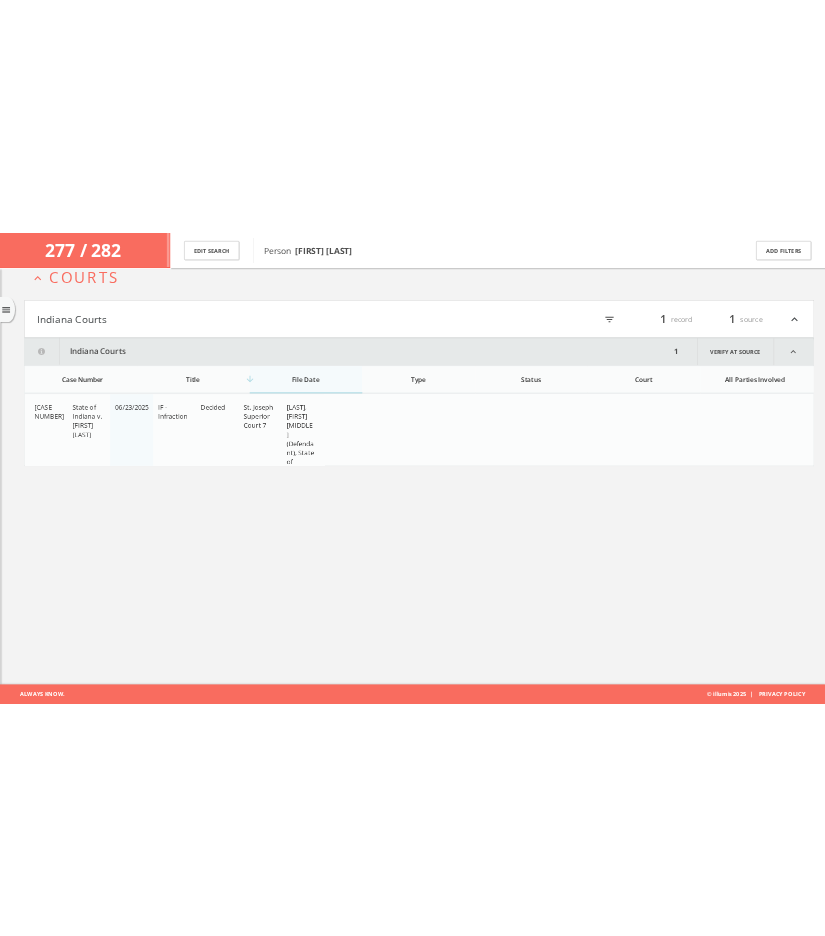 scroll, scrollTop: 101, scrollLeft: 0, axis: vertical 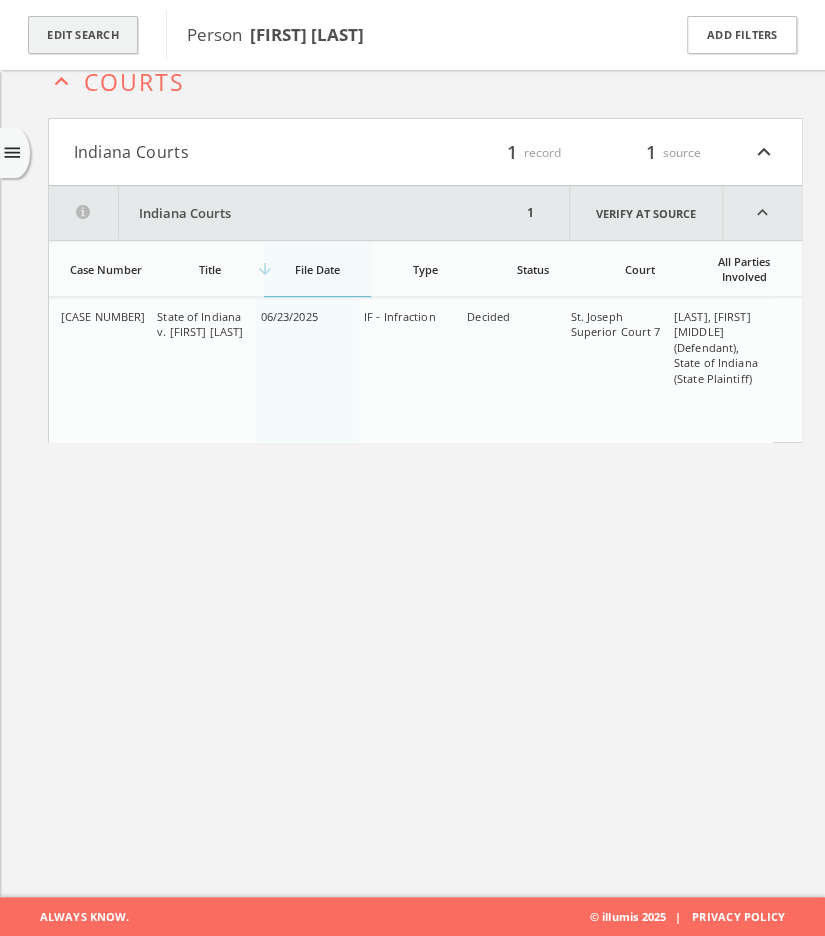 click on "Edit Search" at bounding box center (83, 35) 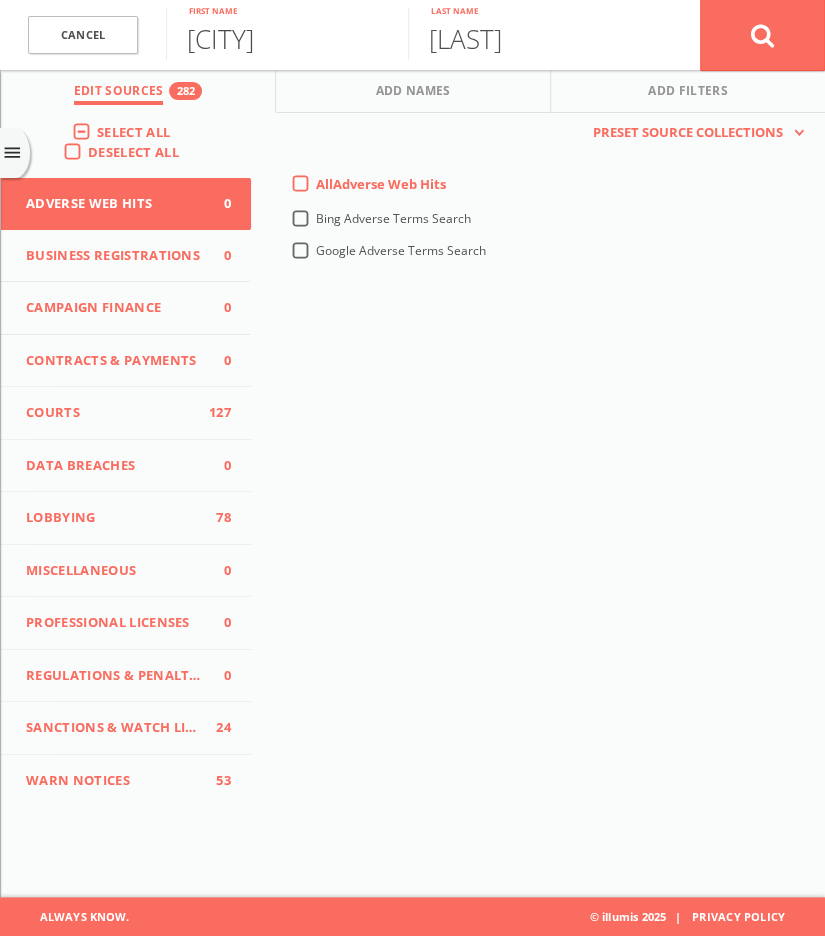 drag, startPoint x: 348, startPoint y: 44, endPoint x: 10, endPoint y: -5, distance: 341.5333 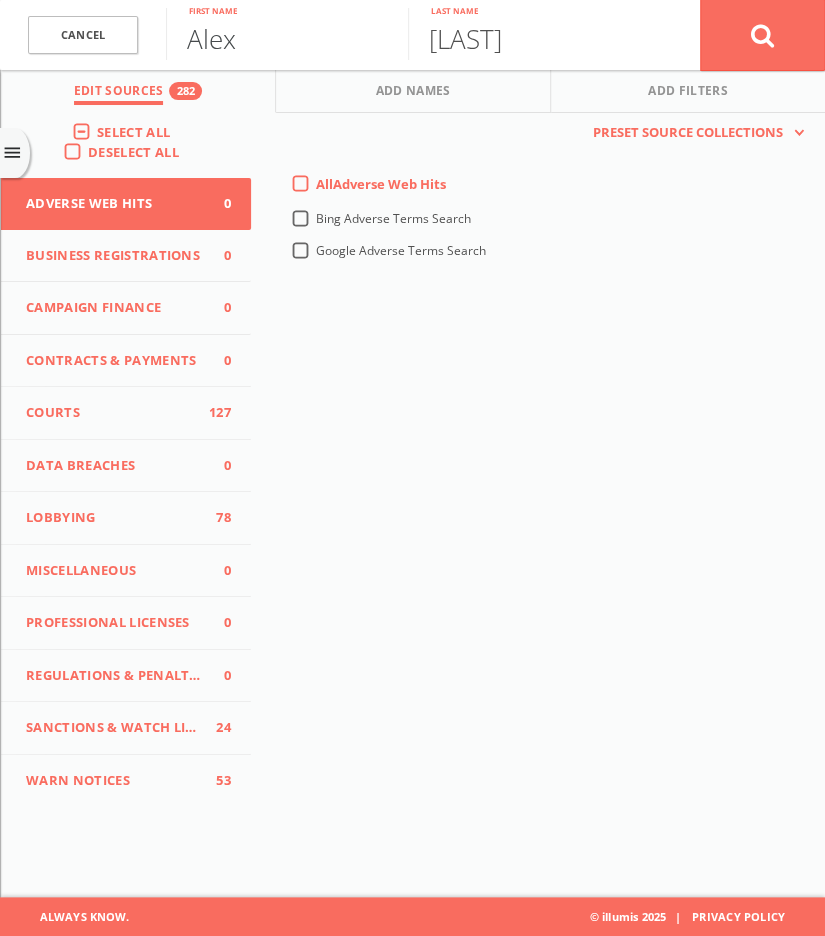 type on "Alex" 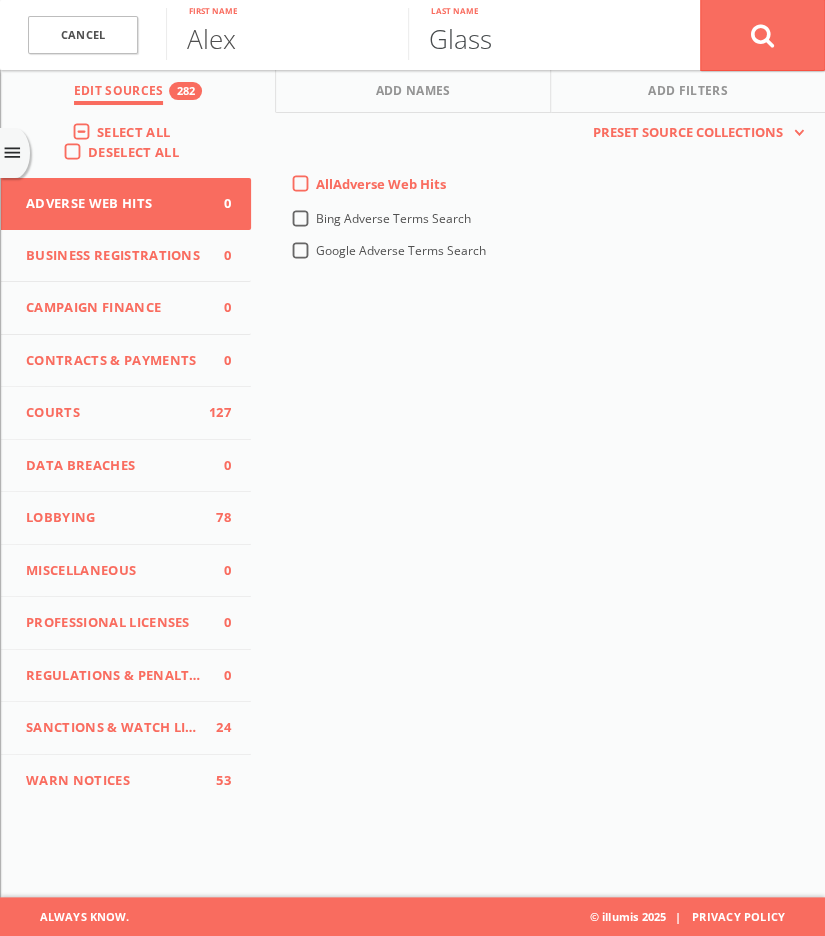 type on "Glass" 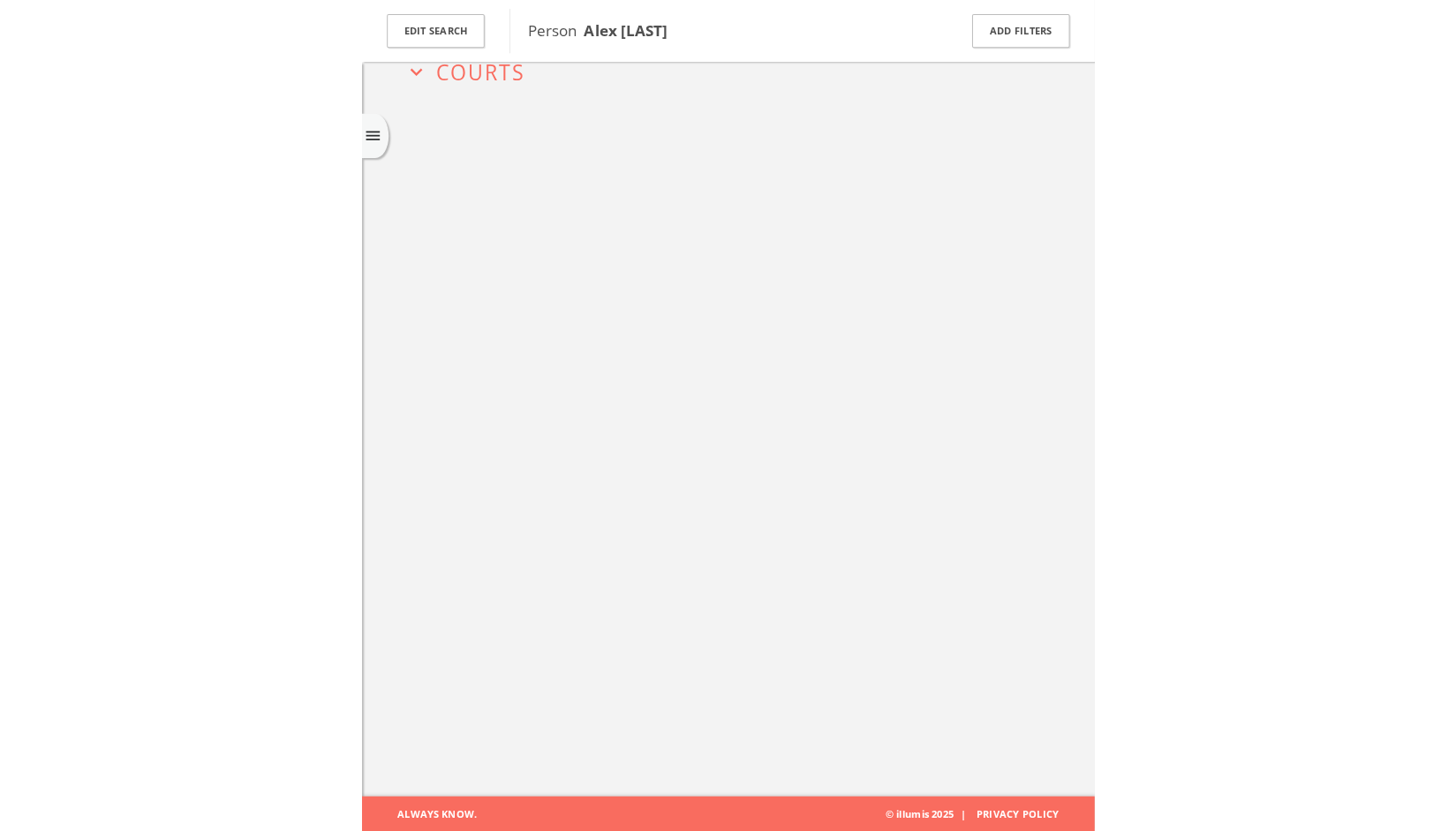 scroll, scrollTop: 0, scrollLeft: 0, axis: both 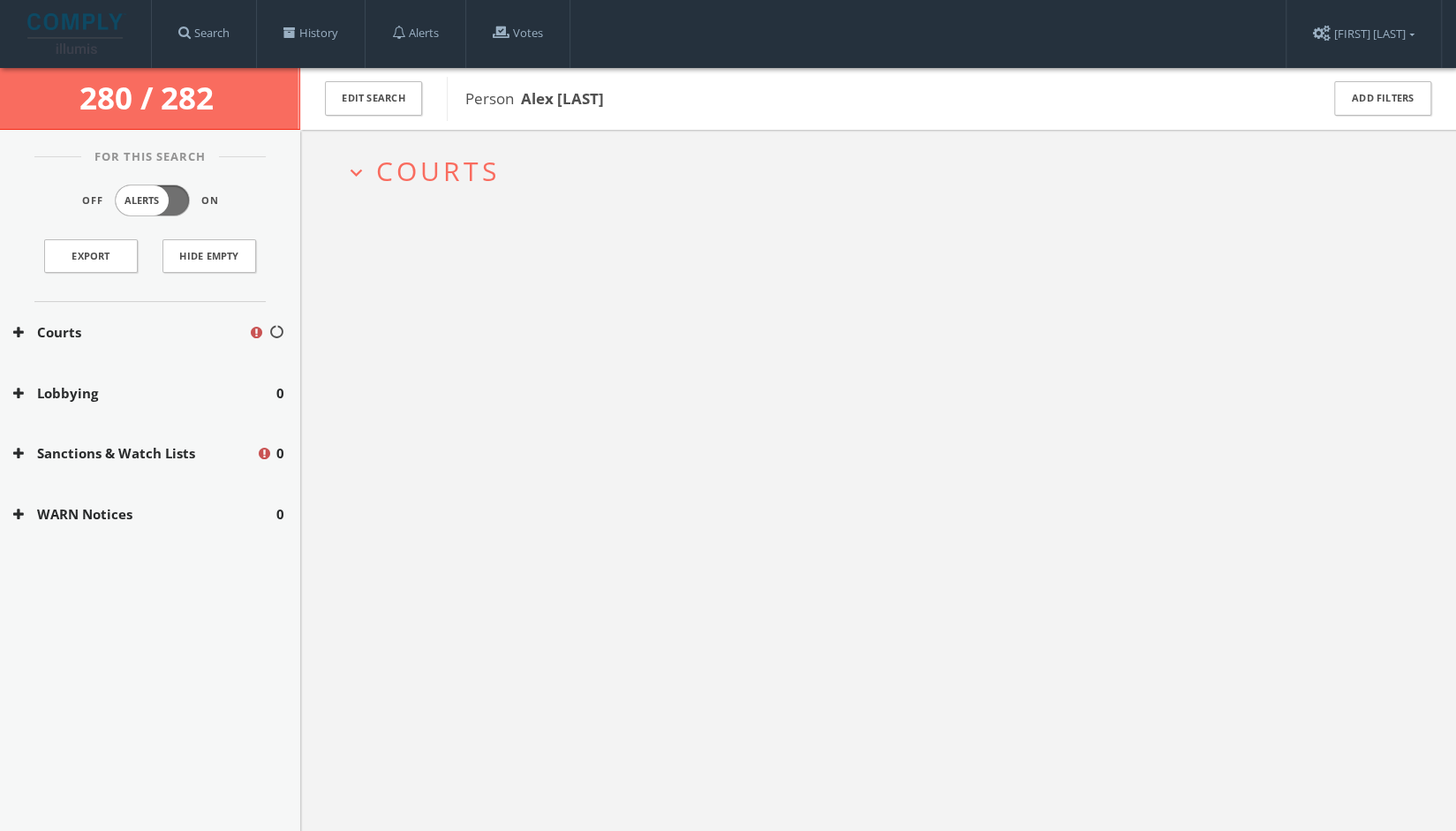 click on "expand_more Courts" at bounding box center (878, 170) 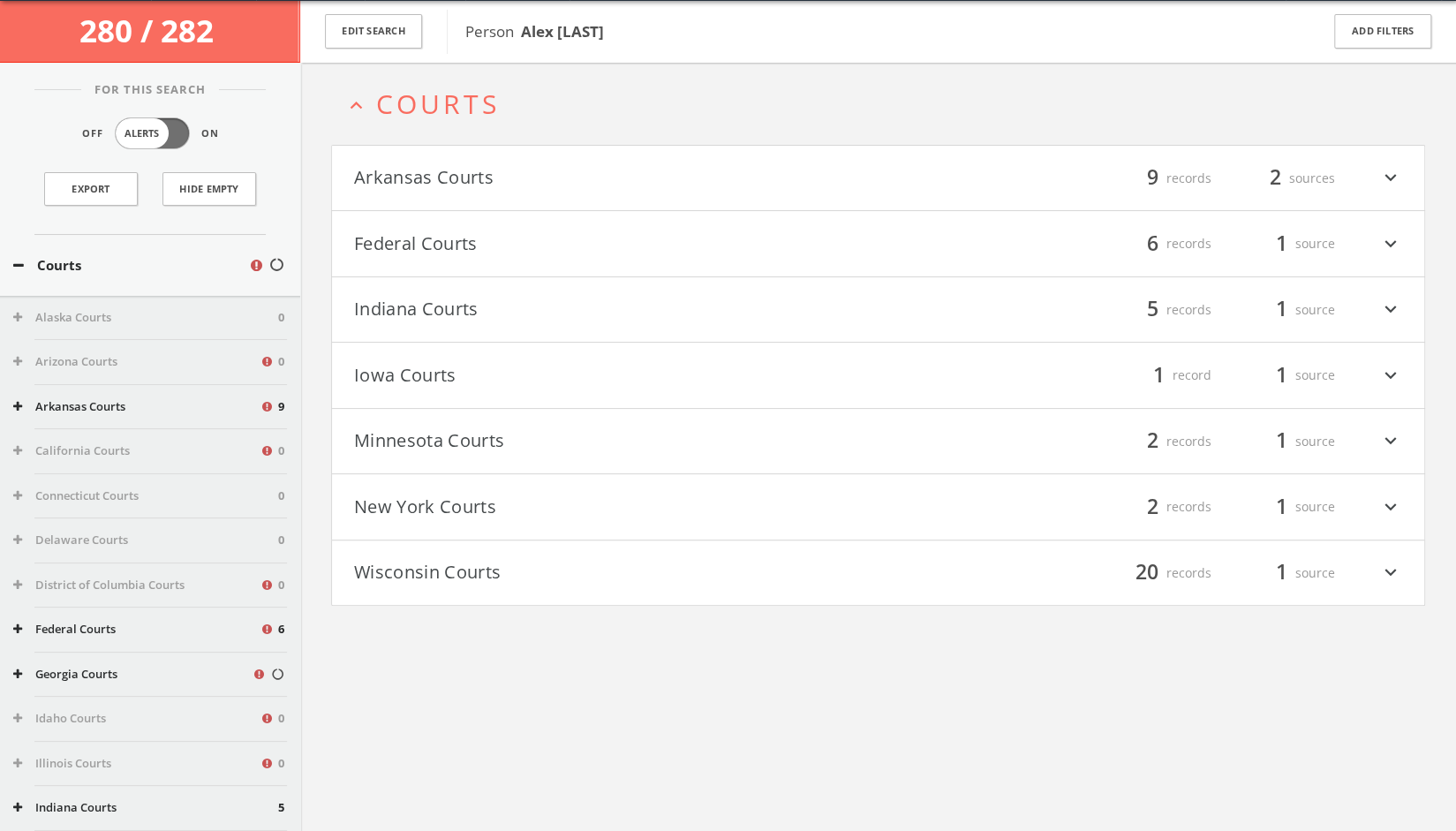 click on "[STATE] Courts filter_list 20 records 1 source expand_more" at bounding box center [878, 573] 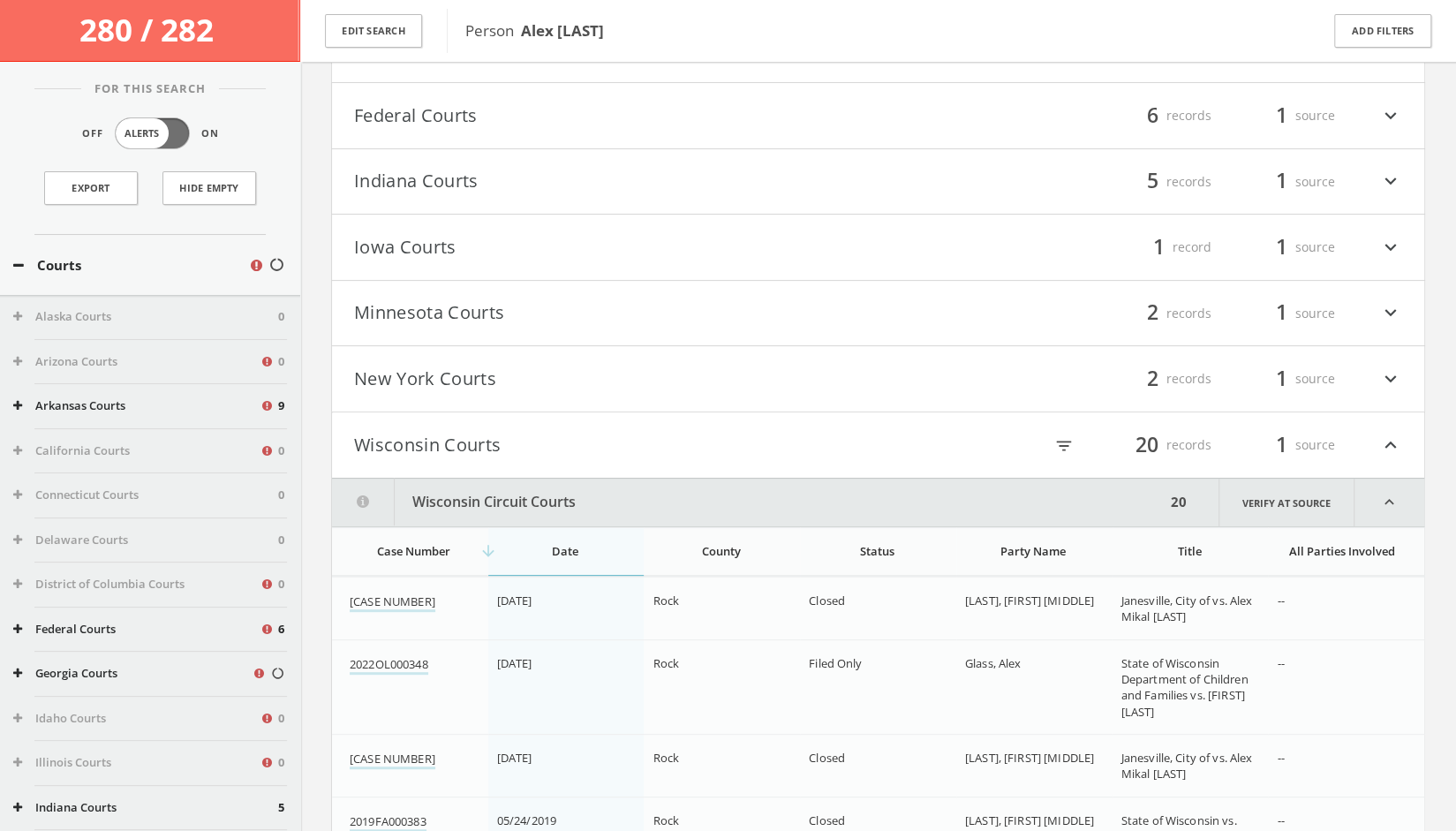 scroll, scrollTop: 120, scrollLeft: 0, axis: vertical 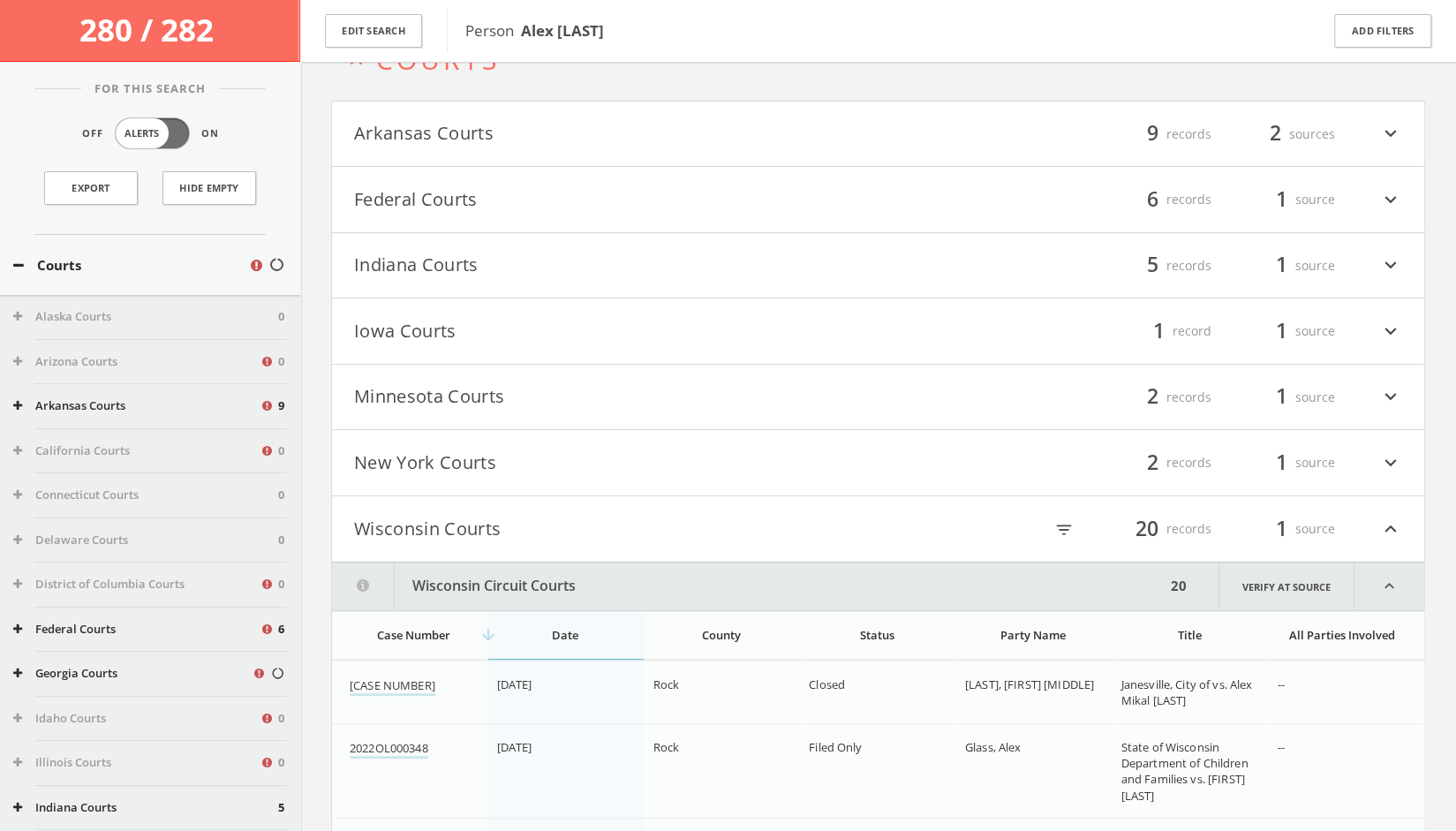 click on "New York Courts filter_list 2 records 1 source  expand_more" at bounding box center (878, 463) 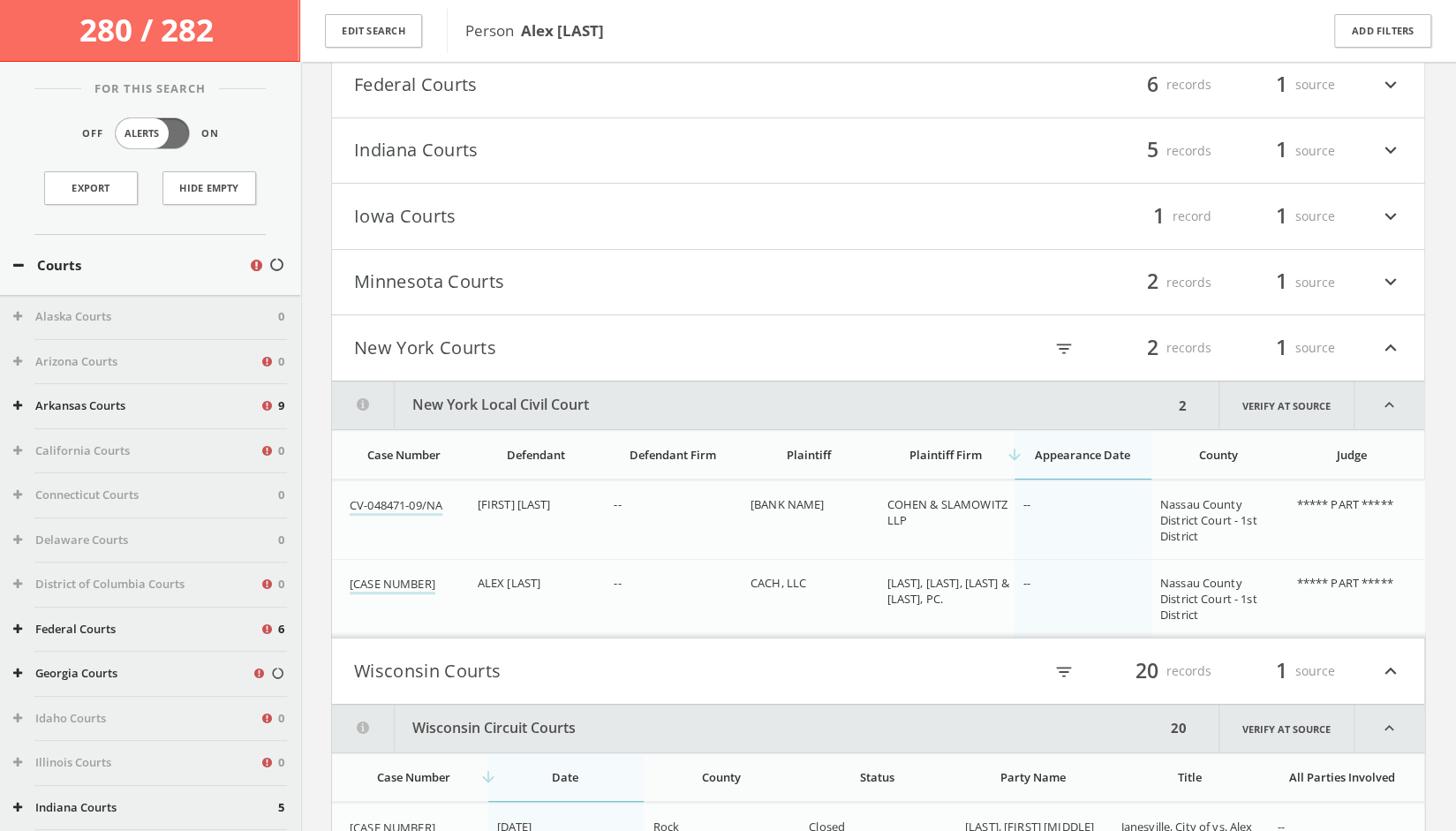 scroll, scrollTop: 0, scrollLeft: 0, axis: both 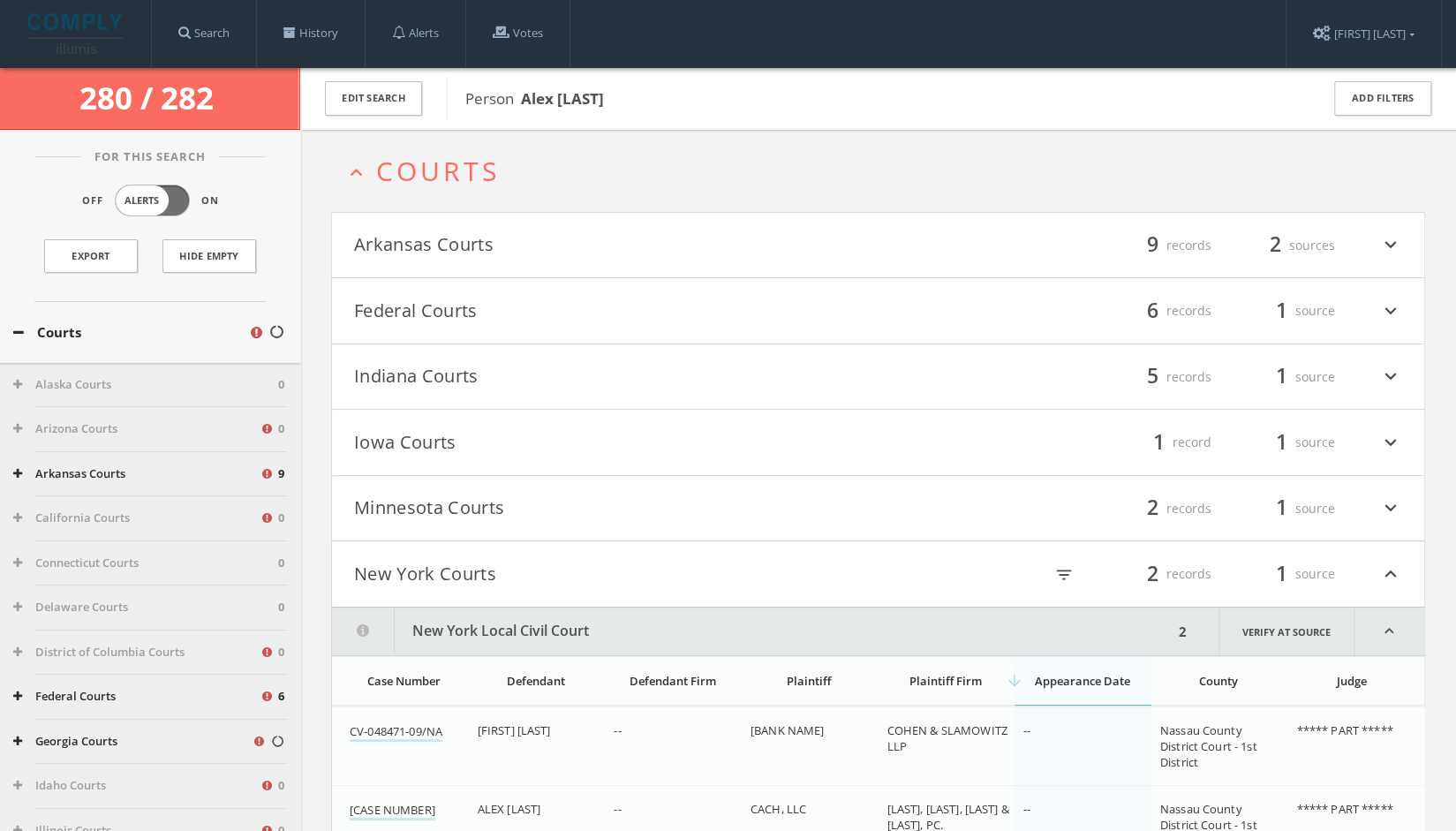 click on "Minnesota Courts" at bounding box center (616, 509) 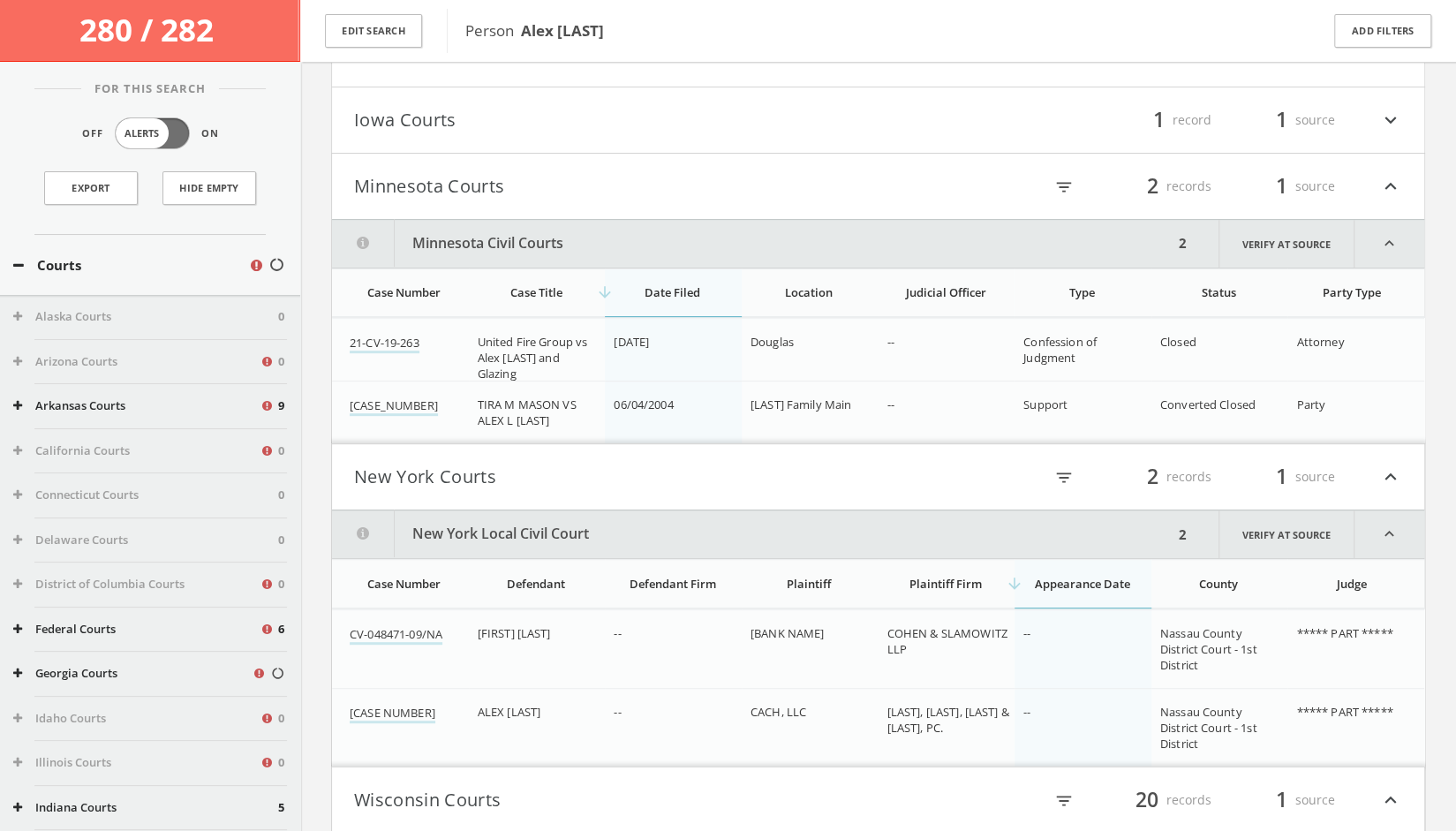 scroll, scrollTop: 0, scrollLeft: 0, axis: both 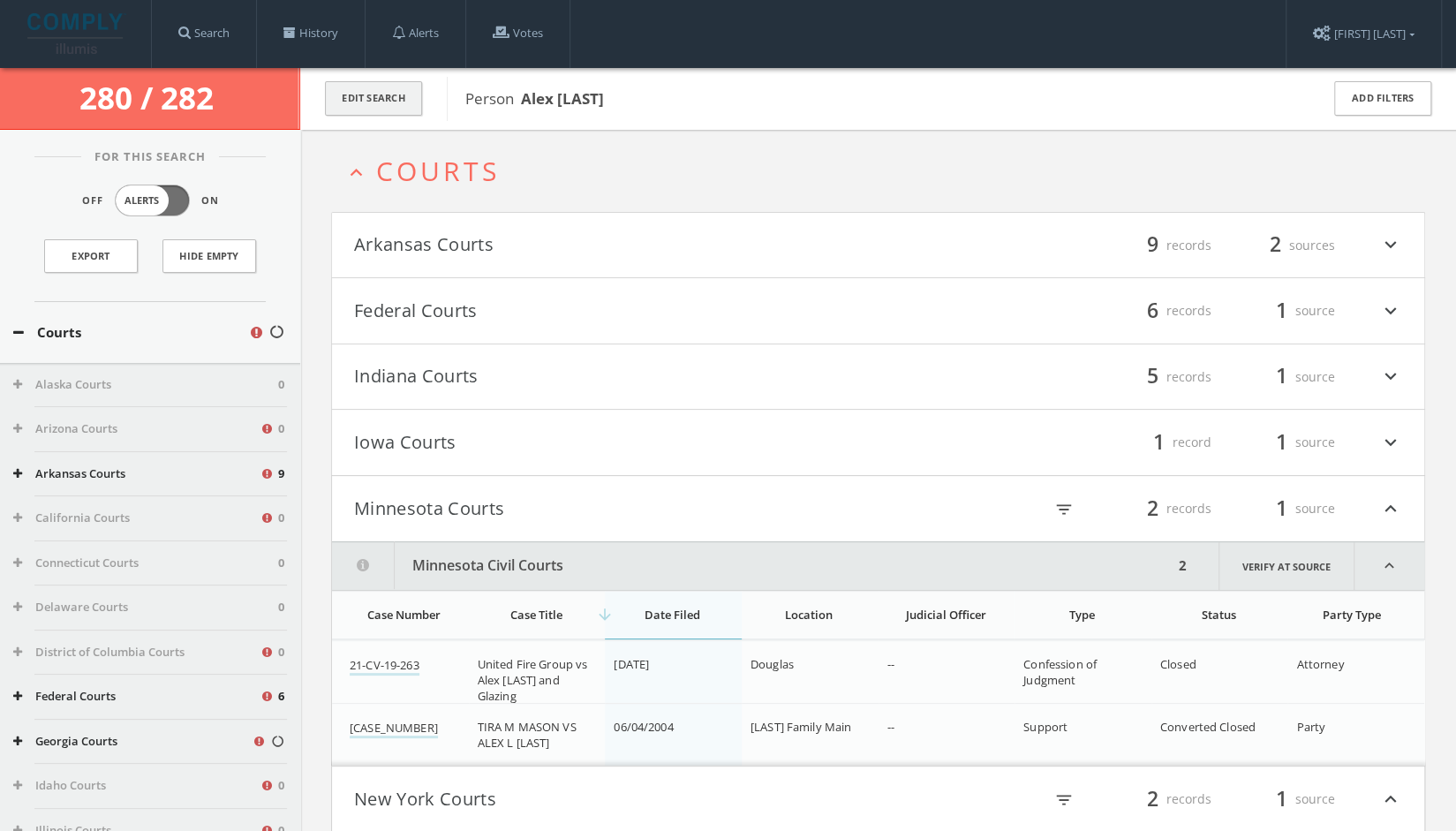 click on "Edit Search" at bounding box center [373, 98] 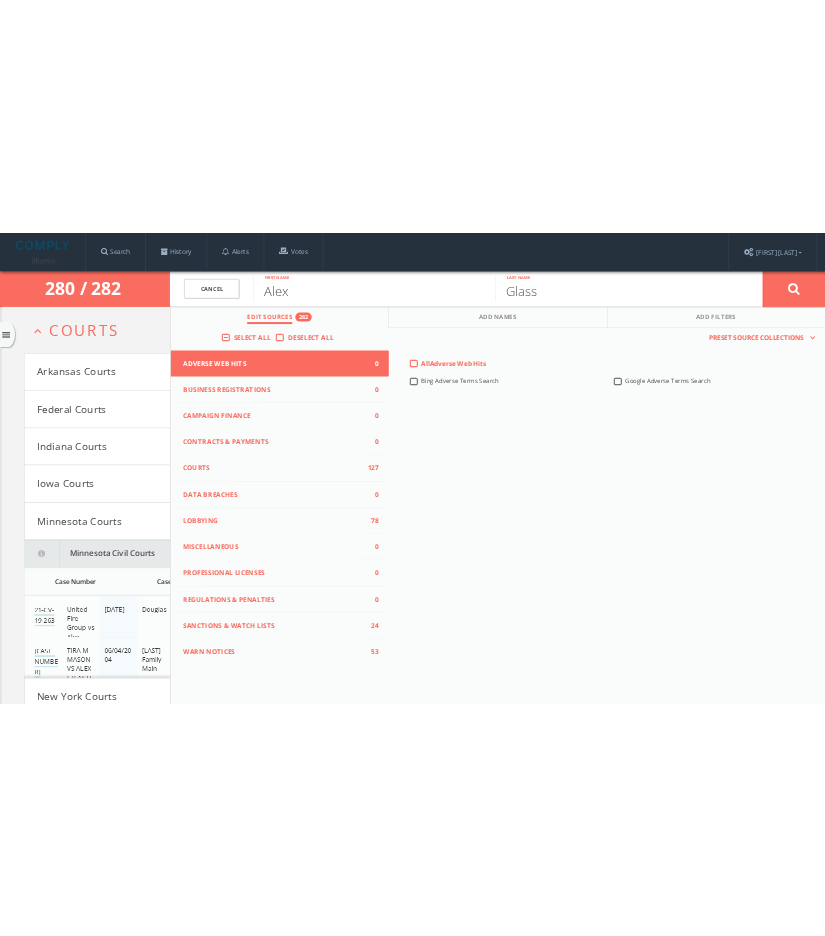 scroll, scrollTop: 2, scrollLeft: 0, axis: vertical 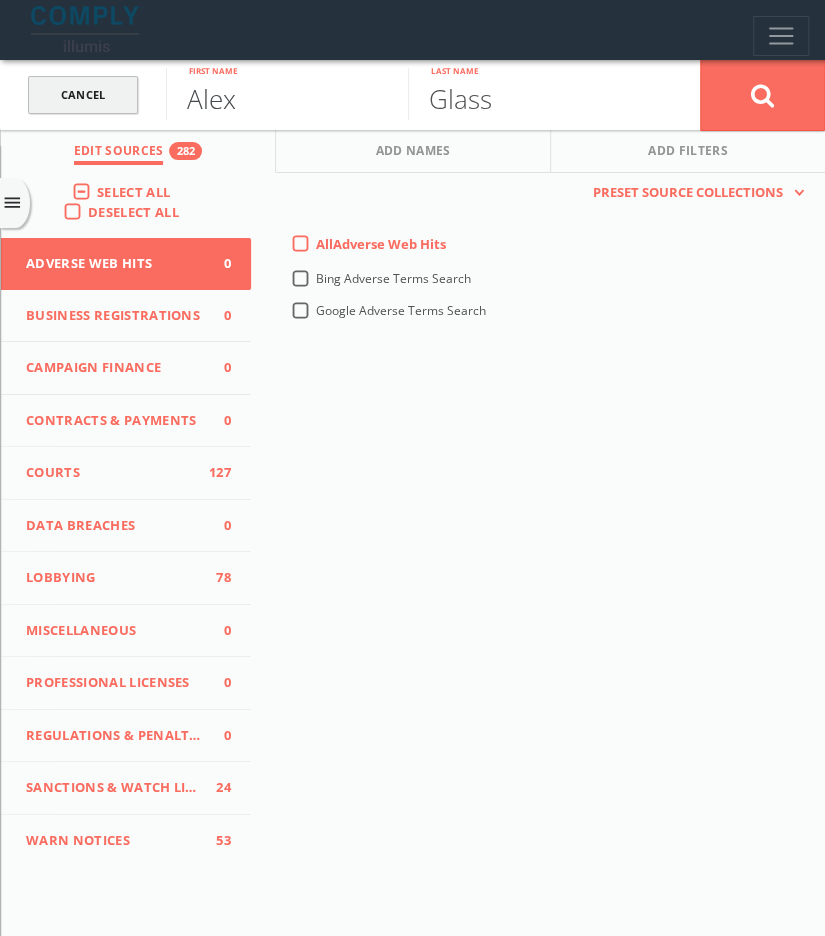 drag, startPoint x: 286, startPoint y: 101, endPoint x: 122, endPoint y: 80, distance: 165.33905 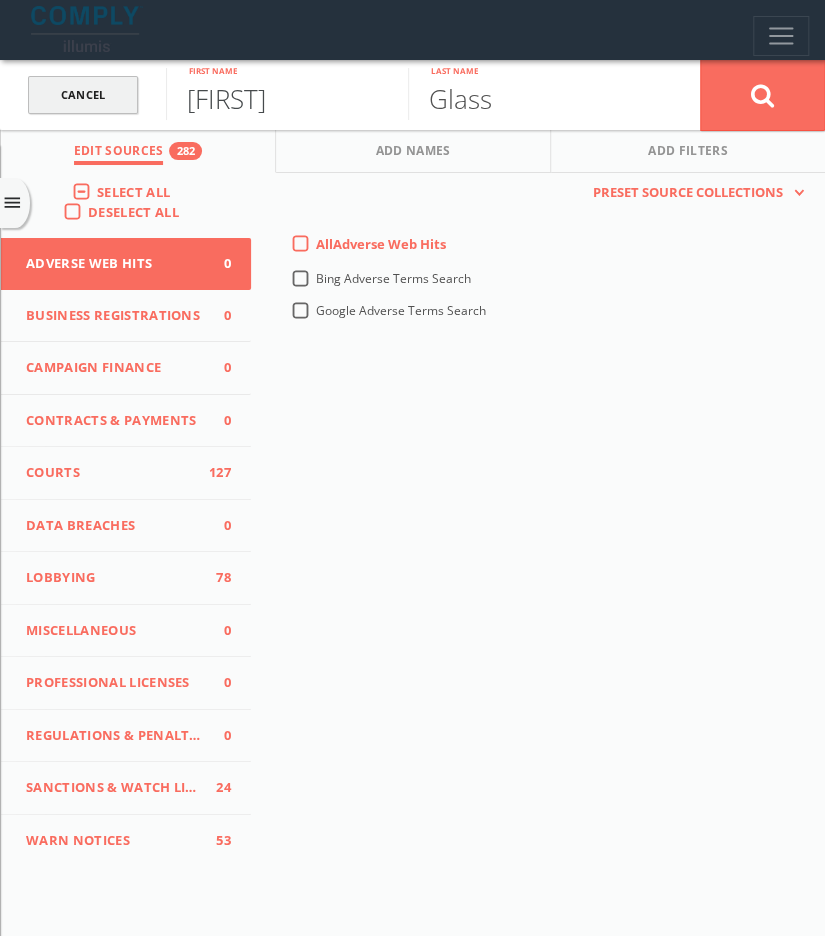 type on "[FIRST]" 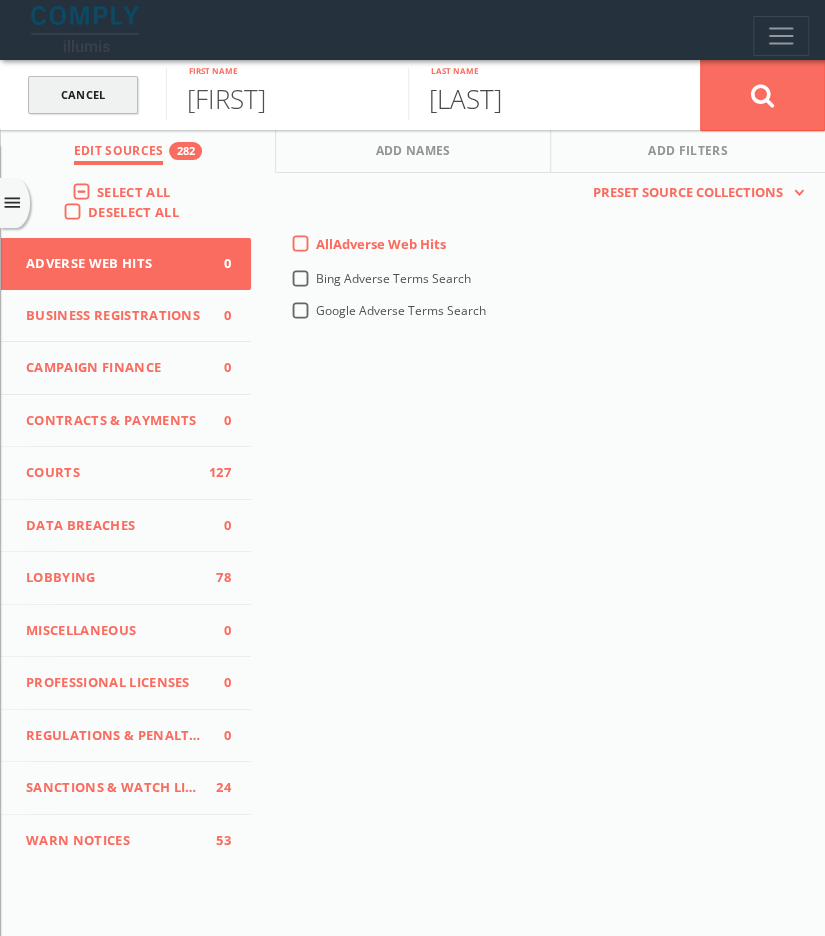 type on "[LAST]" 